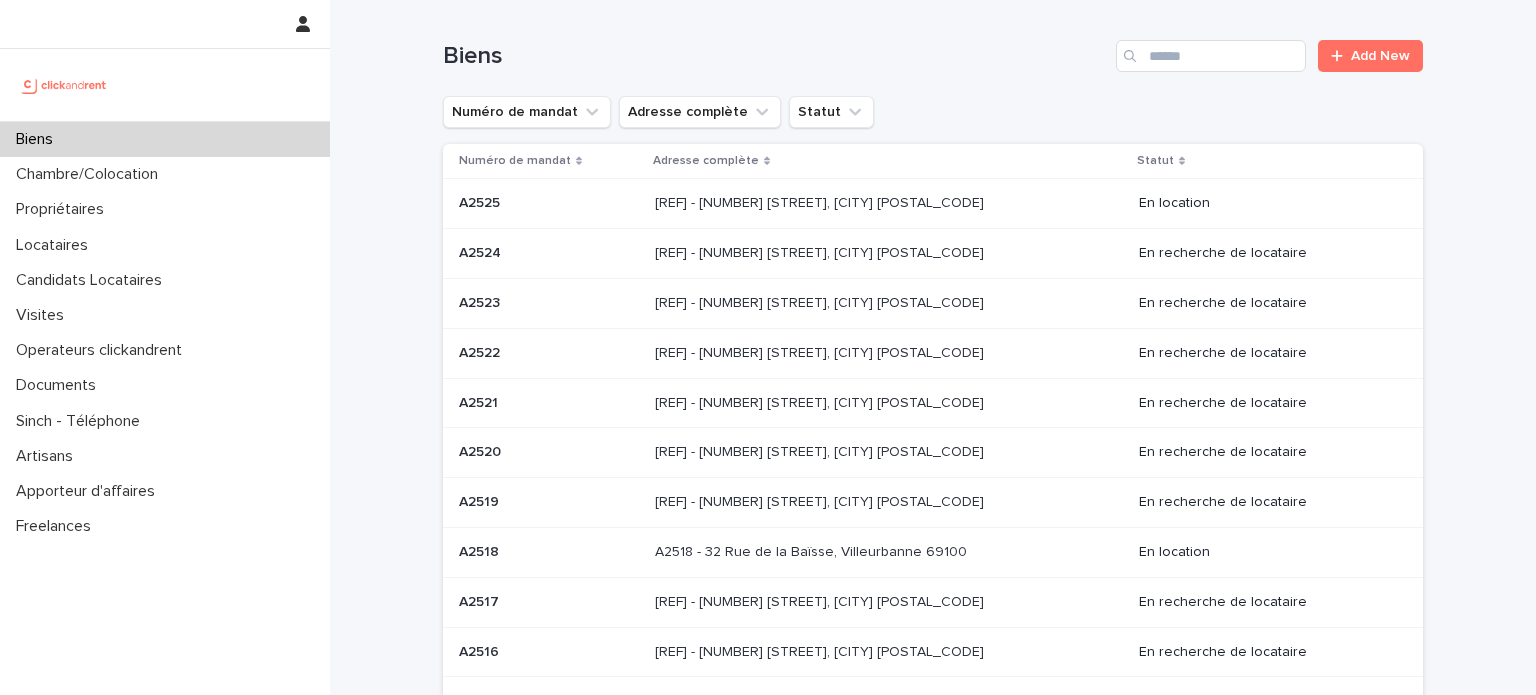 scroll, scrollTop: 0, scrollLeft: 0, axis: both 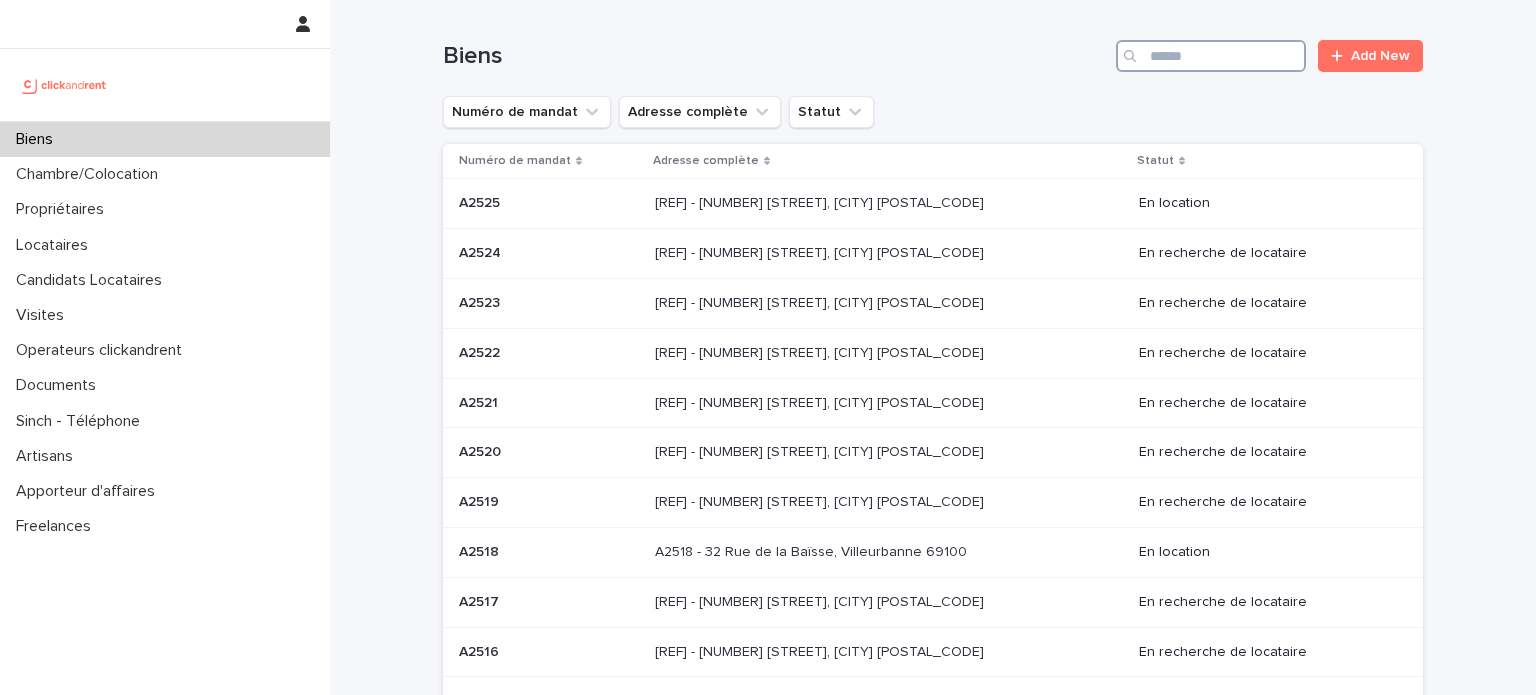 click at bounding box center (1211, 56) 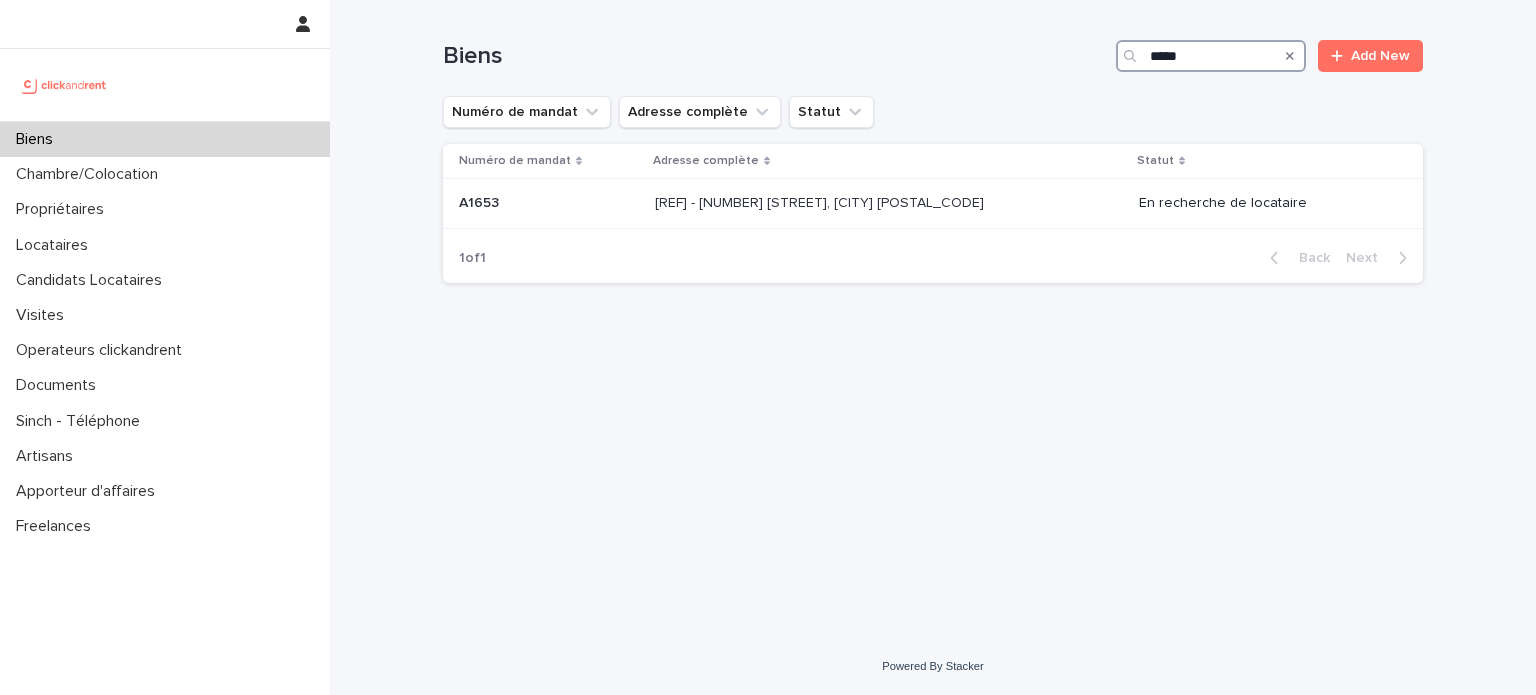 type on "*****" 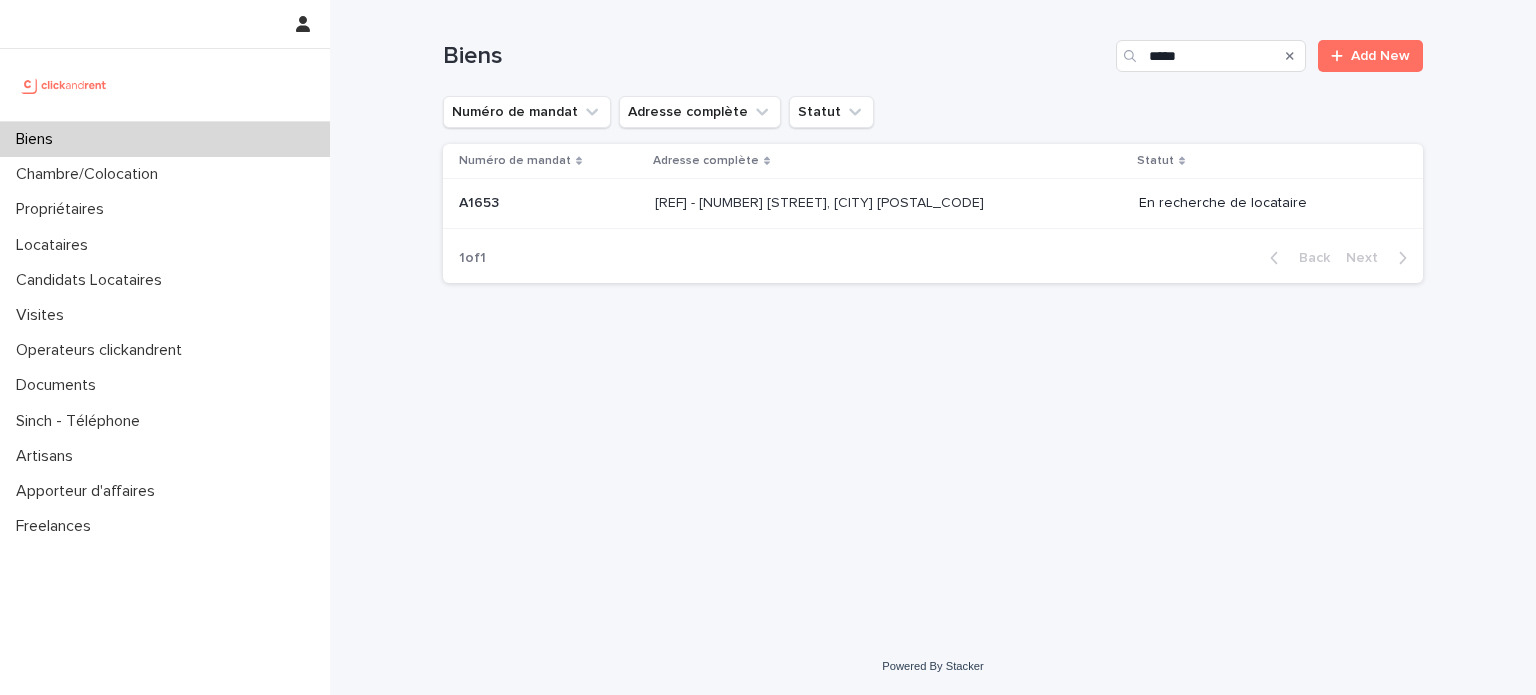 click on "Numéro de mandat Adresse complète Statut [REF] [REF]   [REF] - [NUMBER] [STREET],  [CITY] [POSTAL_CODE] [REF] - [NUMBER] [STREET],  [CITY] [POSTAL_CODE]   En recherche de locataire" at bounding box center (933, 188) 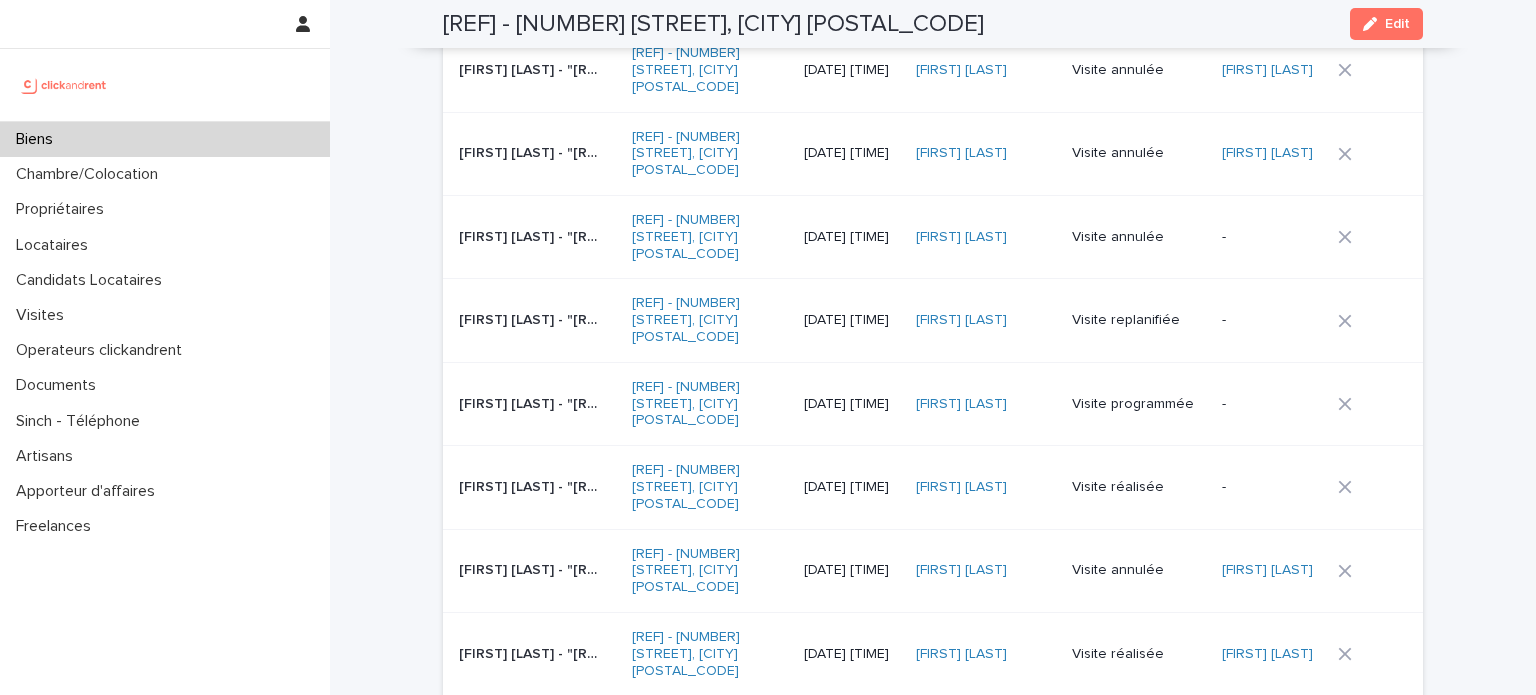 scroll, scrollTop: 8878, scrollLeft: 0, axis: vertical 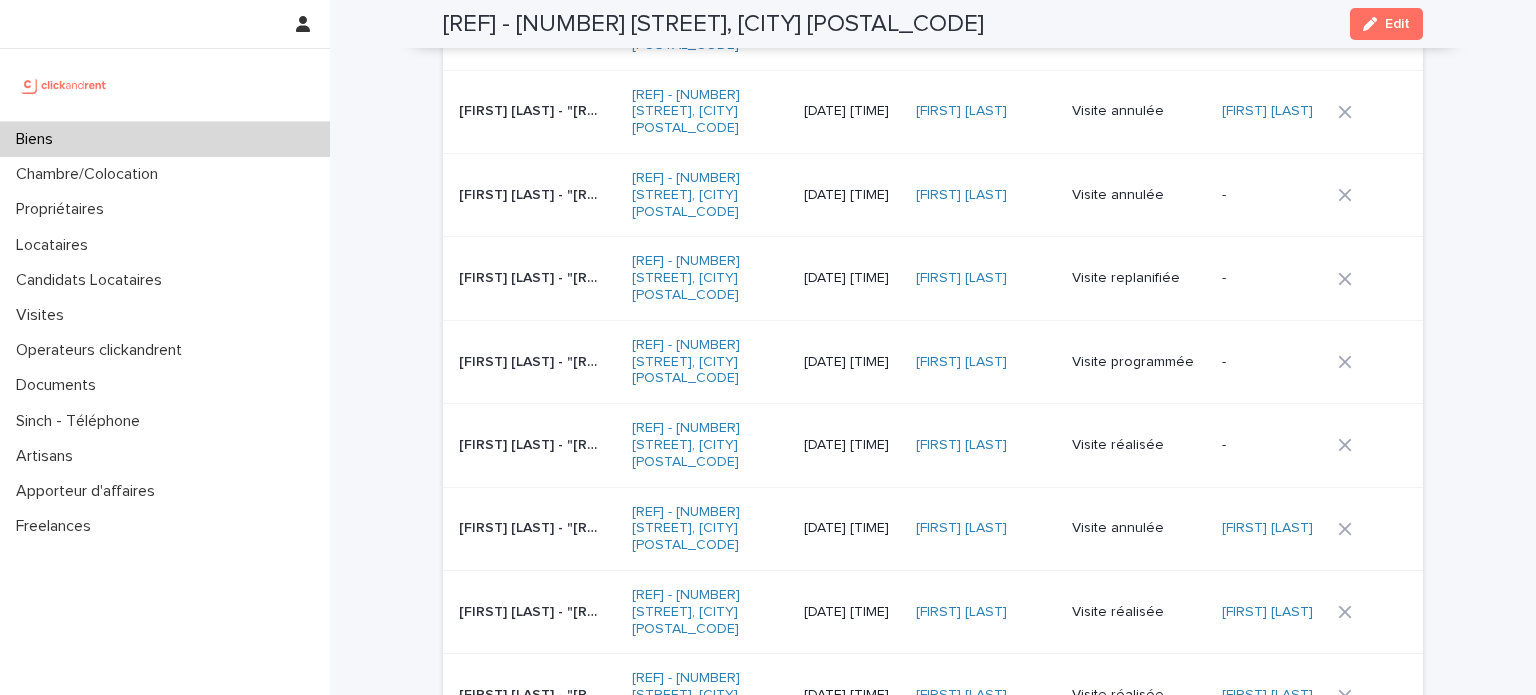 click on "[FIRST] [LAST] - "[REF] - [NUMBER] [STREET],  [CITY] [POSTAL_CODE]" [FIRST] [LAST] - "[REF] - [NUMBER] [STREET],  [CITY] [POSTAL_CODE]"" at bounding box center [537, 362] 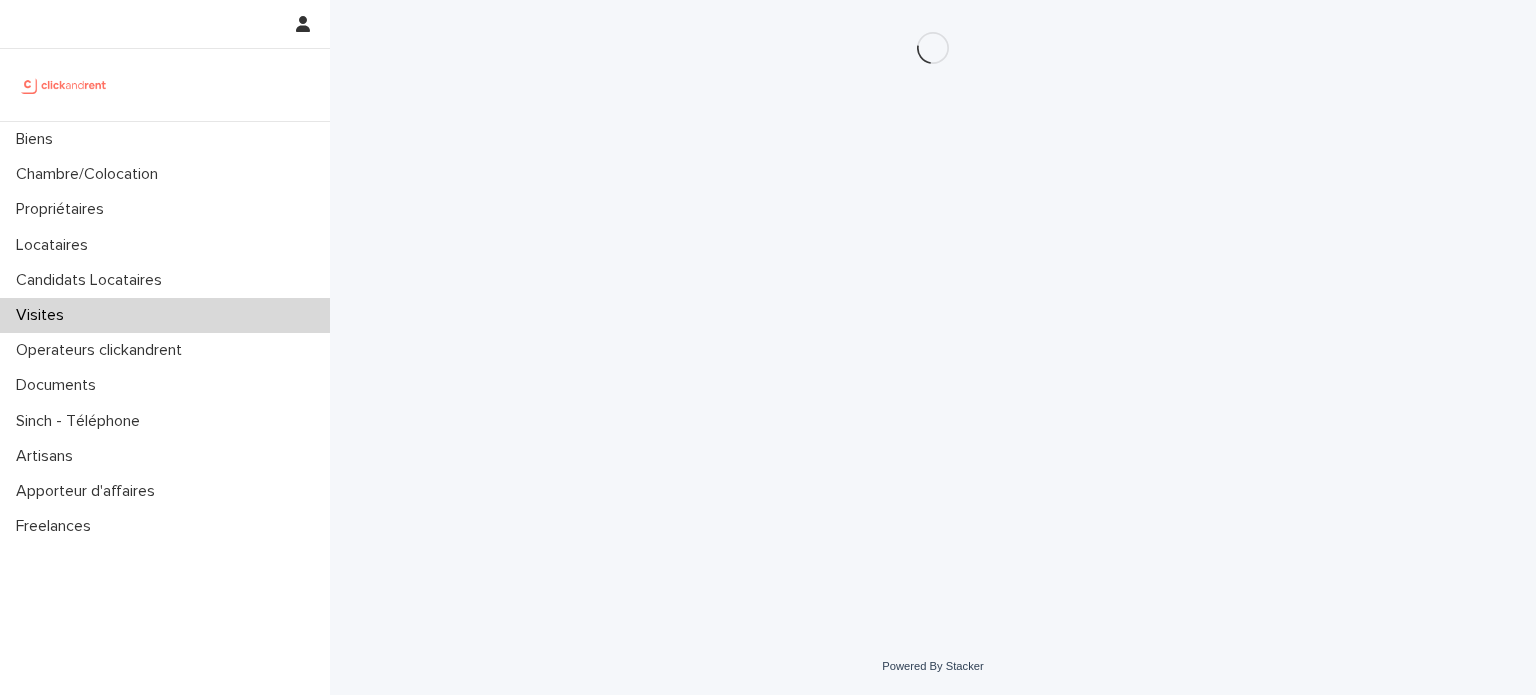 scroll, scrollTop: 0, scrollLeft: 0, axis: both 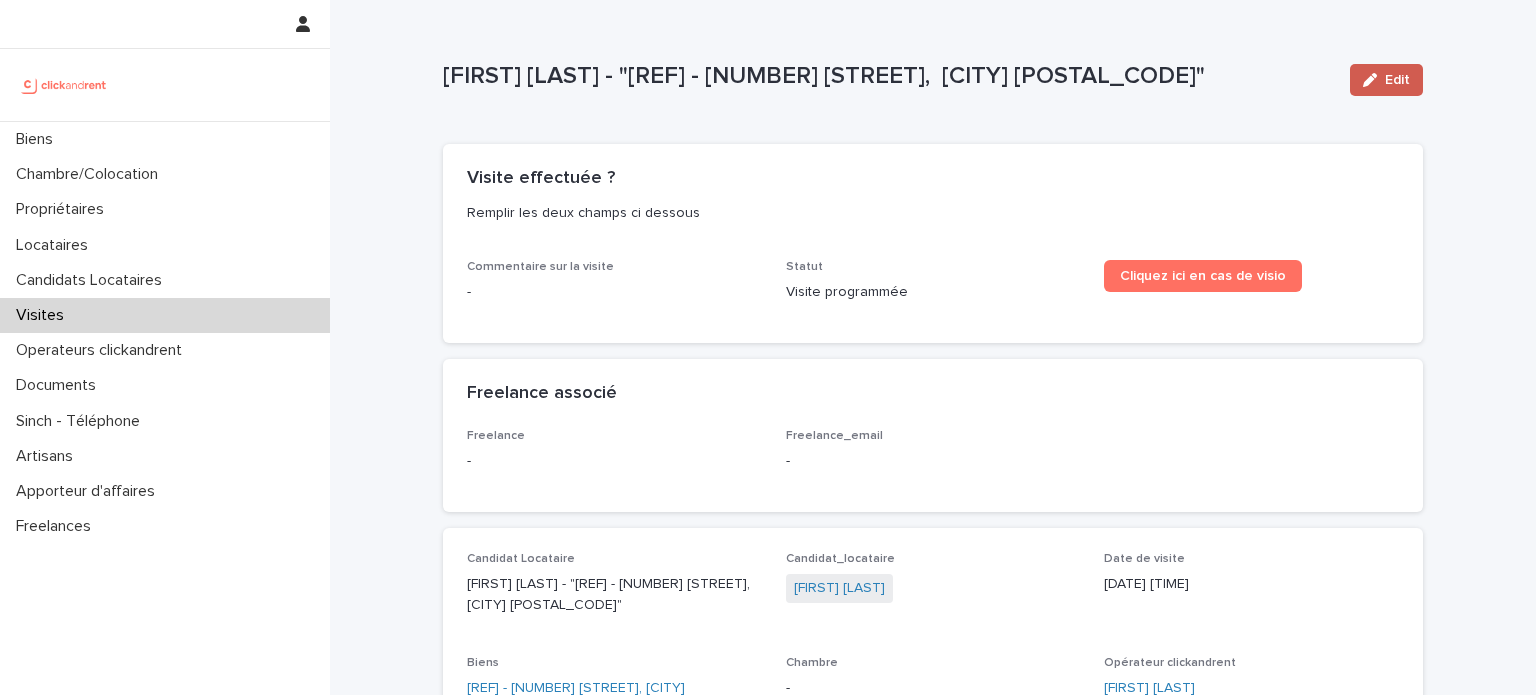 click on "Edit" at bounding box center [1397, 80] 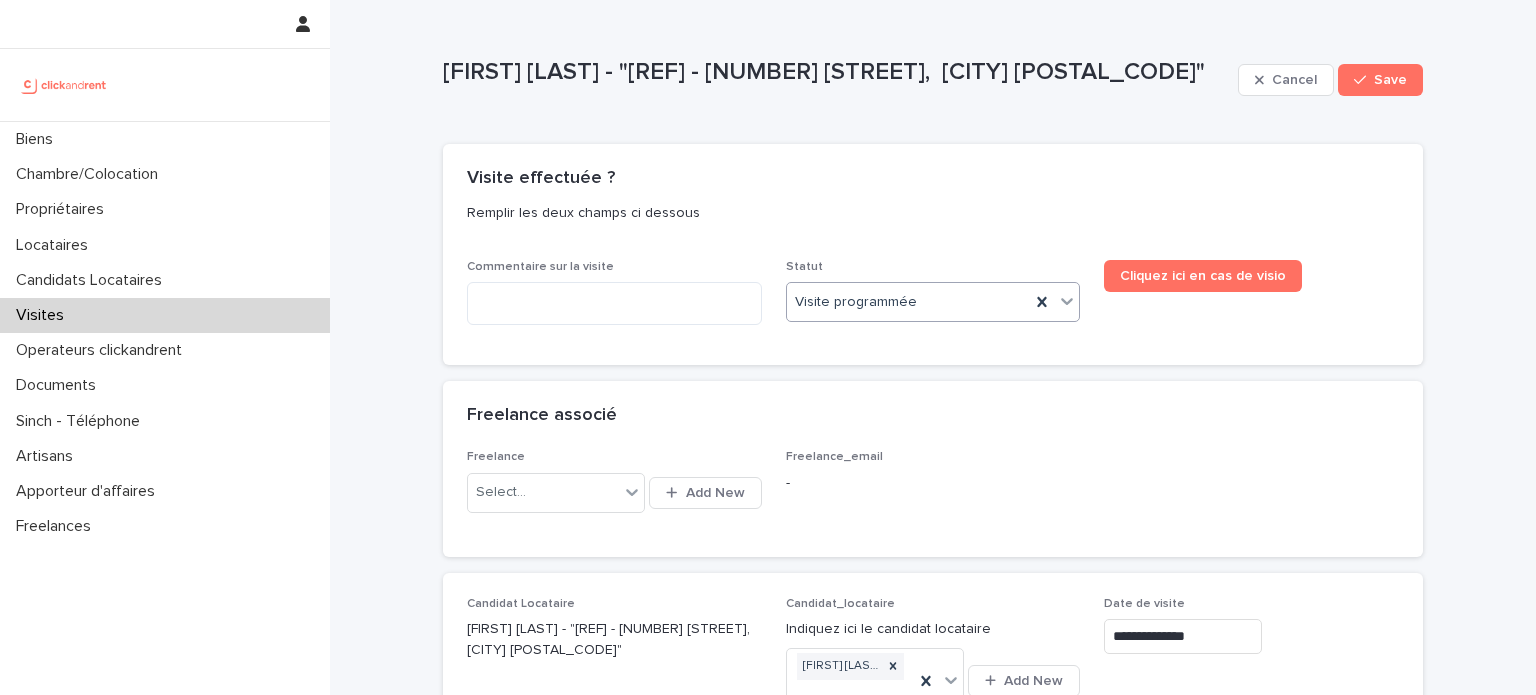 click on "Visite programmée" at bounding box center [909, 302] 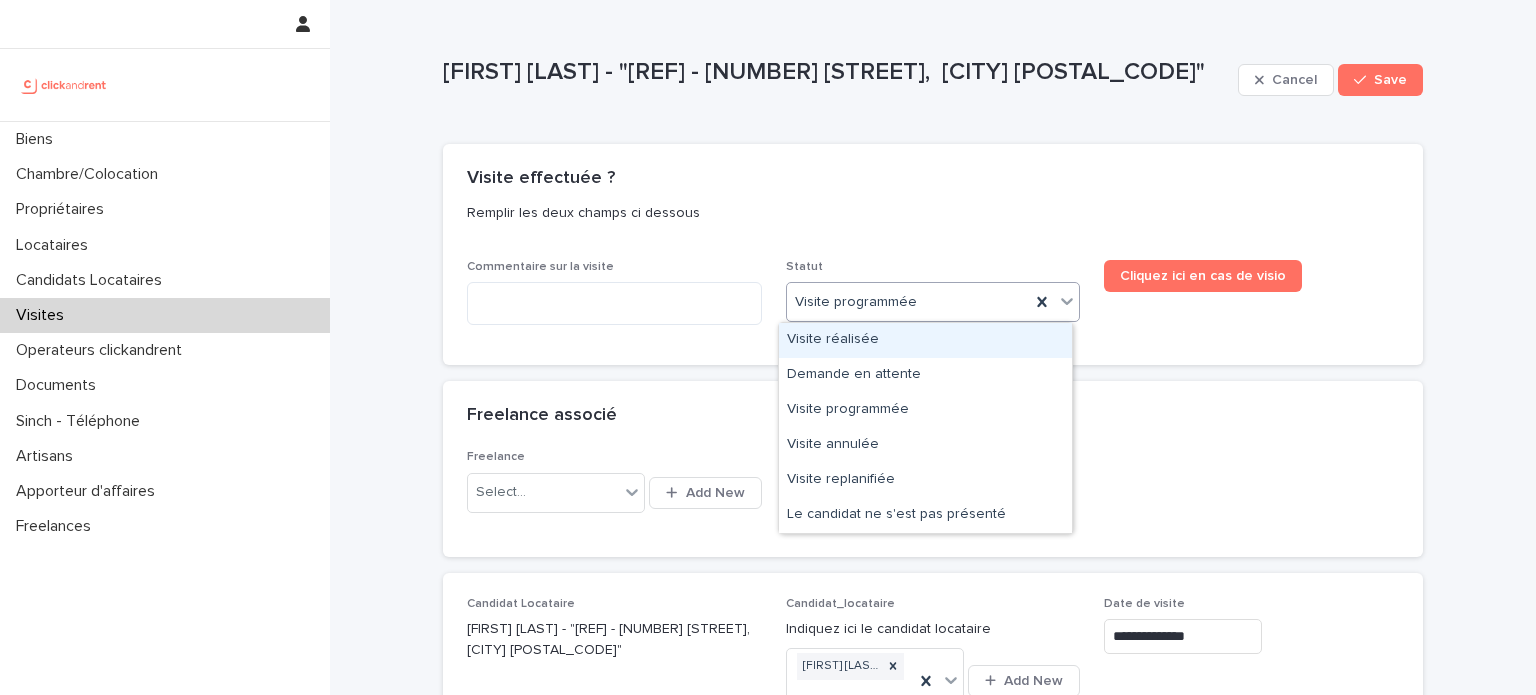 click on "Visite réalisée" at bounding box center (925, 340) 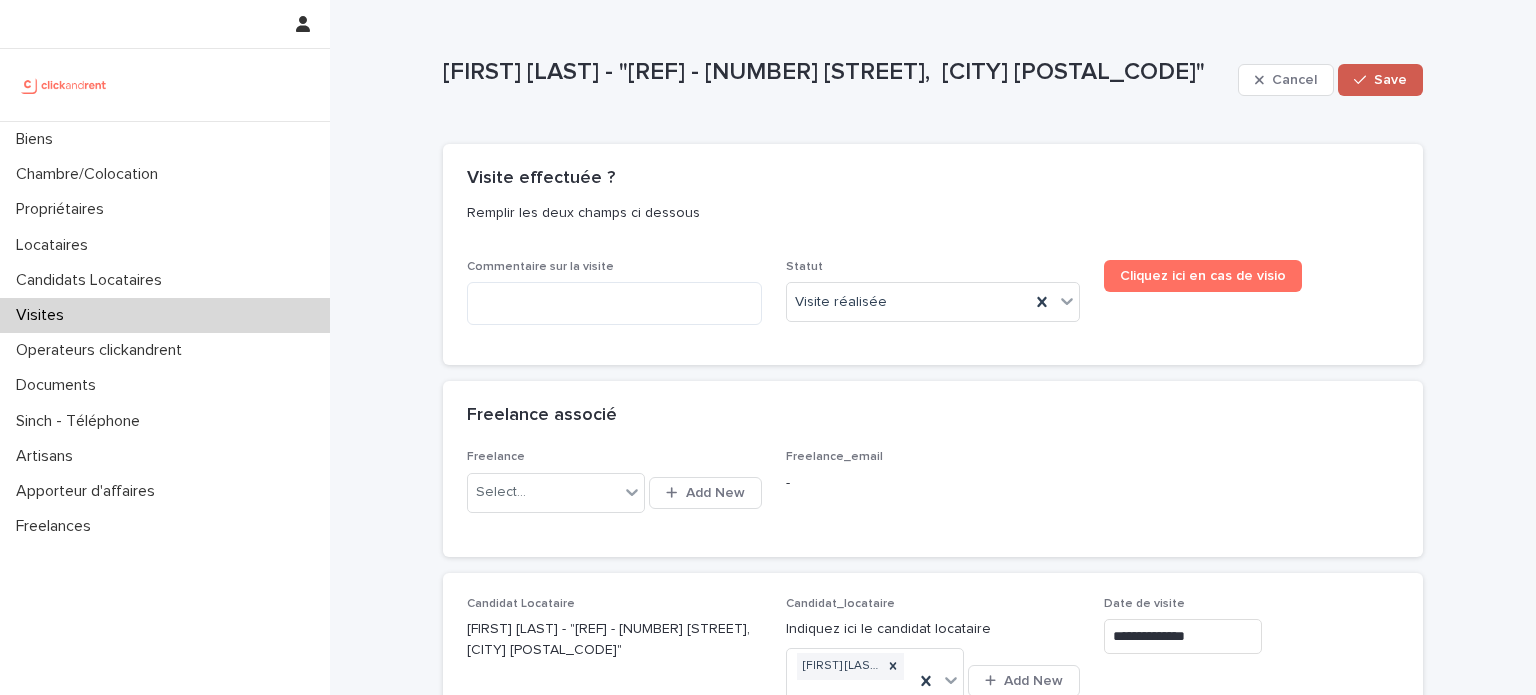 click on "Save" at bounding box center (1380, 80) 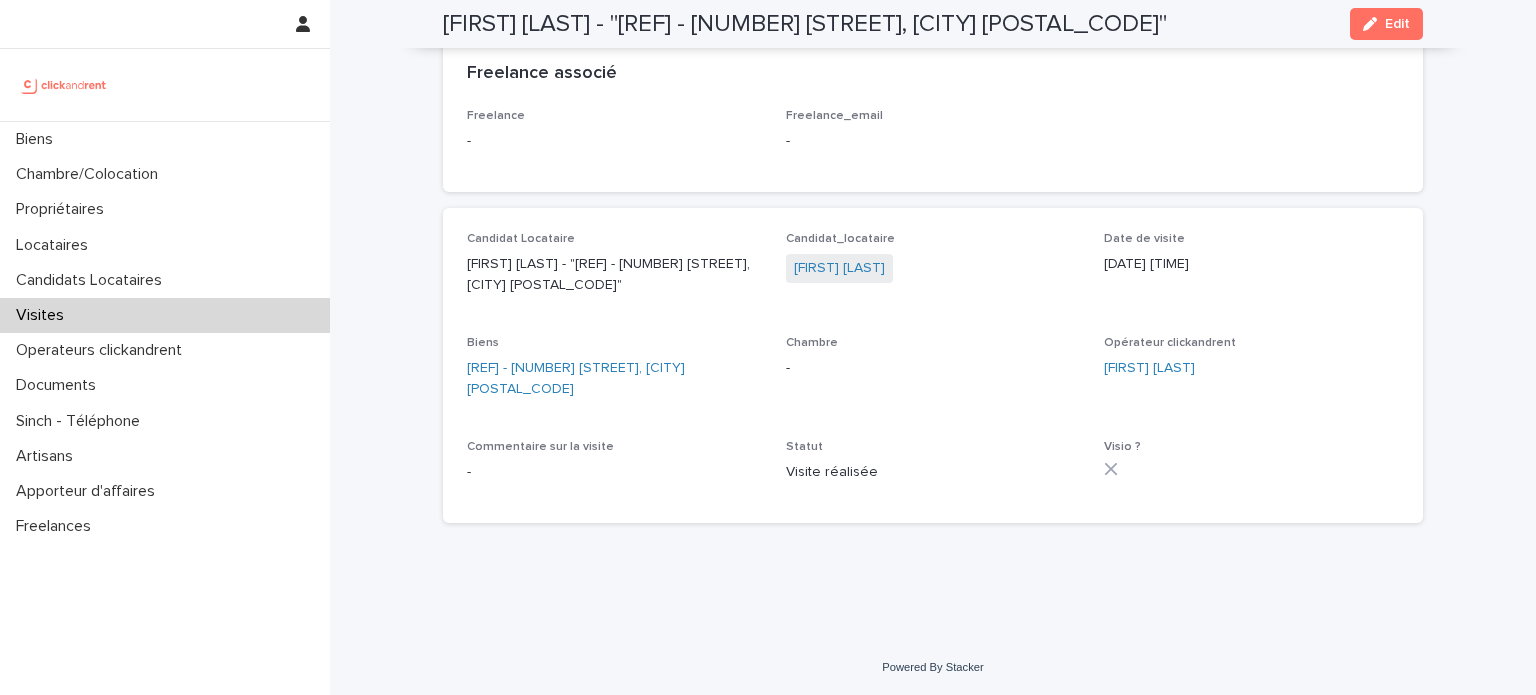 scroll, scrollTop: 0, scrollLeft: 0, axis: both 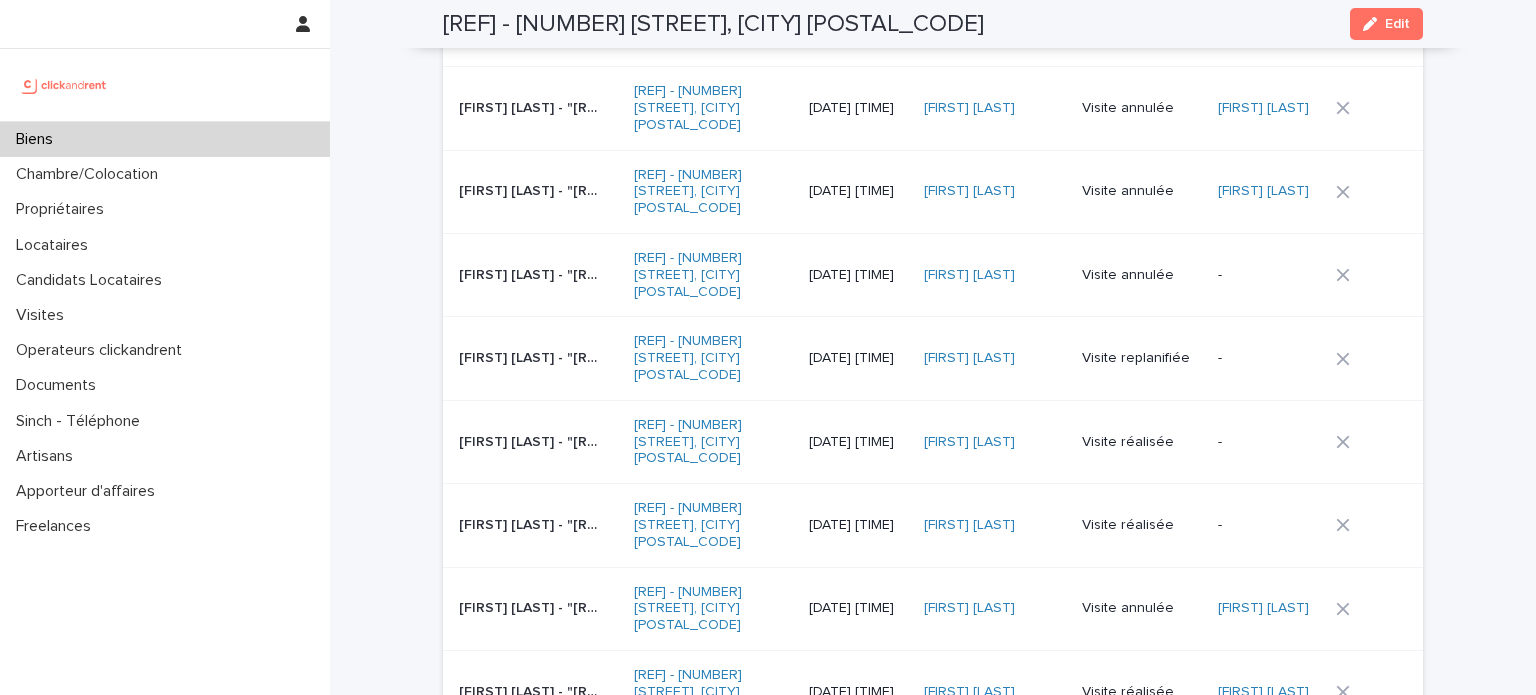 click on "[FIRST] [LAST] - "[REF] - [NUMBER] [STREET],  [CITY] [POSTAL_CODE]"" at bounding box center [532, 356] 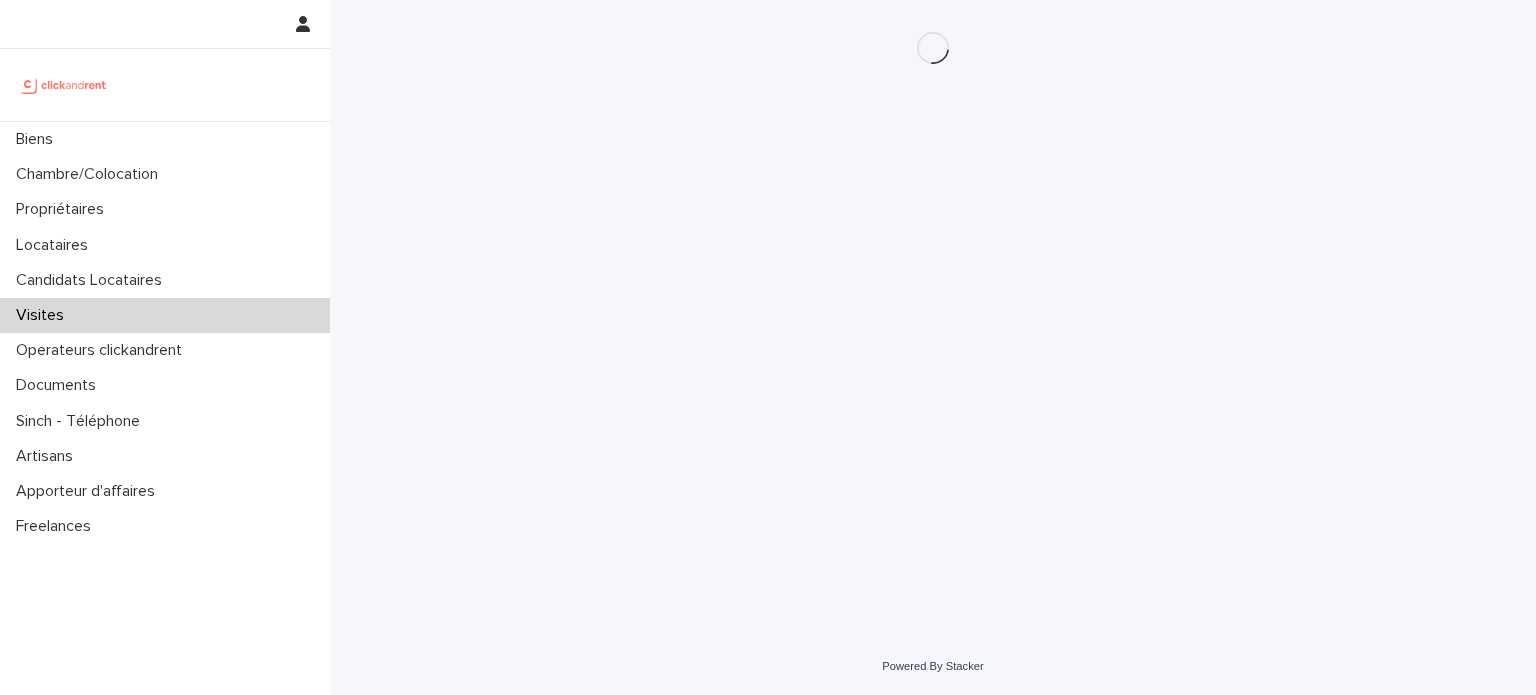 scroll, scrollTop: 0, scrollLeft: 0, axis: both 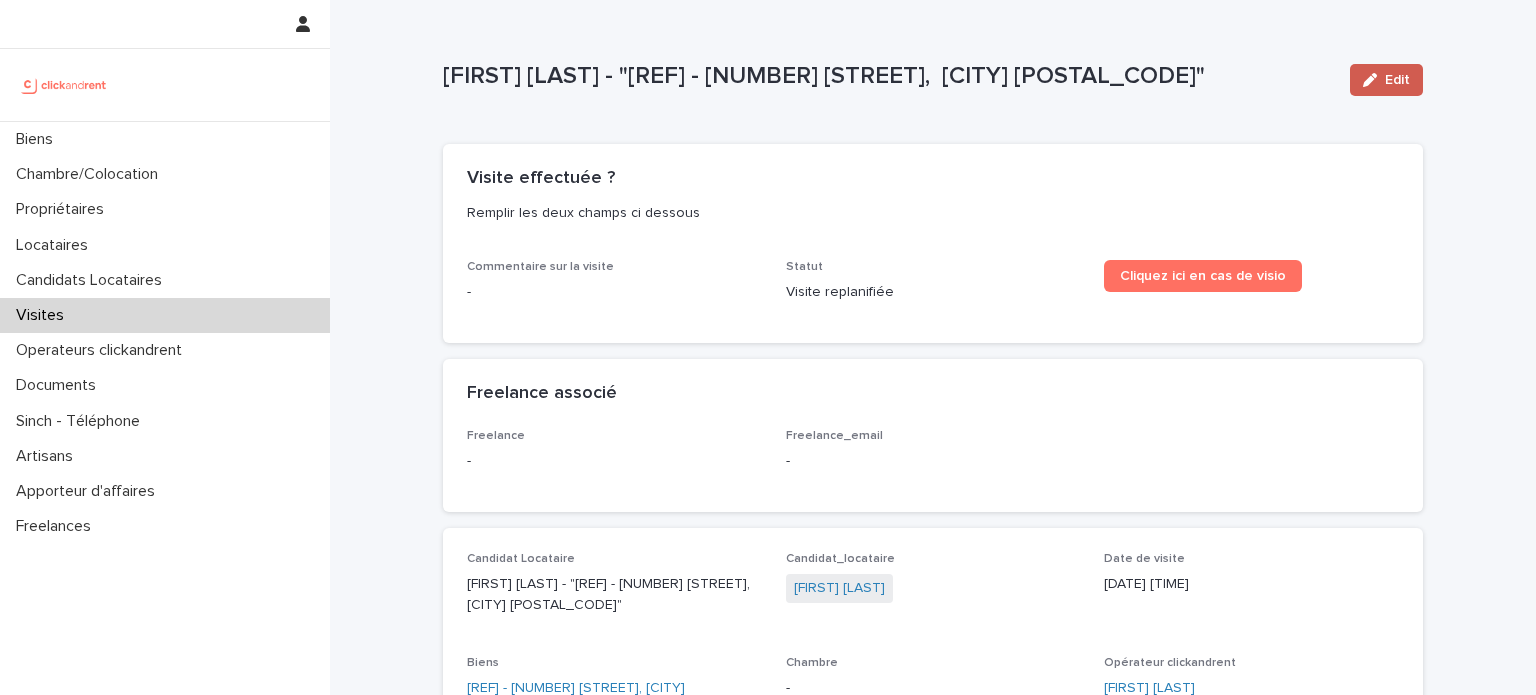 click on "Edit" at bounding box center (1386, 80) 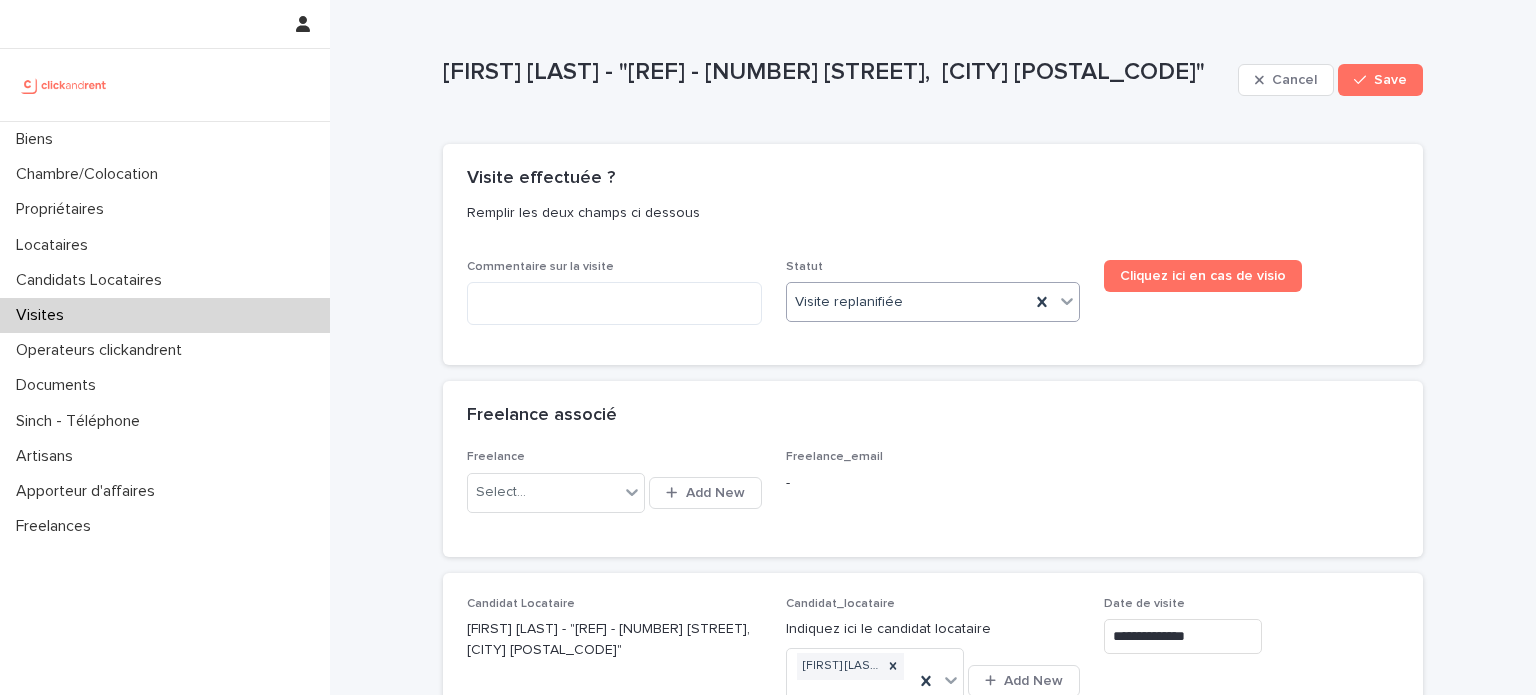 click on "Visite replanifiée" at bounding box center [909, 302] 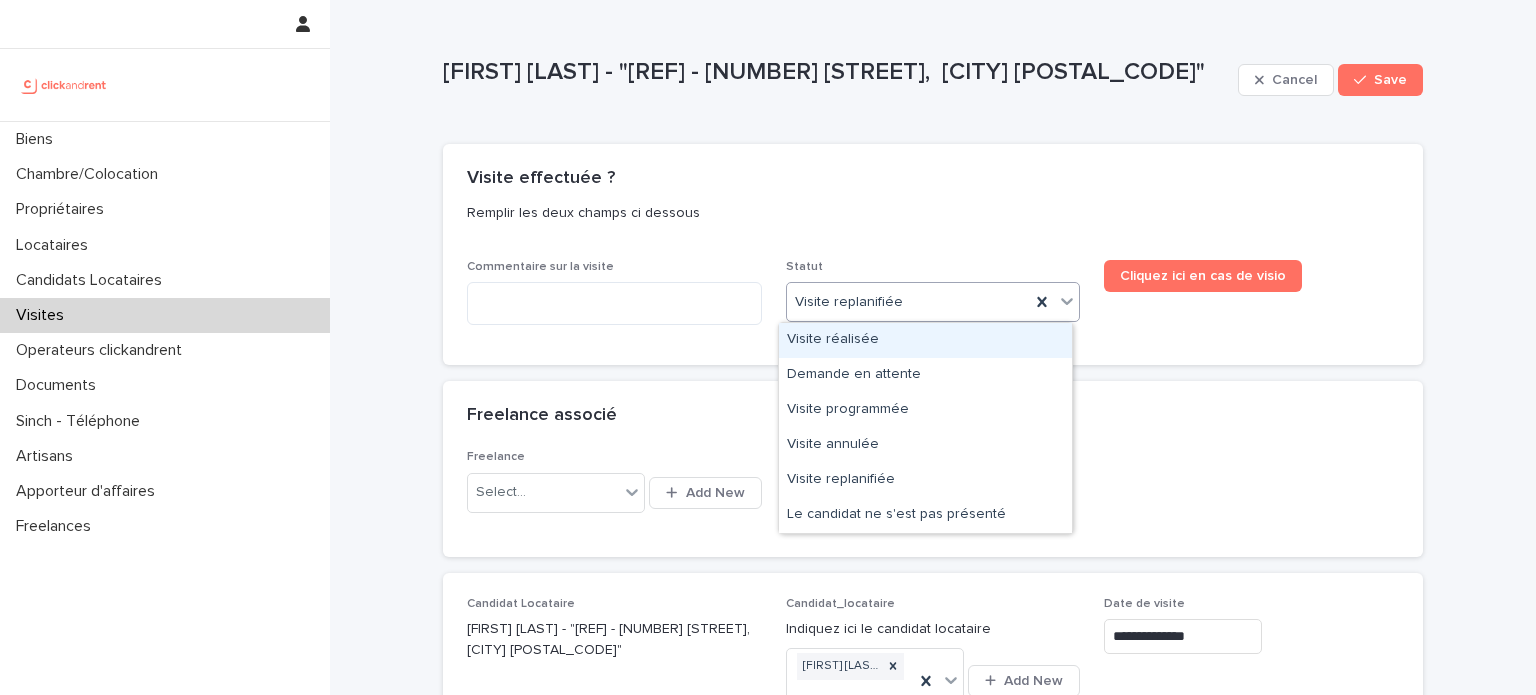 click on "Visite réalisée" at bounding box center (925, 340) 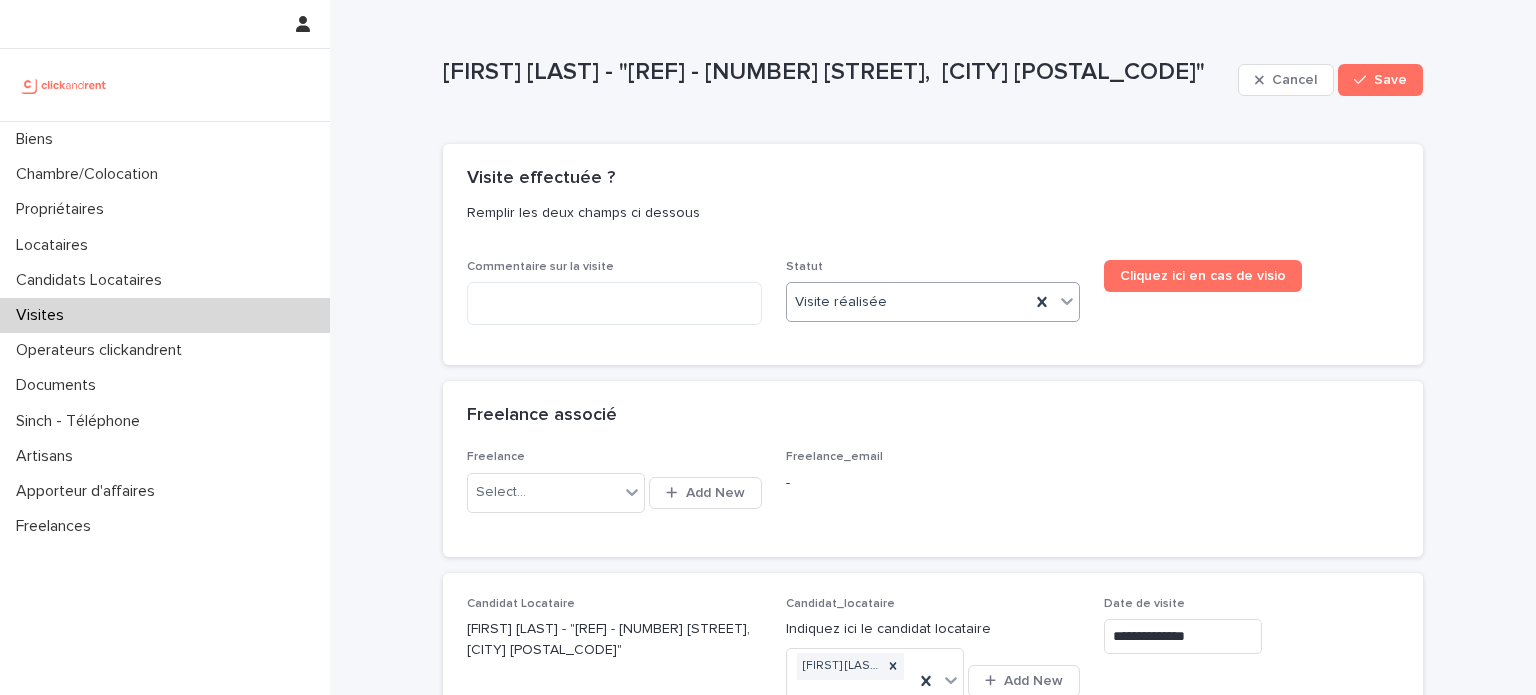 click on "Cancel Save" at bounding box center (1330, 80) 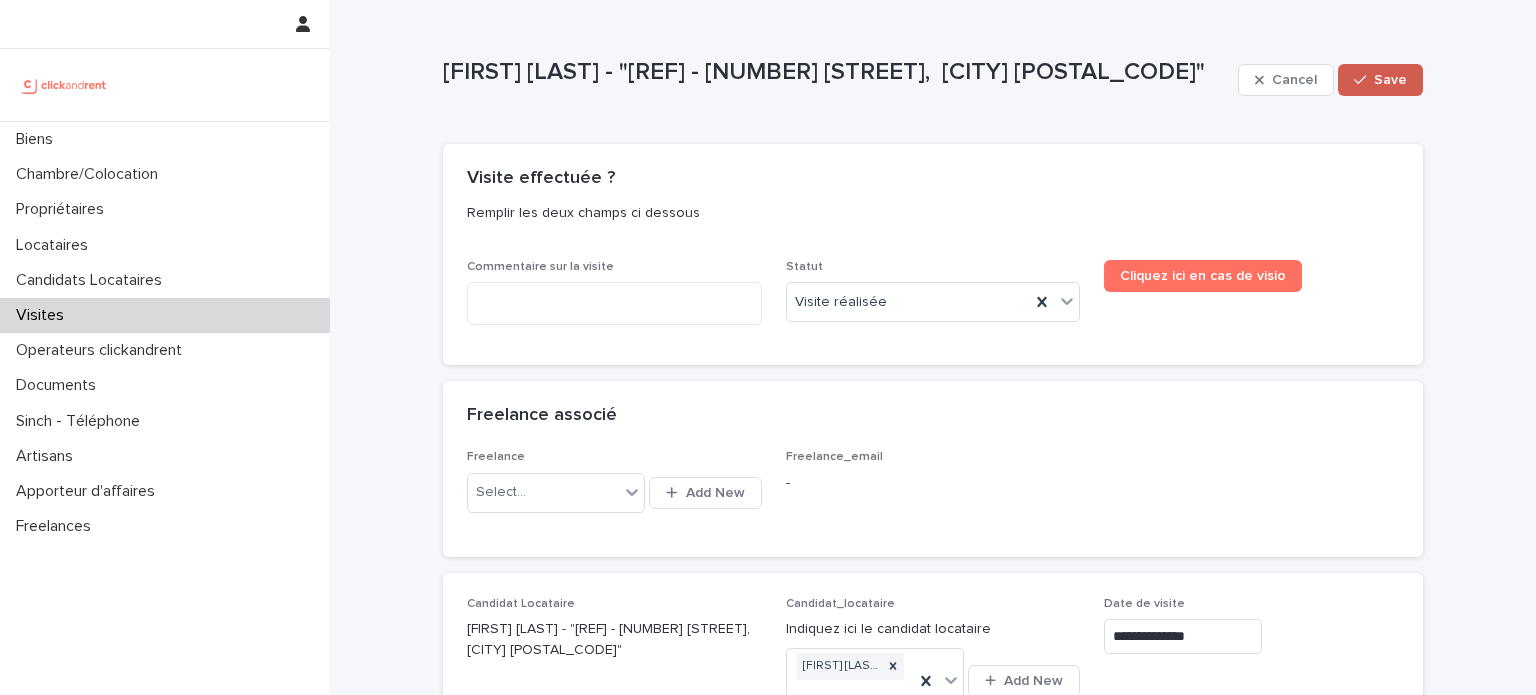 click on "Save" at bounding box center (1380, 80) 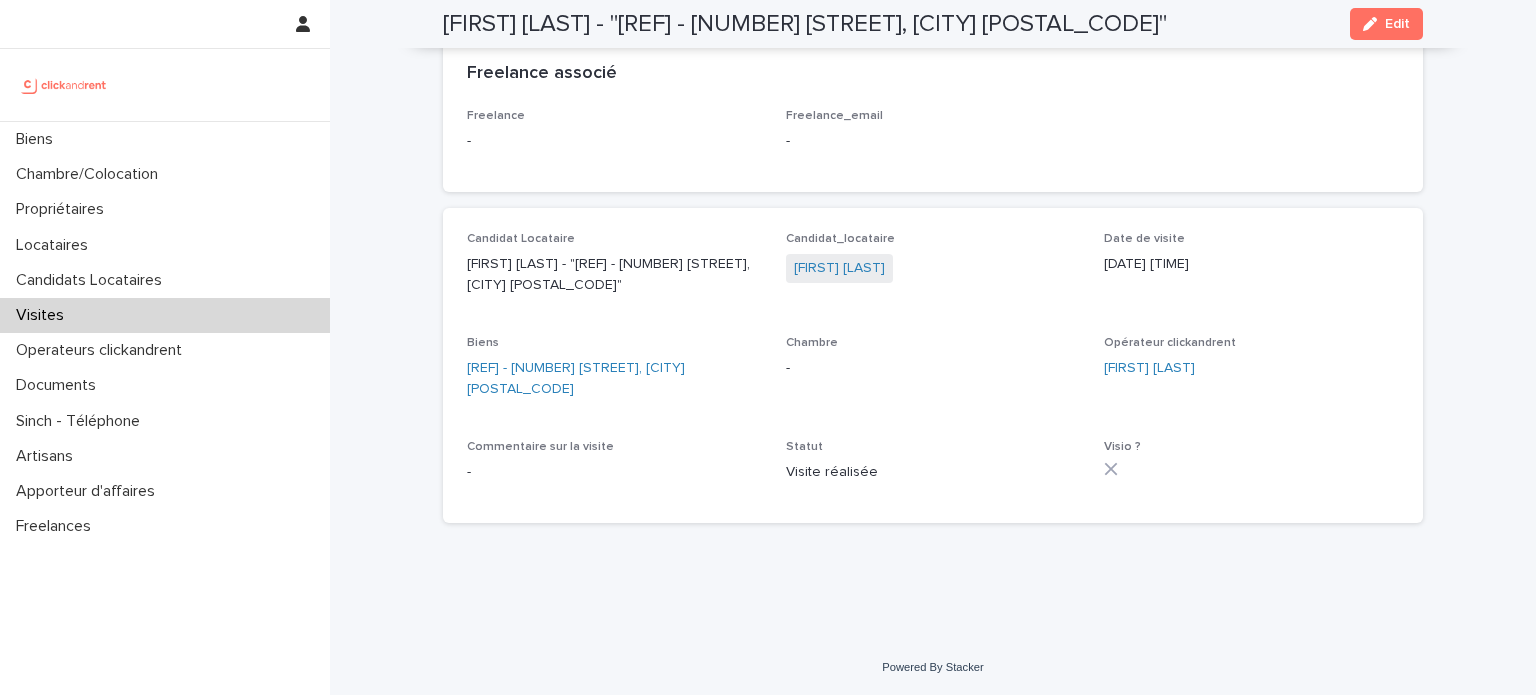 scroll, scrollTop: 0, scrollLeft: 0, axis: both 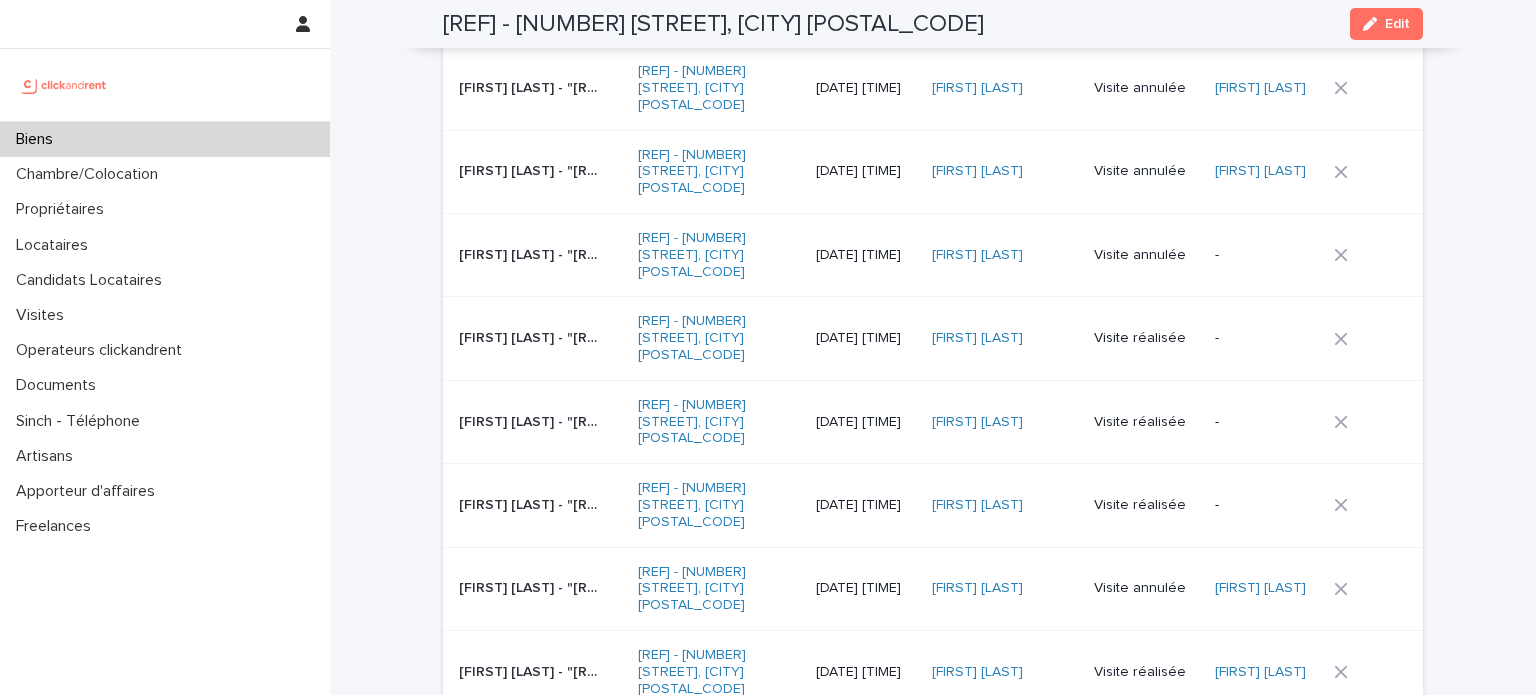 click on "[FIRST] [LAST] - "[REF] - [NUMBER] [STREET],  [CITY] [POSTAL_CODE]"" at bounding box center [532, 503] 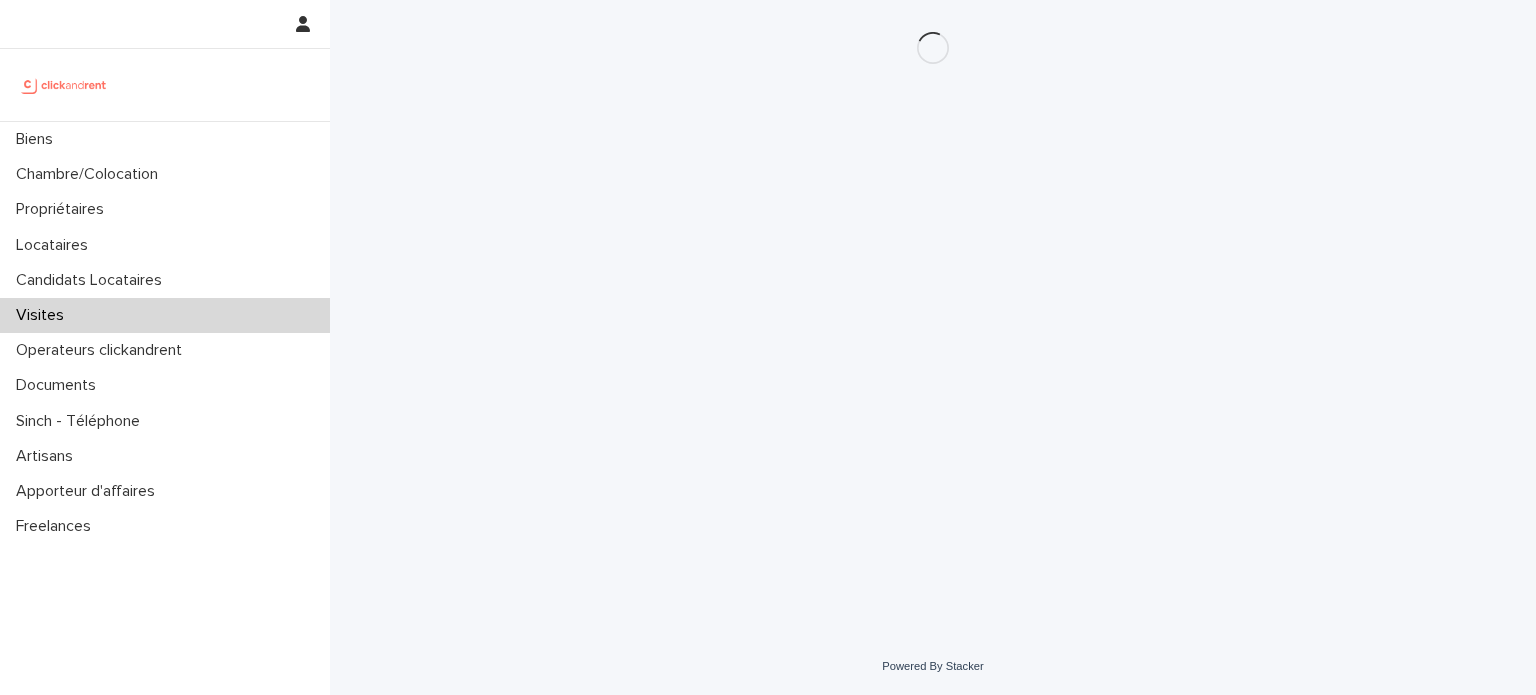 scroll, scrollTop: 0, scrollLeft: 0, axis: both 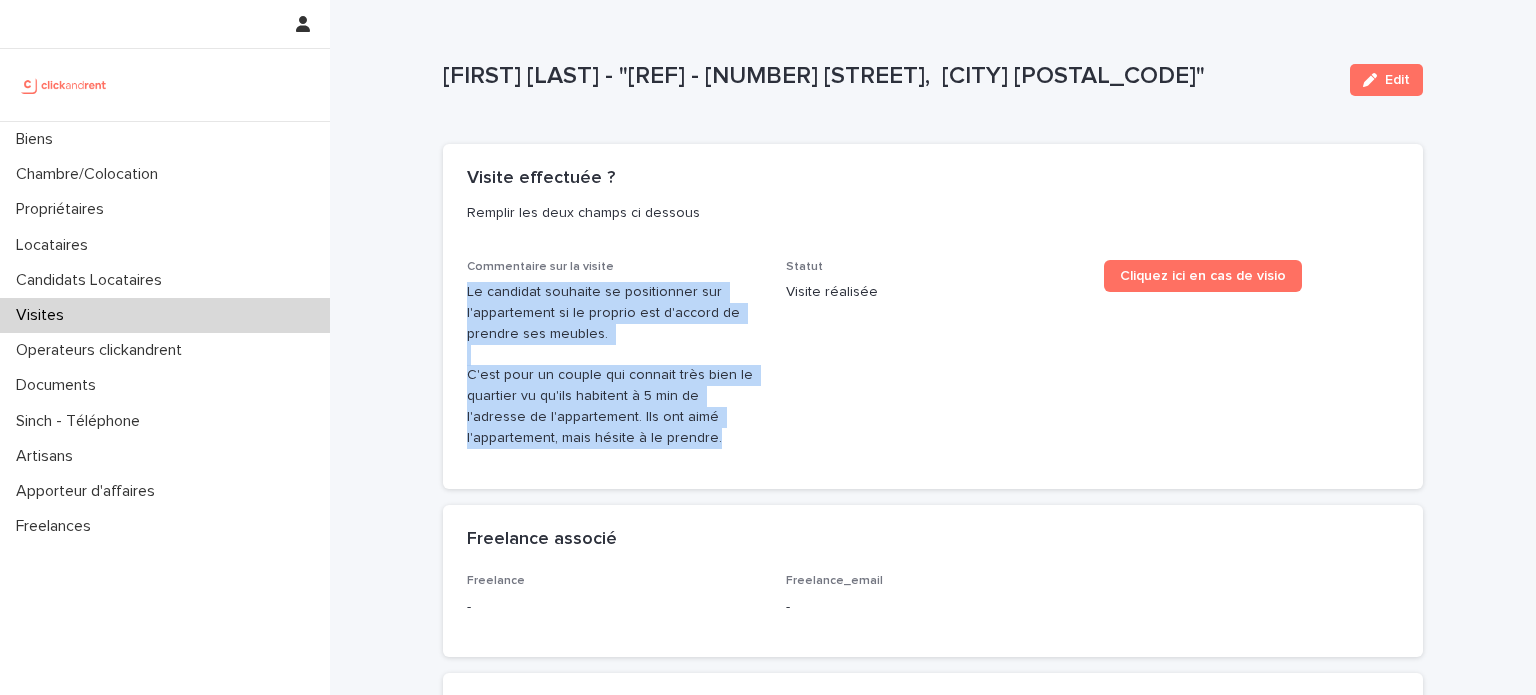 drag, startPoint x: 459, startPoint y: 287, endPoint x: 648, endPoint y: 455, distance: 252.87349 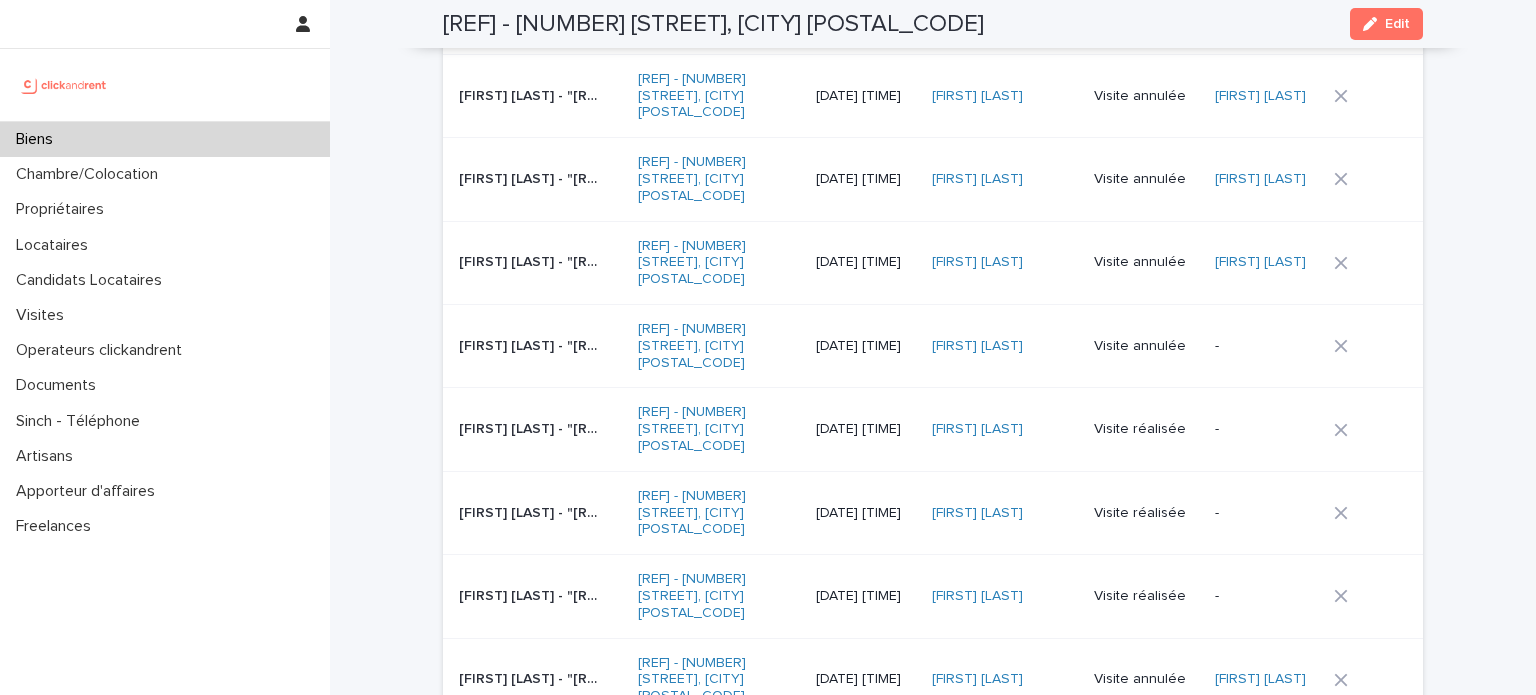 scroll, scrollTop: 8728, scrollLeft: 0, axis: vertical 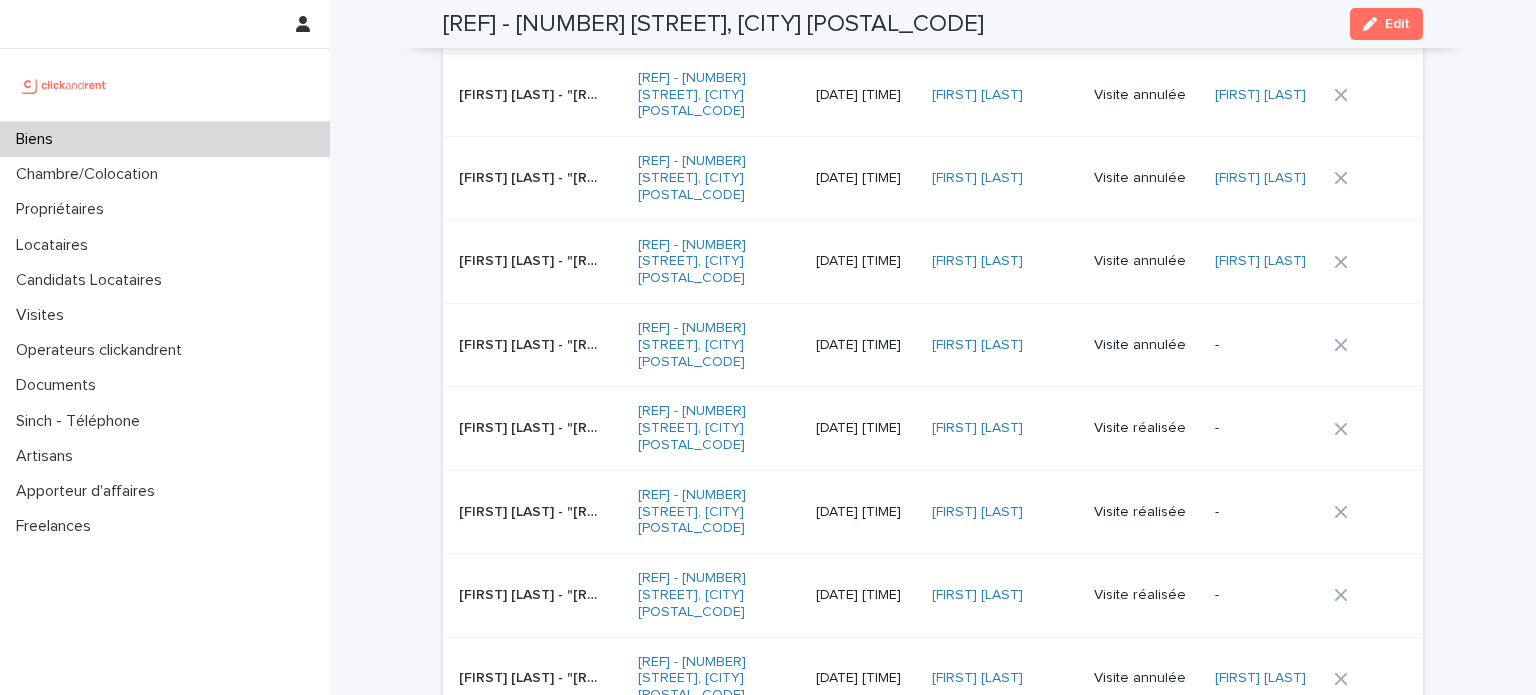 click on "[FIRST] [LAST] - "[REF] - [NUMBER] [STREET],  [CITY] [POSTAL_CODE]"" at bounding box center [532, 510] 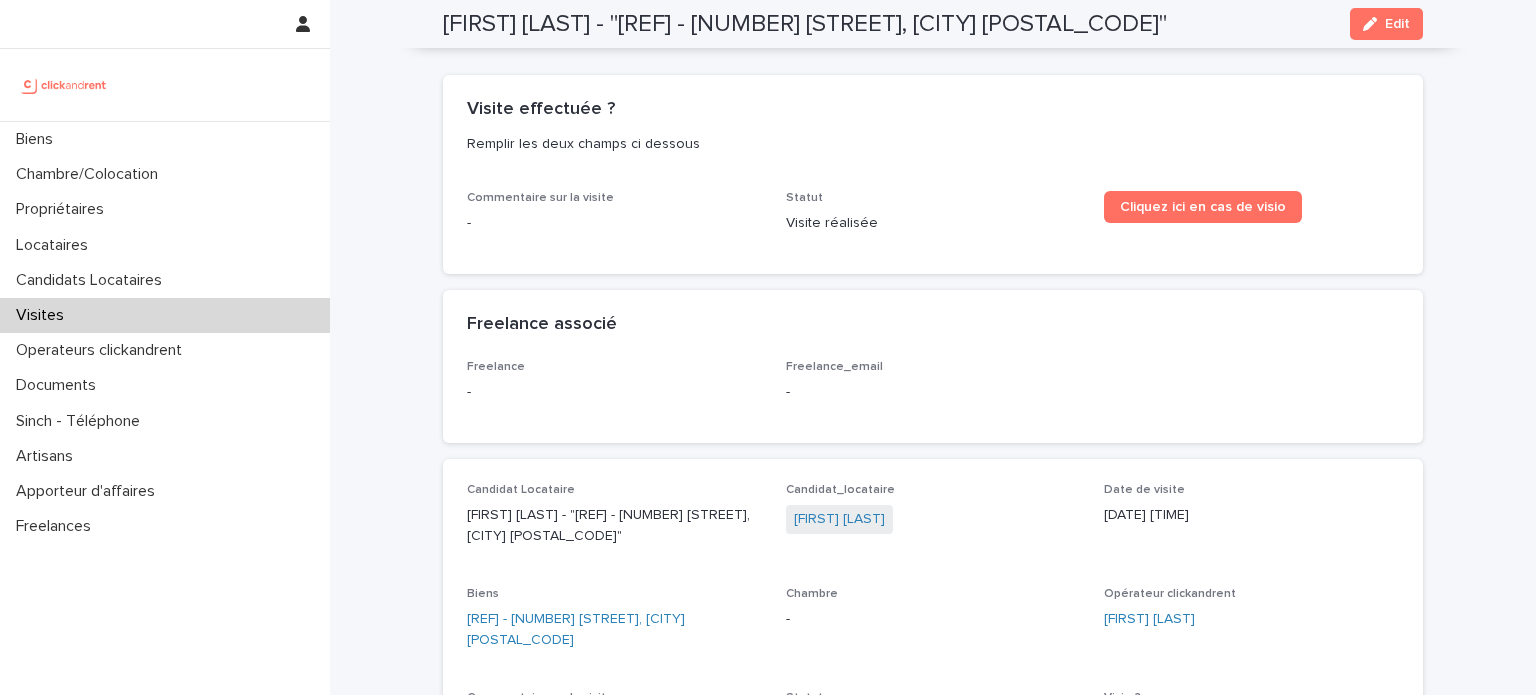 scroll, scrollTop: 0, scrollLeft: 0, axis: both 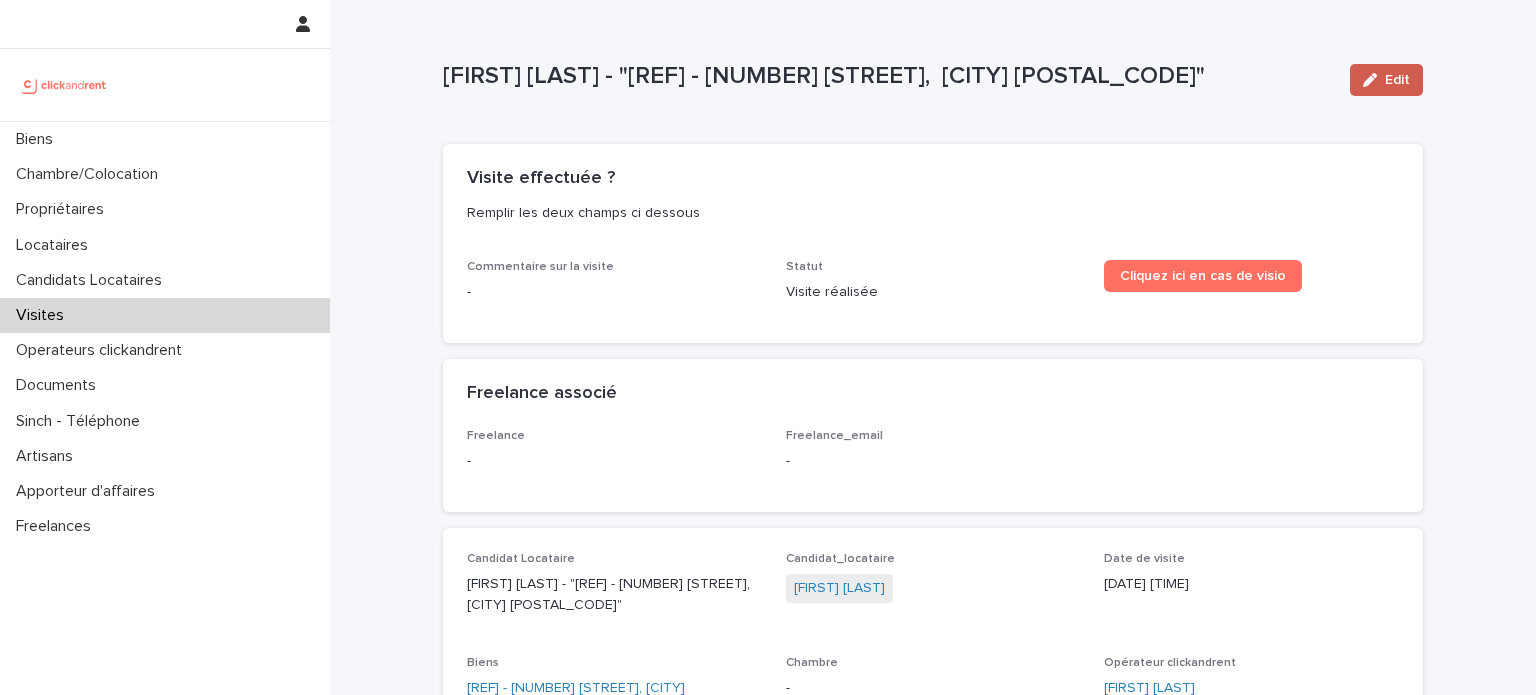 click on "Edit" at bounding box center [1386, 80] 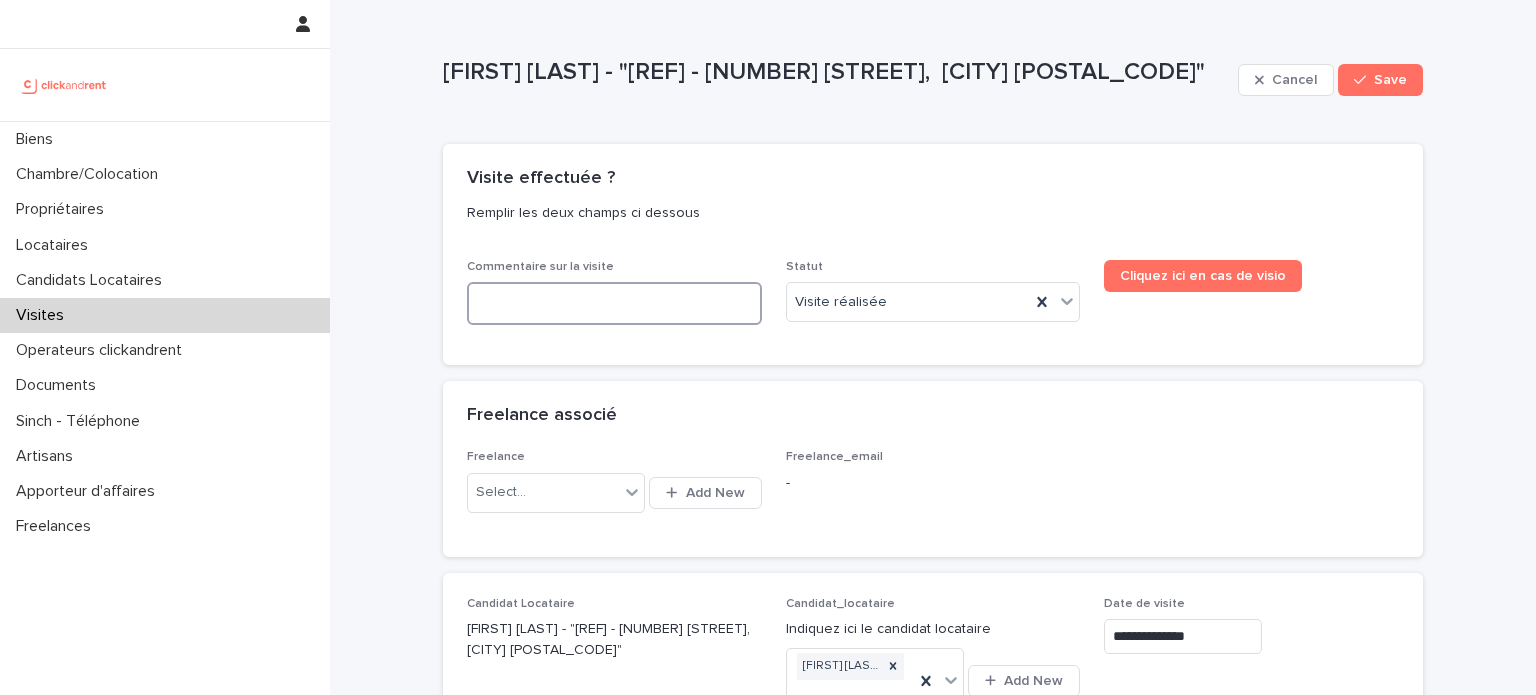 click at bounding box center (614, 303) 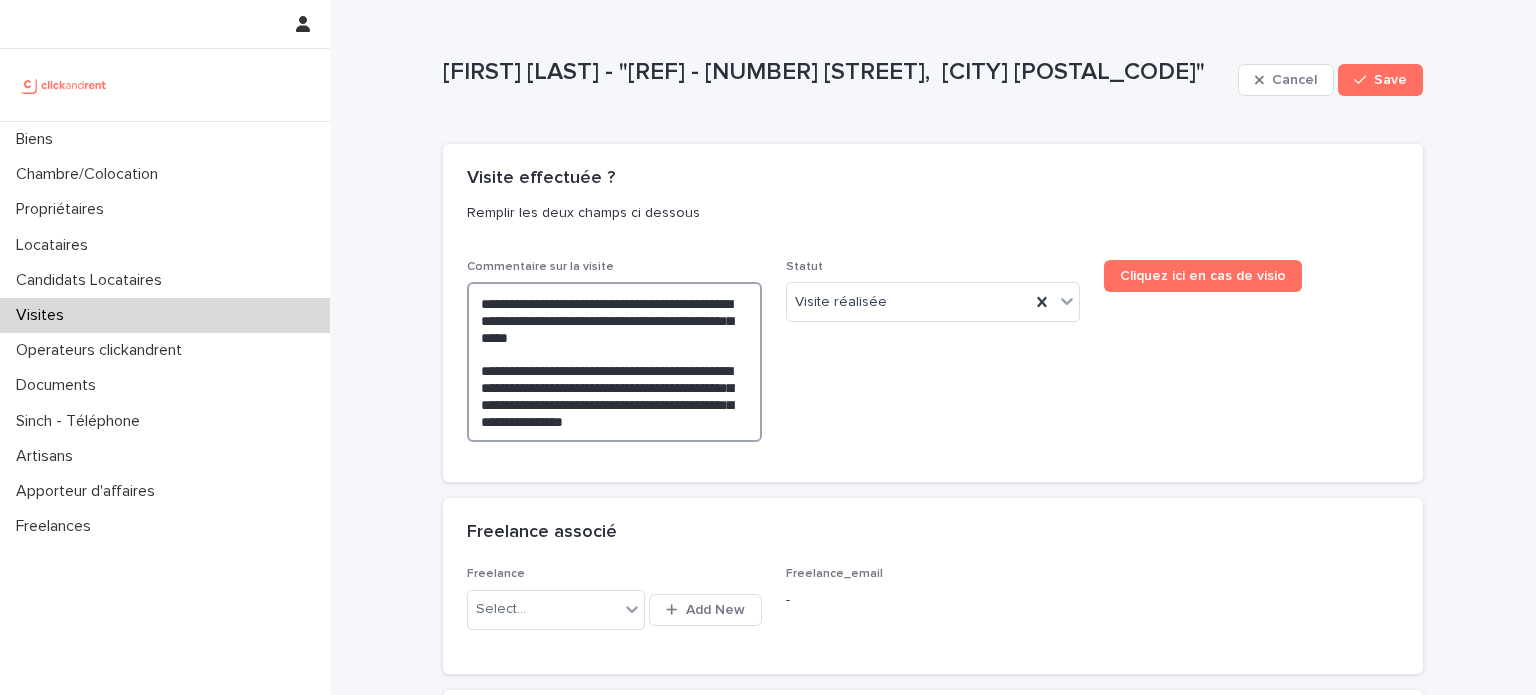 type on "**********" 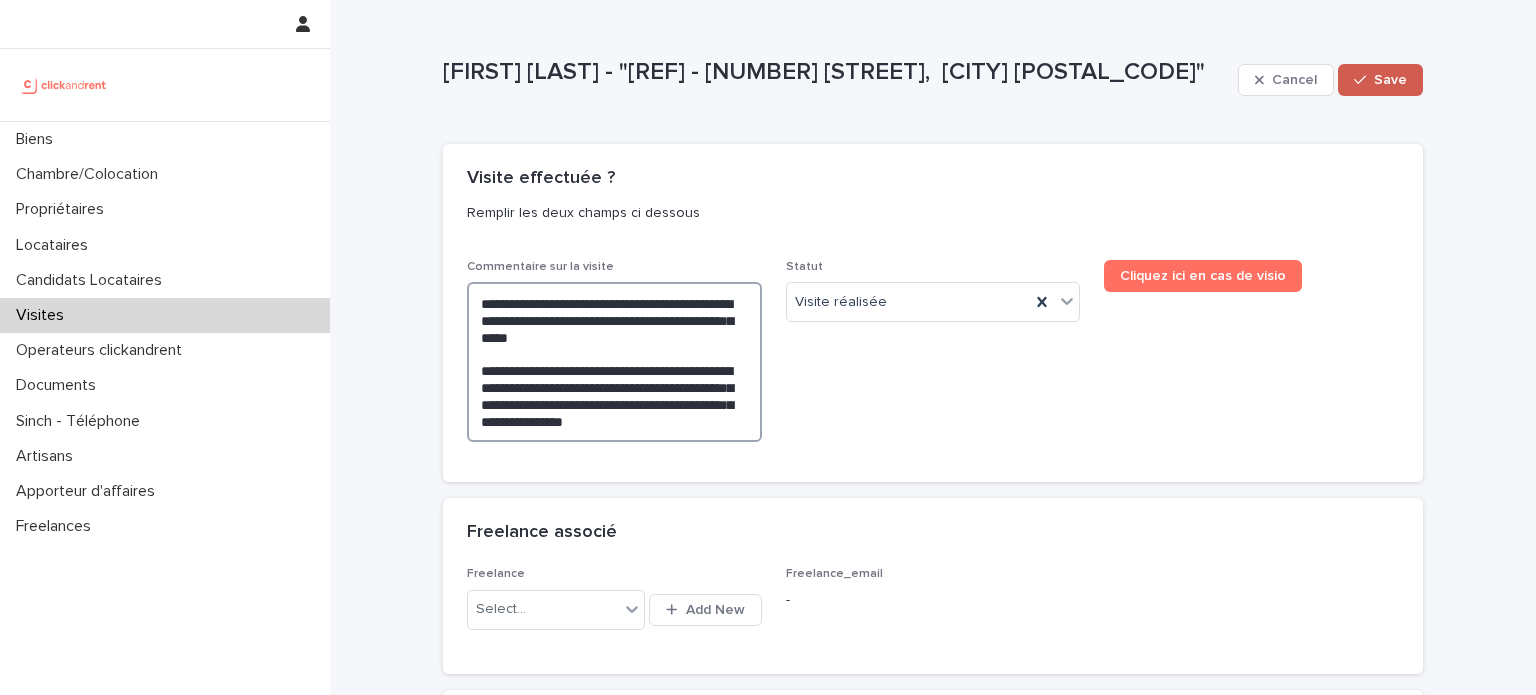 type on "**********" 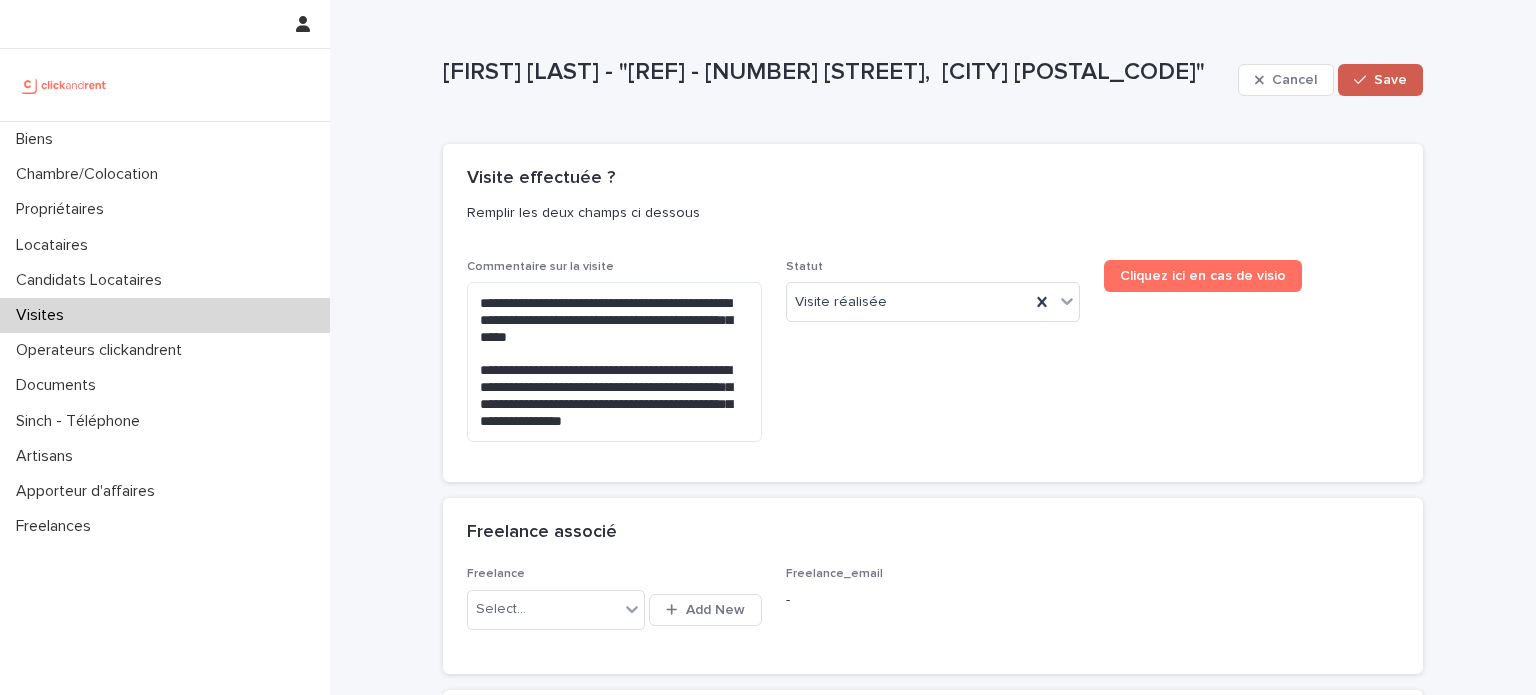 click on "Save" at bounding box center [1390, 80] 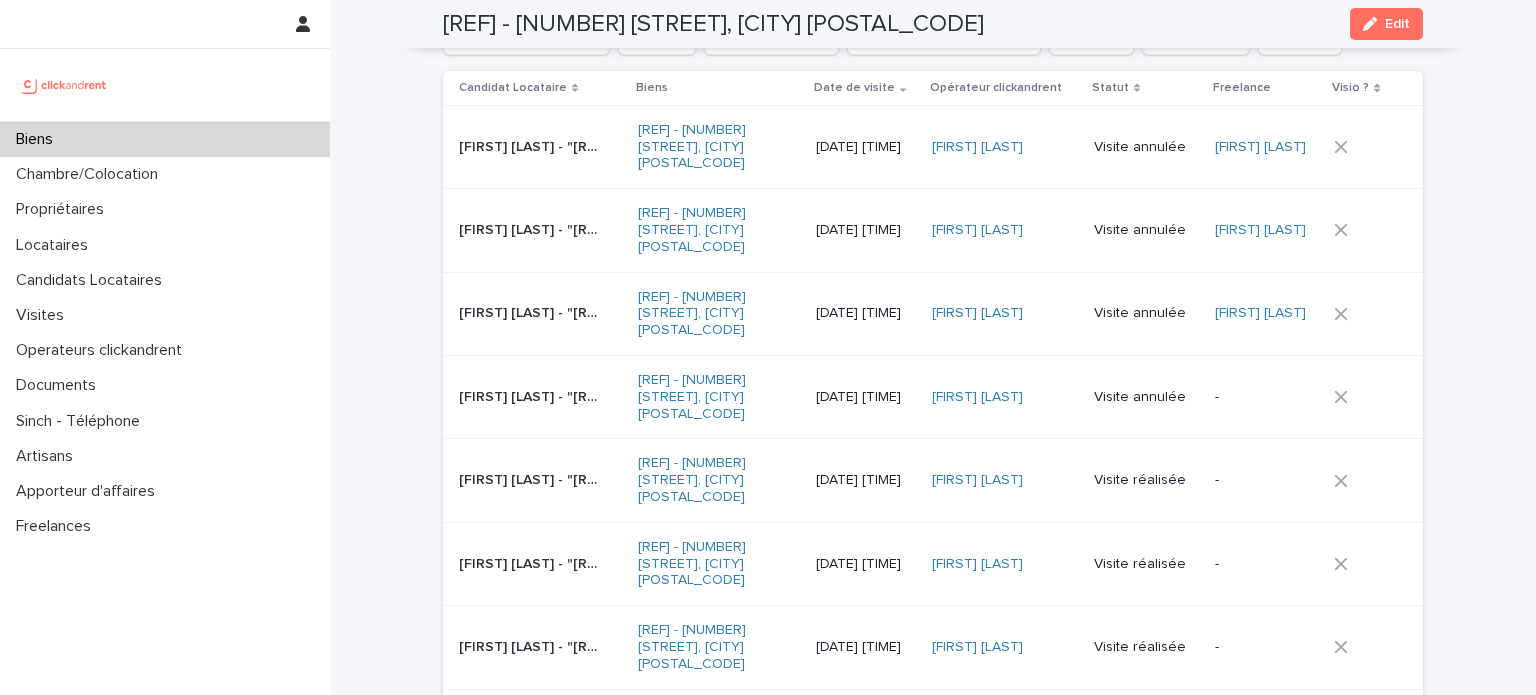 scroll, scrollTop: 8672, scrollLeft: 0, axis: vertical 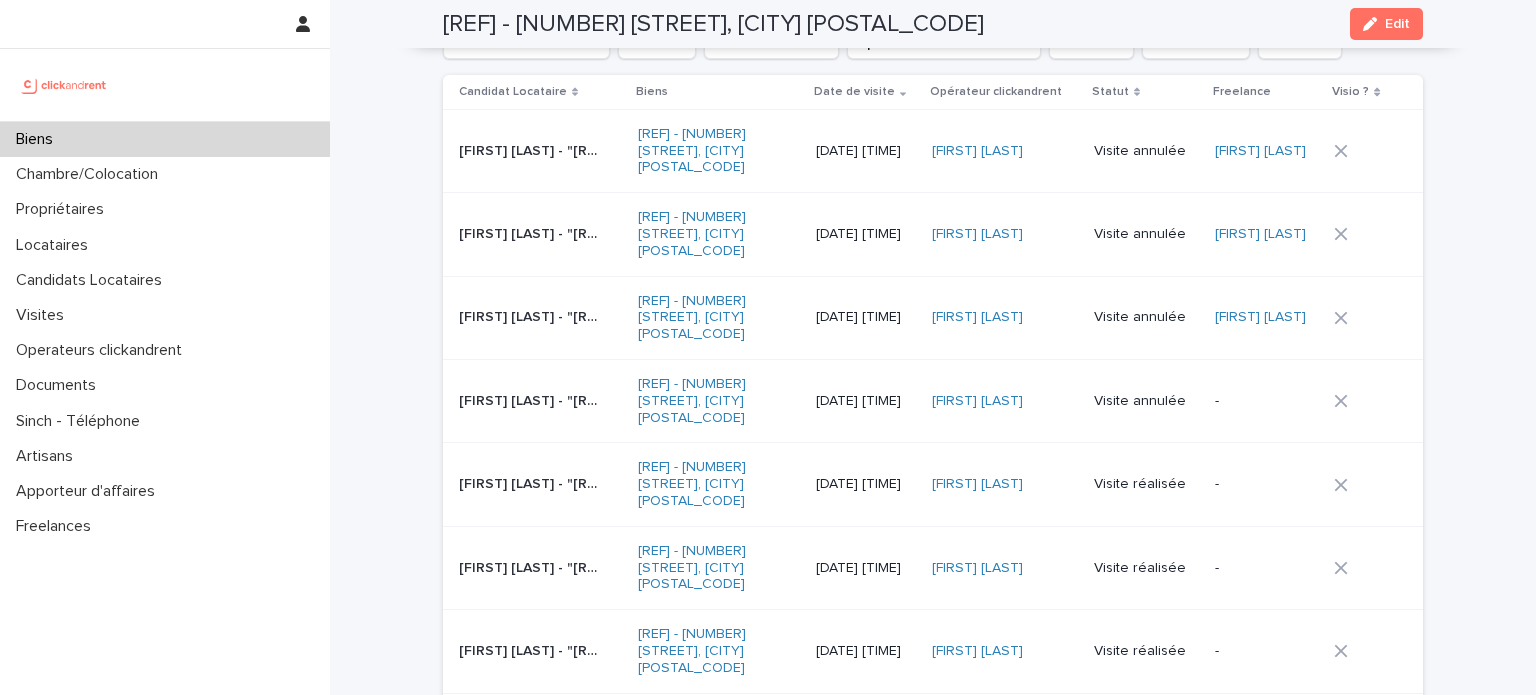 click on "[FIRST] [LAST] - "[REF] - [NUMBER] [STREET],  [CITY] [POSTAL_CODE]"" at bounding box center (532, 482) 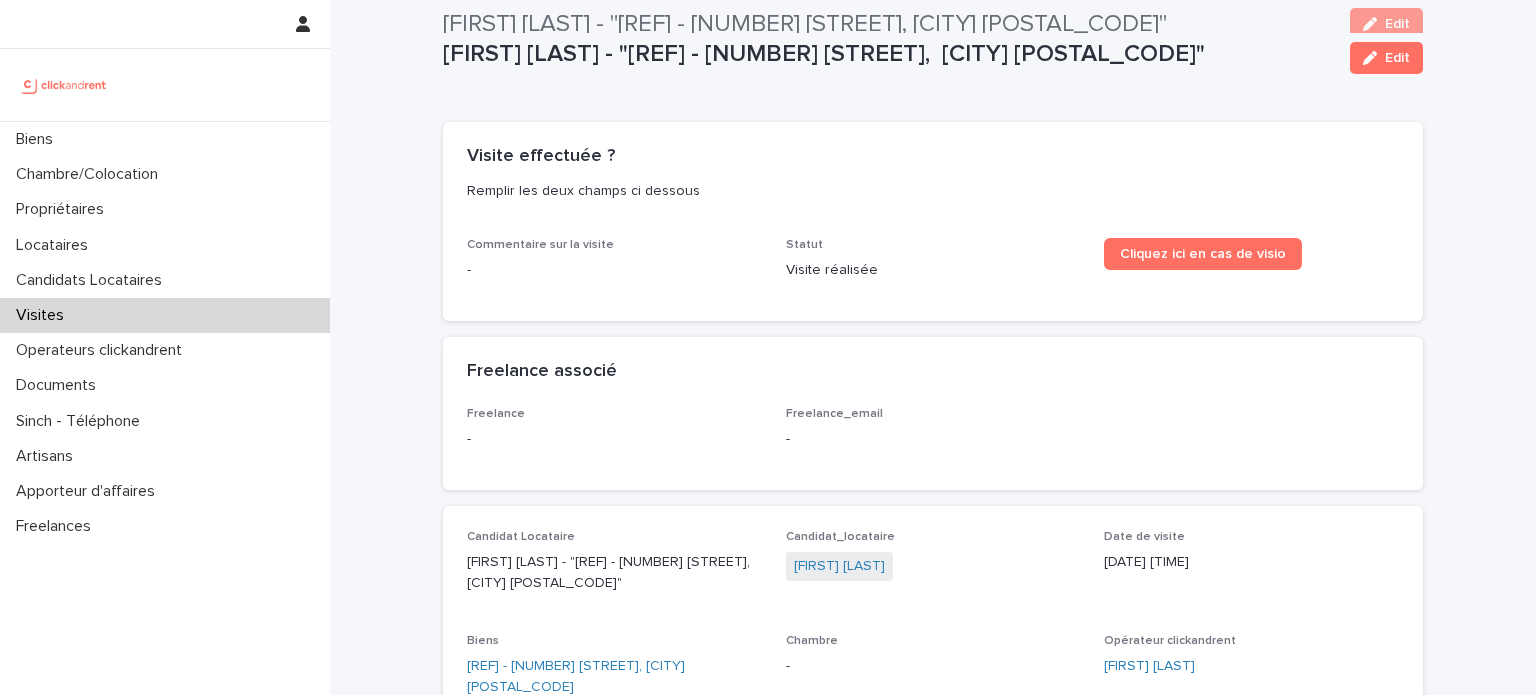 scroll, scrollTop: 0, scrollLeft: 0, axis: both 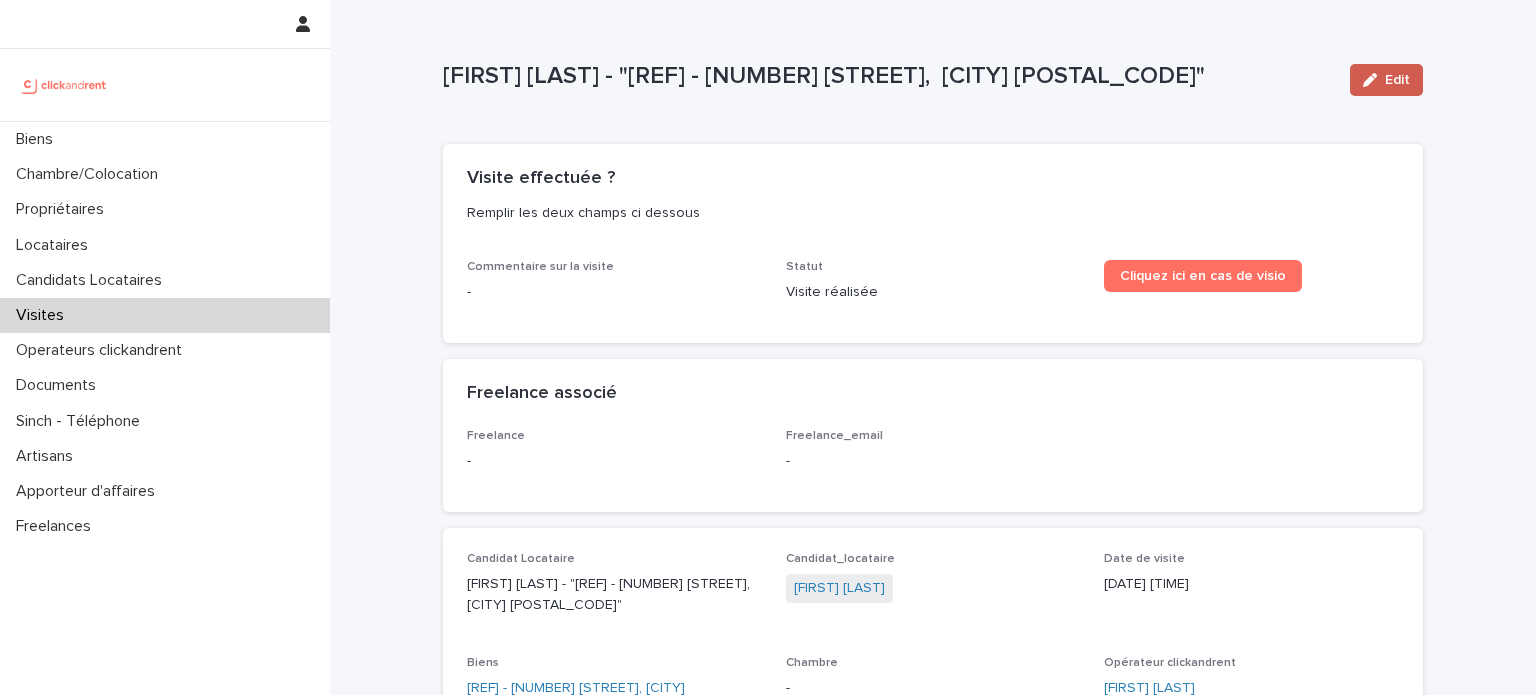 click on "Edit" at bounding box center [1386, 80] 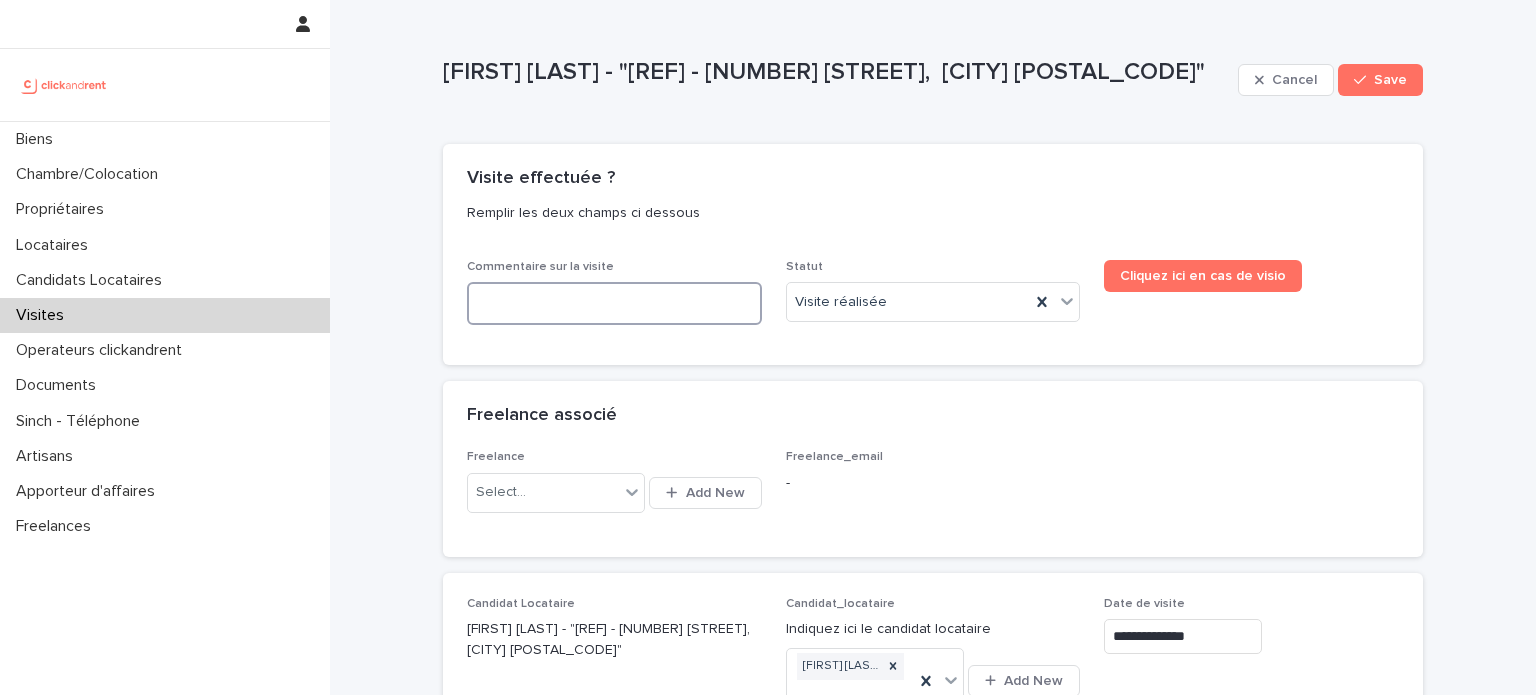 click at bounding box center [614, 303] 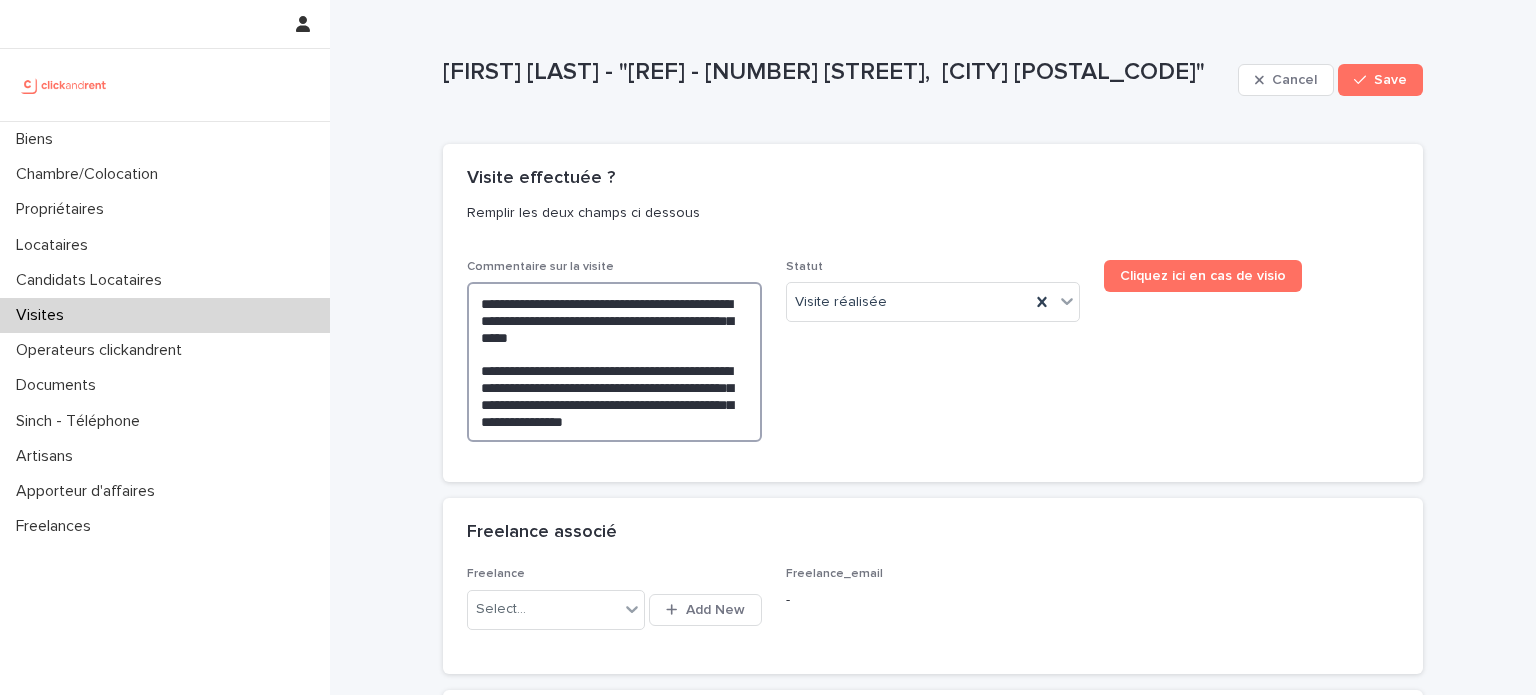 type on "**********" 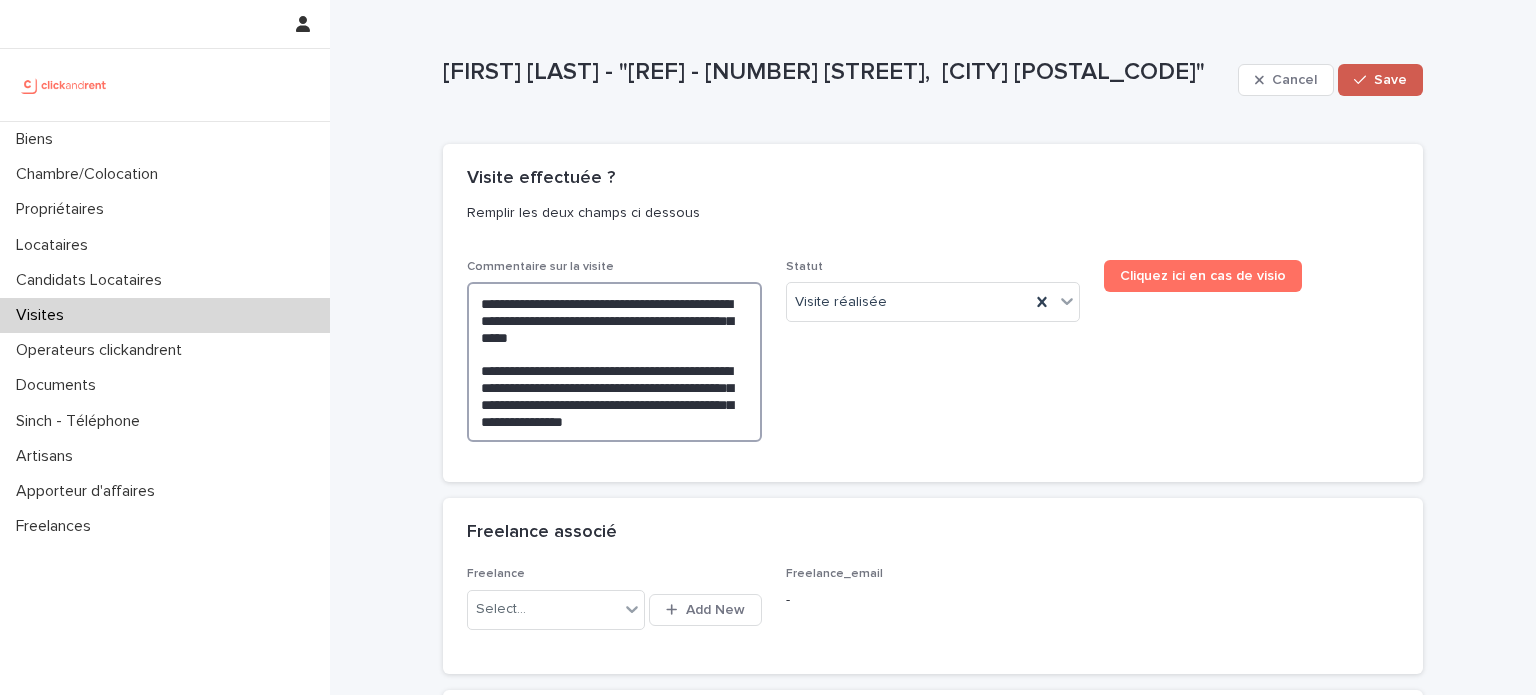 type on "**********" 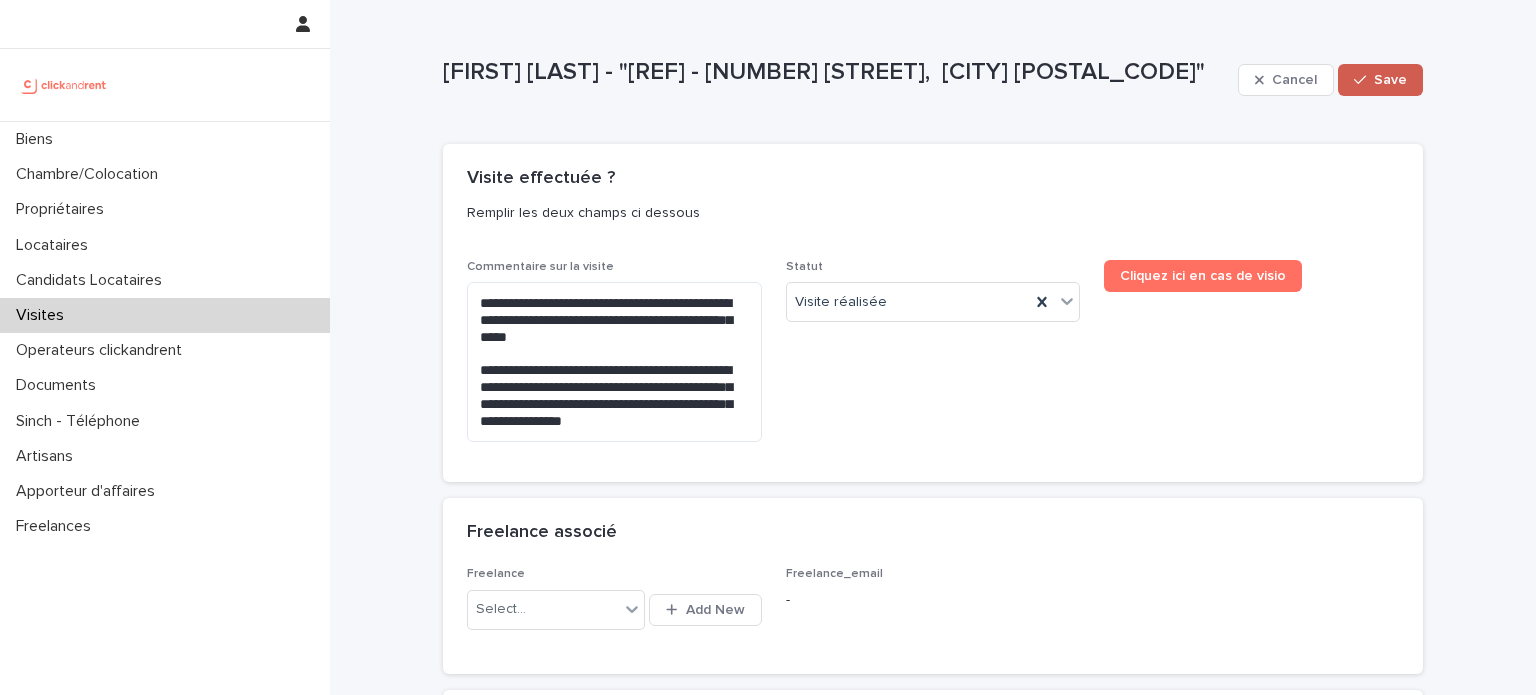 click on "Save" at bounding box center (1390, 80) 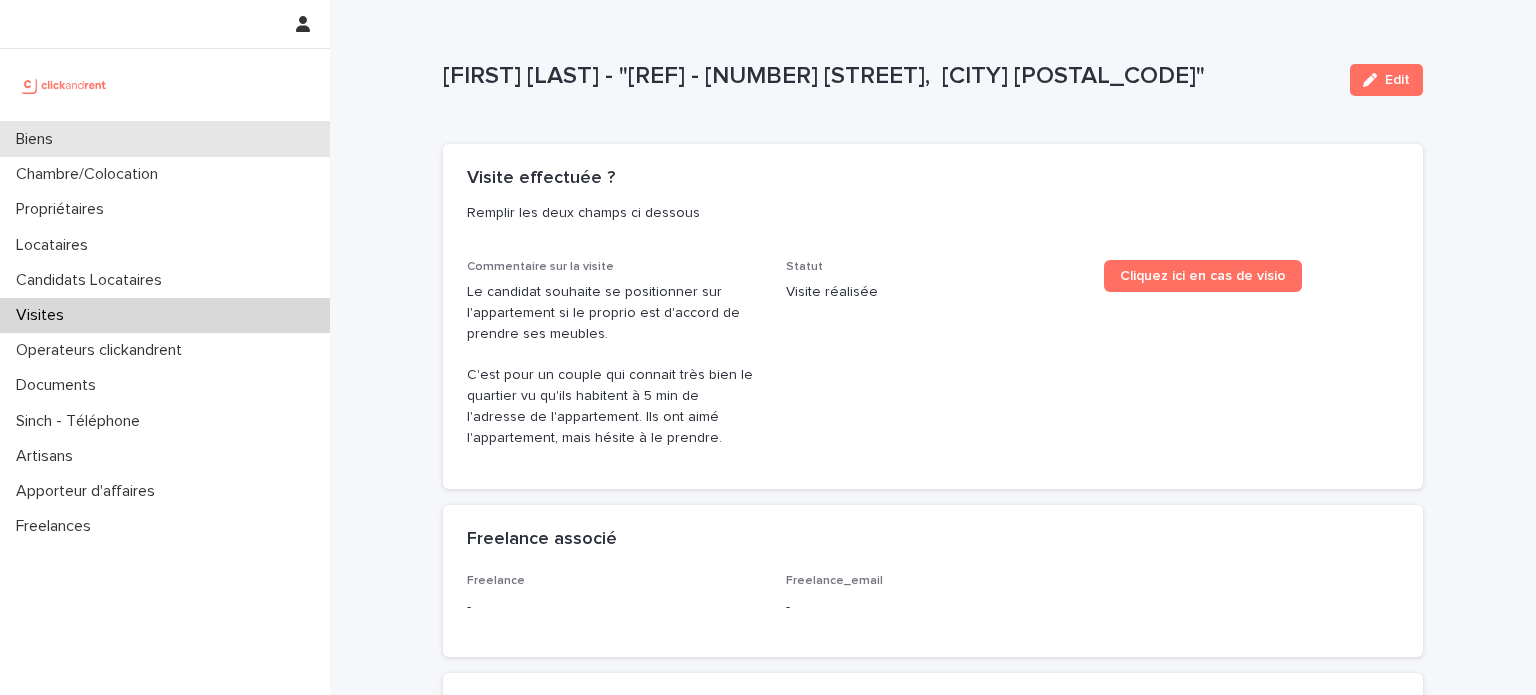 click on "Biens" at bounding box center [165, 139] 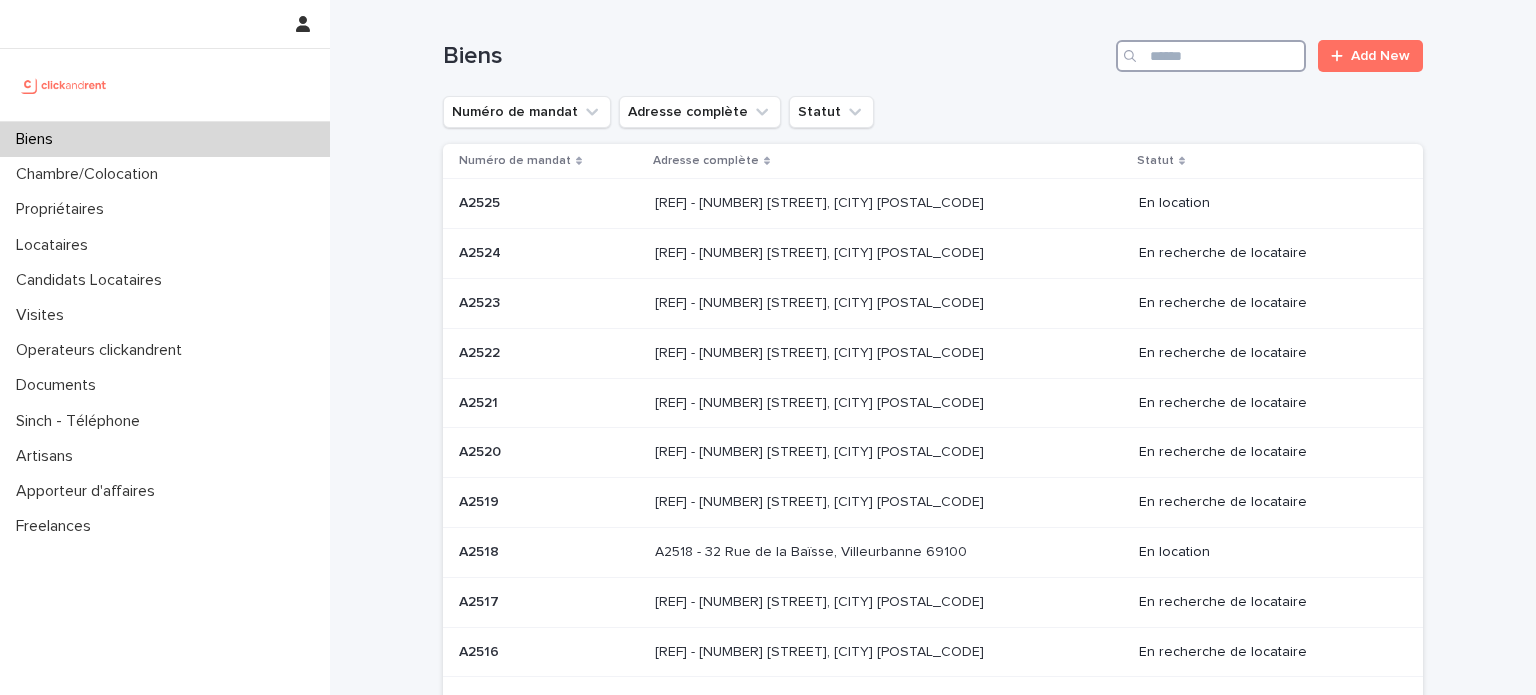 click at bounding box center [1211, 56] 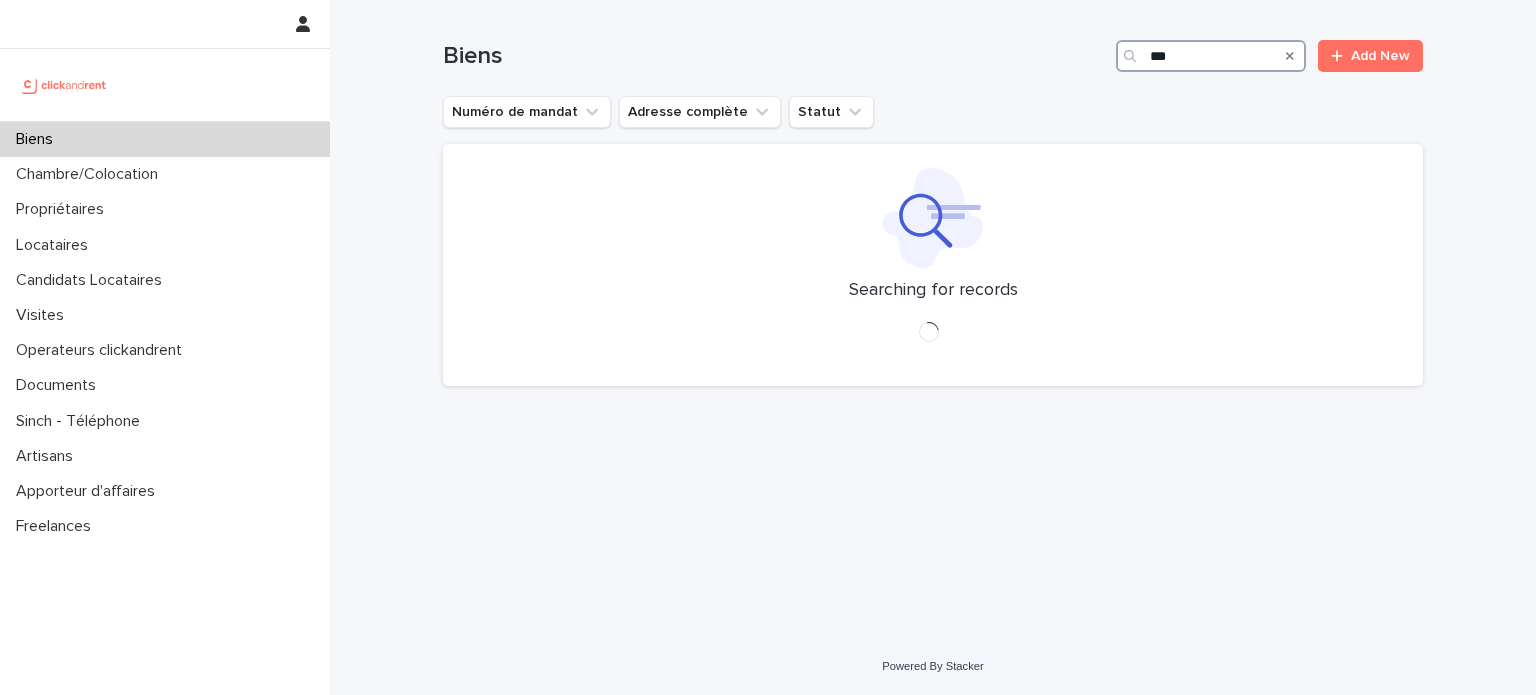 type on "****" 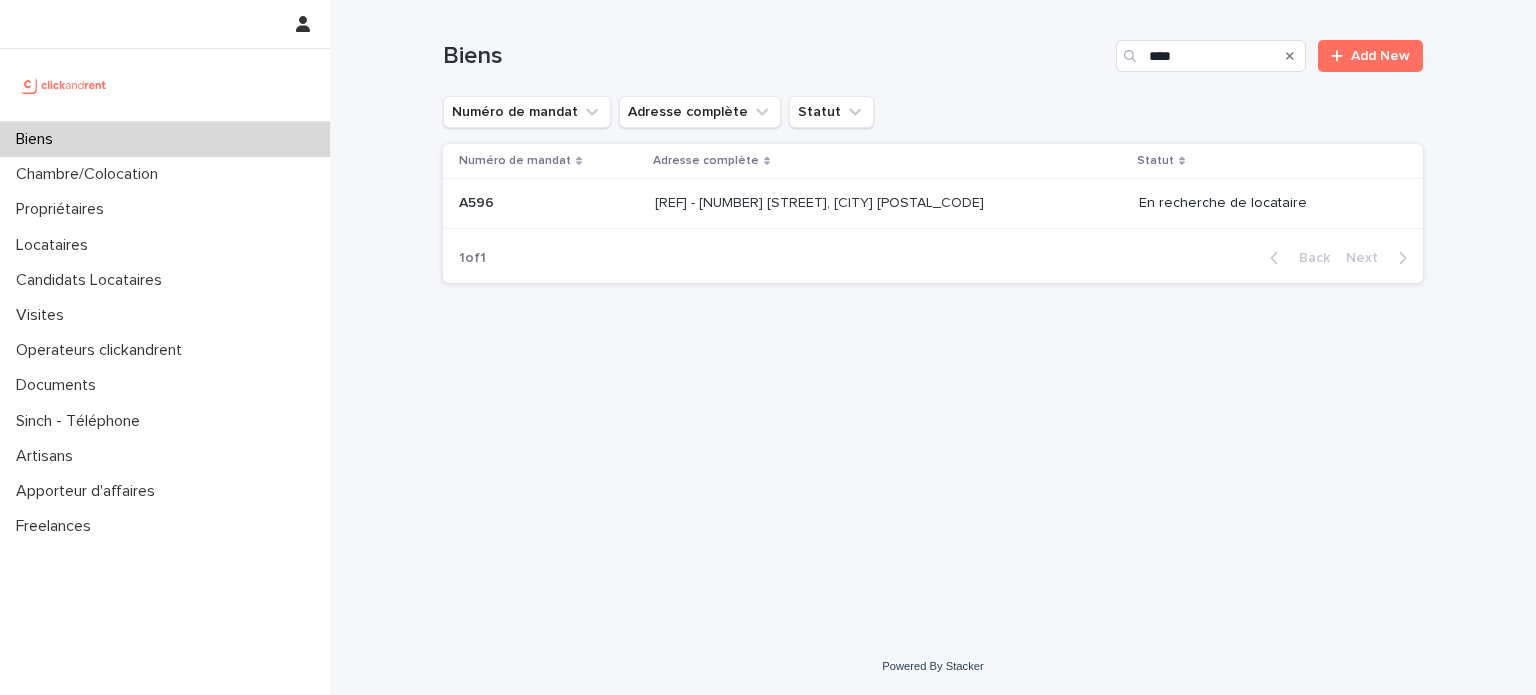 click on "[REF] - [NUMBER] [STREET],  [CITY] [POSTAL_CODE]" at bounding box center [821, 201] 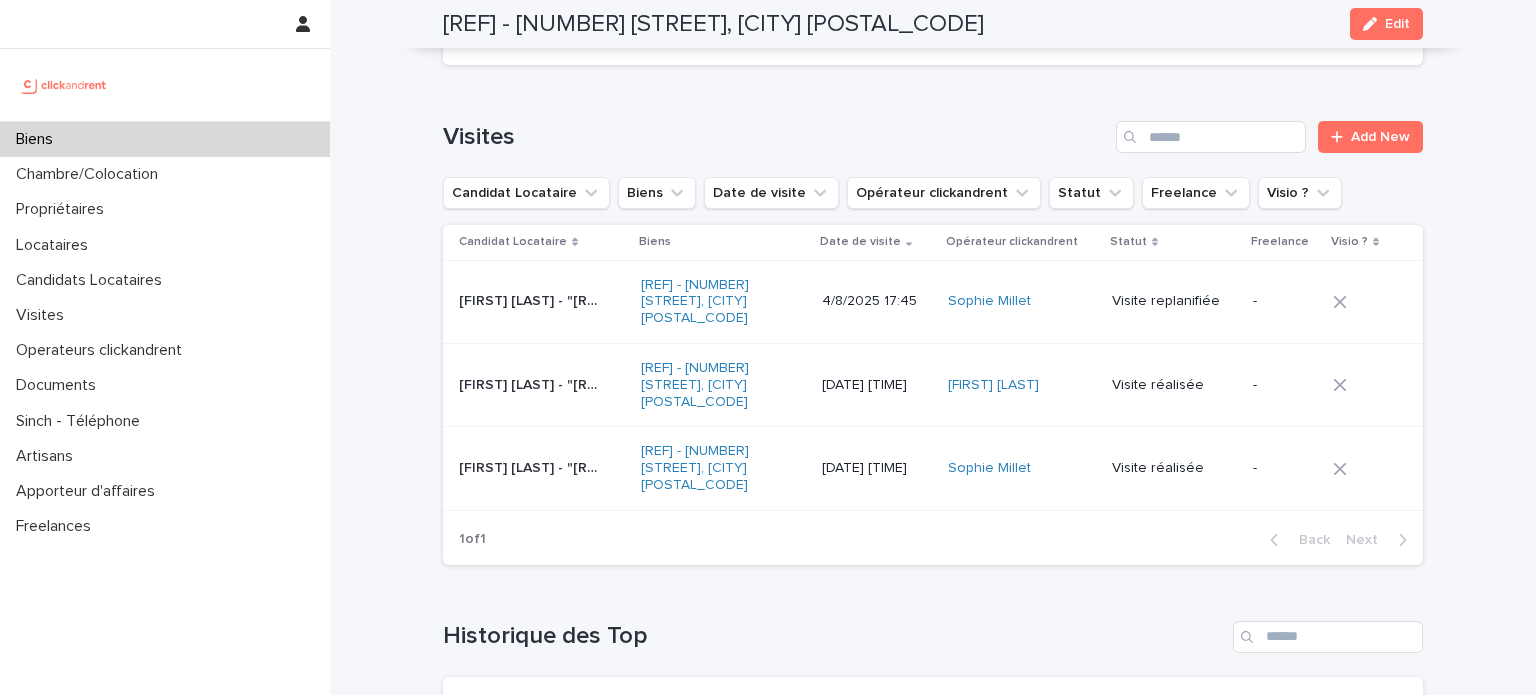 scroll, scrollTop: 8068, scrollLeft: 0, axis: vertical 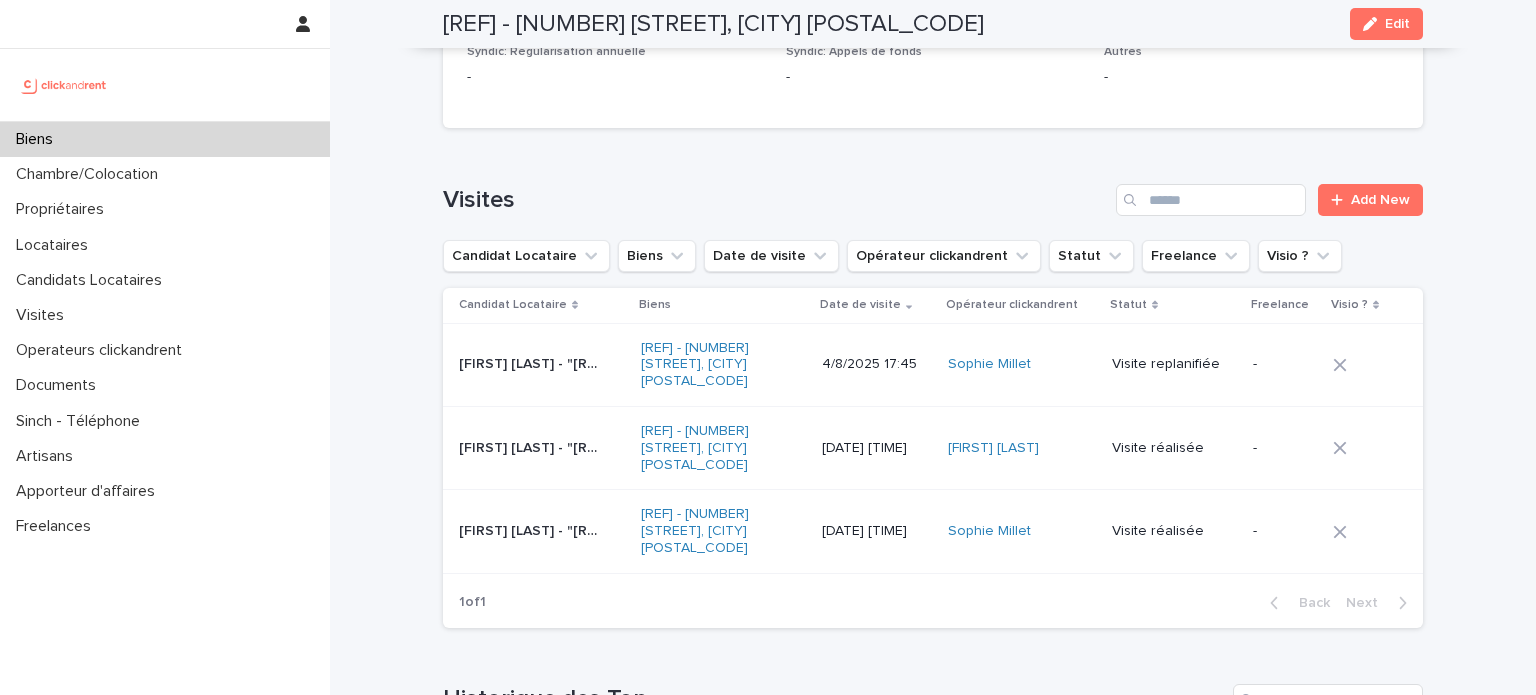 click on "[FIRST] [LAST] - "[REF] - [NUMBER] [STREET],  [CITY] [POSTAL_CODE]" [FIRST] [LAST] - "[REF] - [NUMBER] [STREET],  [CITY] [POSTAL_CODE]"" at bounding box center [538, 447] 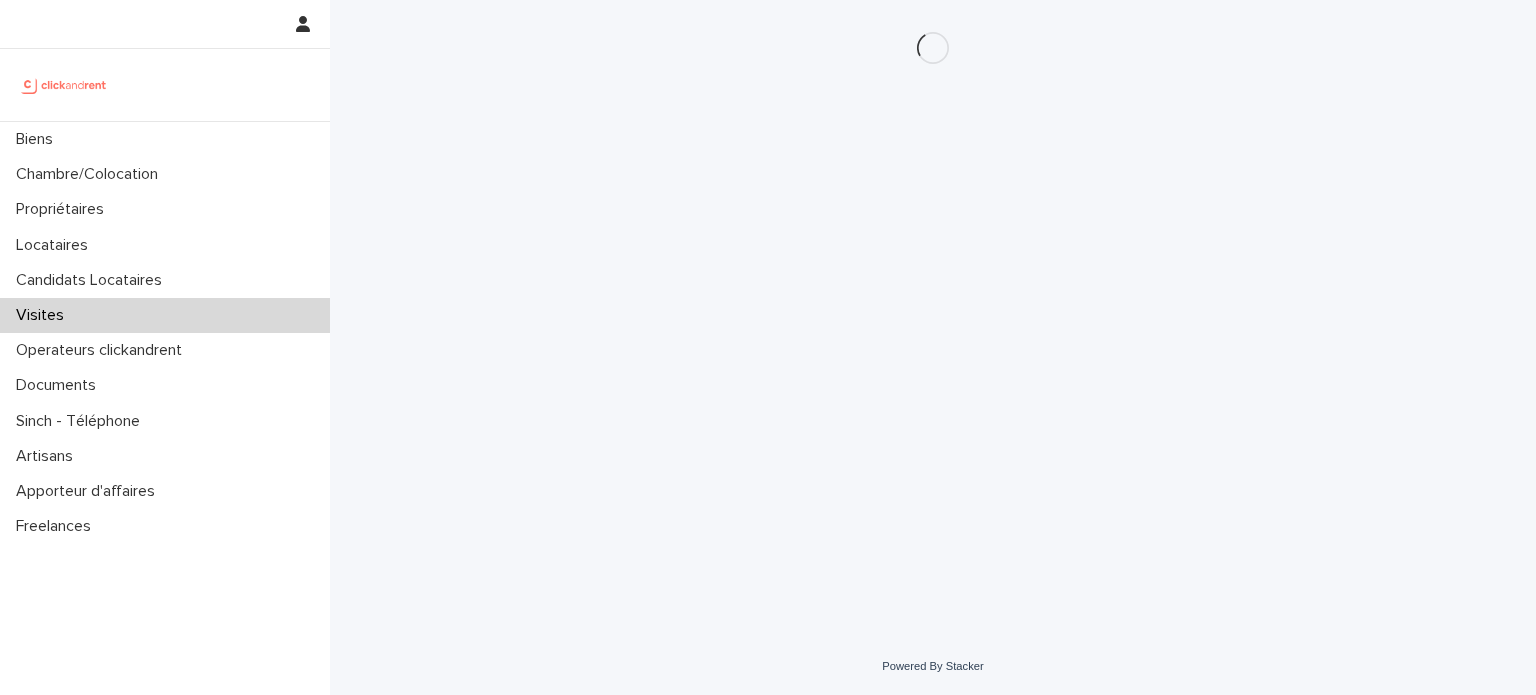 scroll, scrollTop: 0, scrollLeft: 0, axis: both 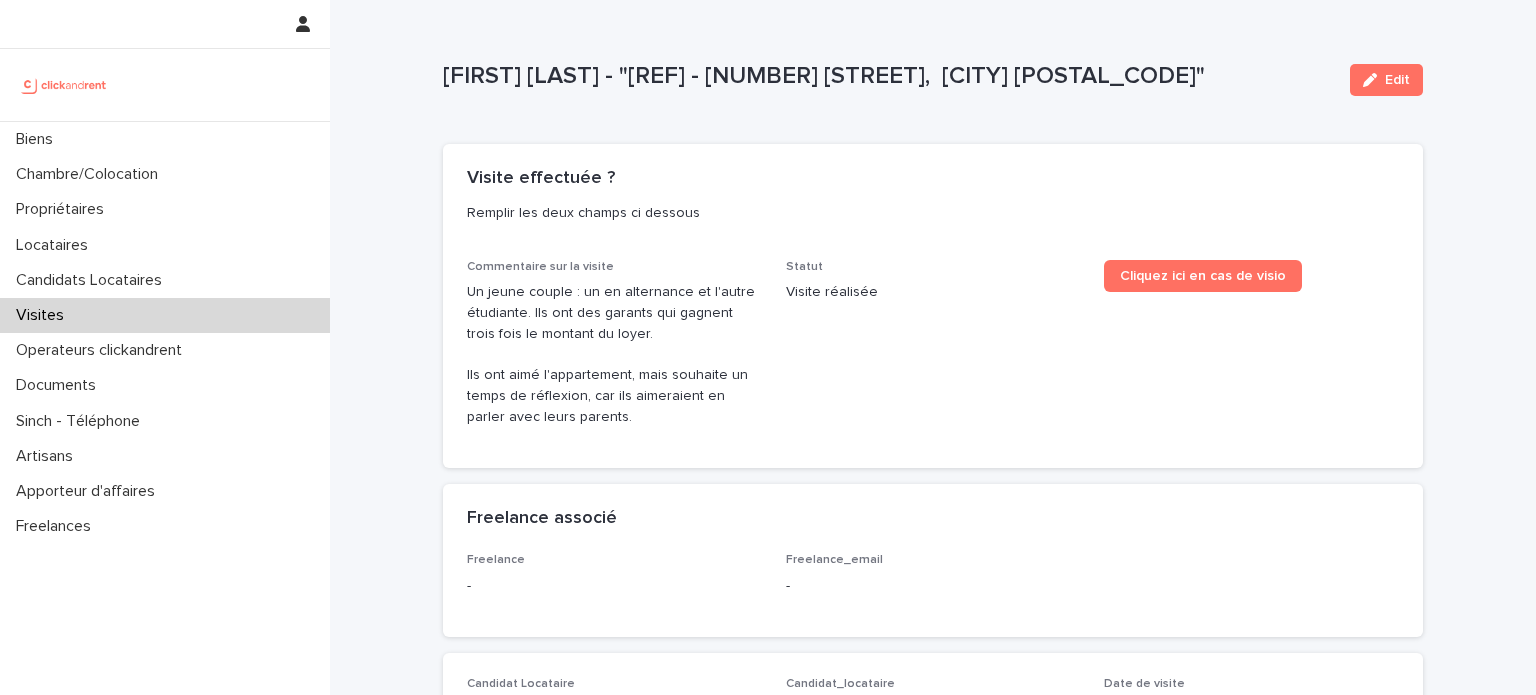 drag, startPoint x: 448, startPoint y: 290, endPoint x: 621, endPoint y: 417, distance: 214.61128 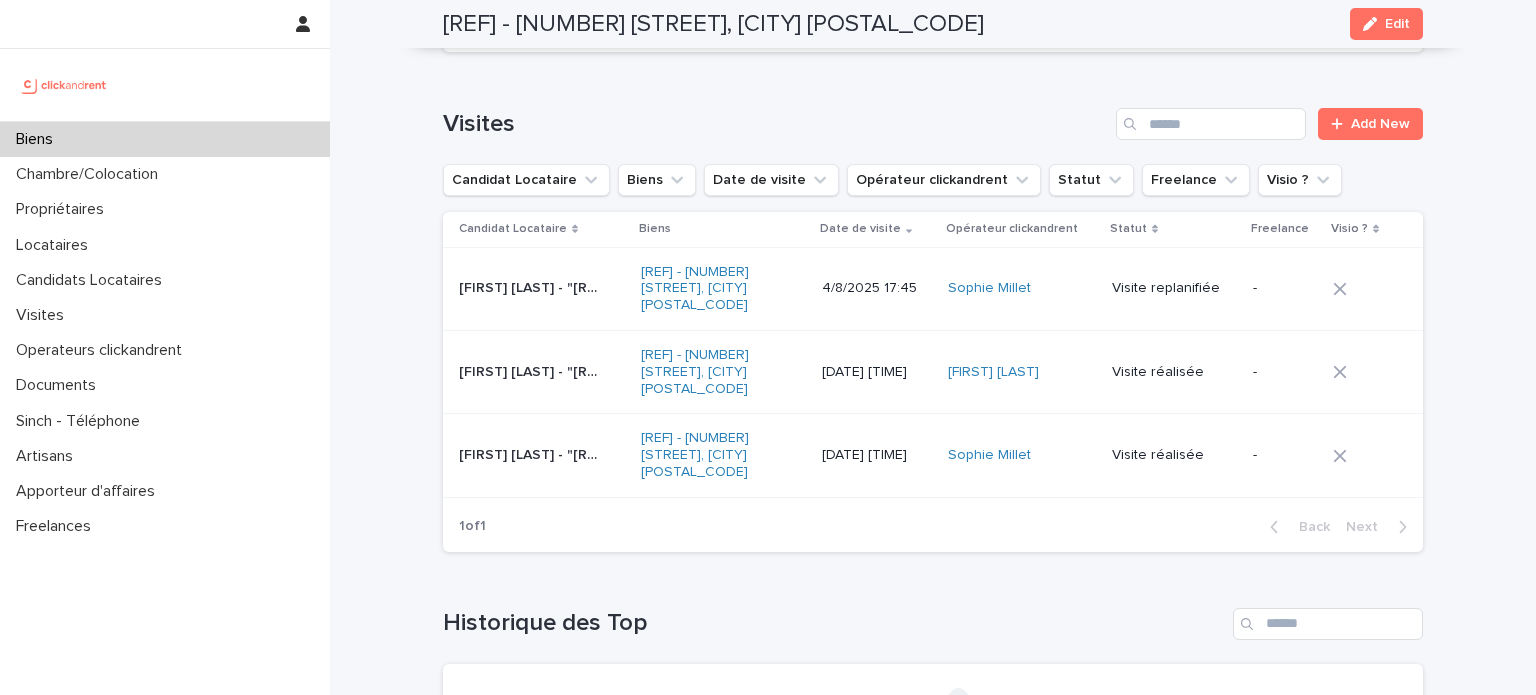 scroll, scrollTop: 8108, scrollLeft: 0, axis: vertical 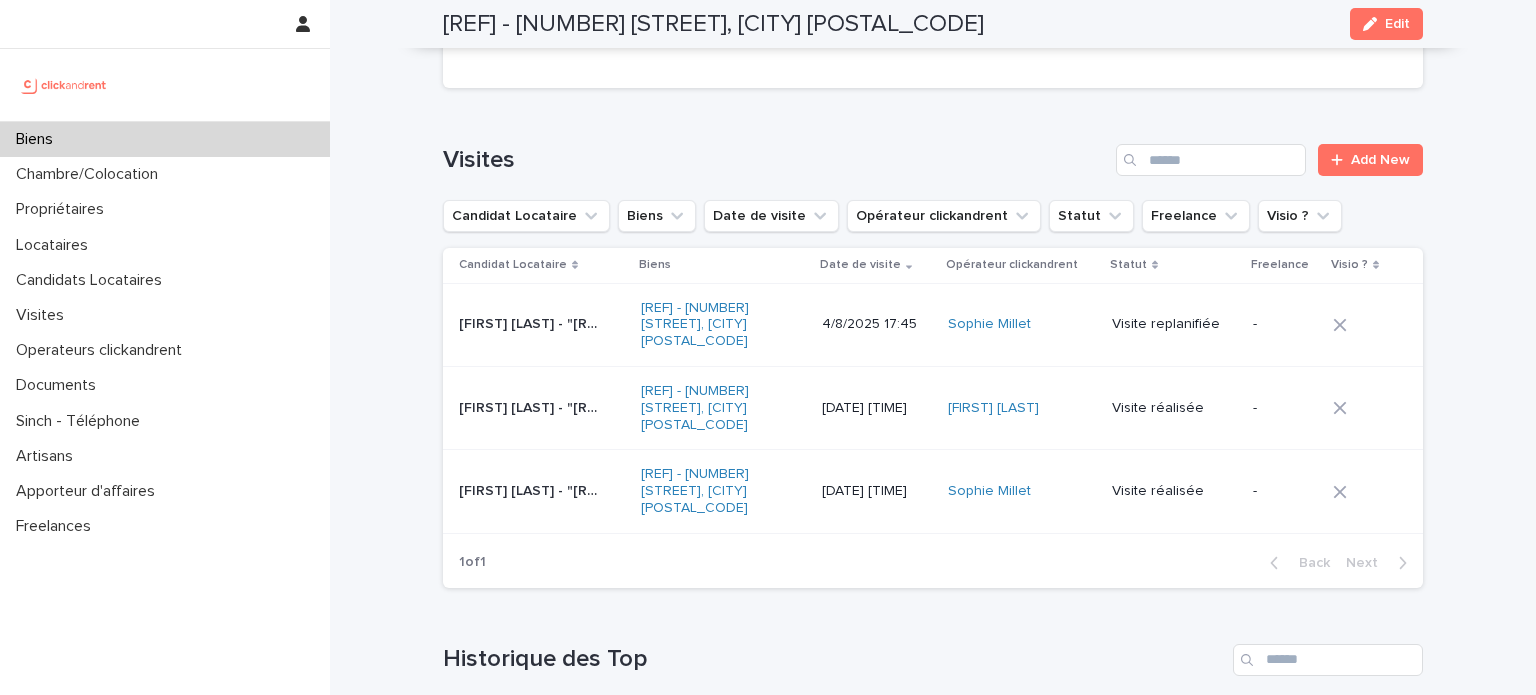 click on "[FIRST] [LAST] - "[REF] - [NUMBER] [STREET],  [CITY] [POSTAL_CODE]"" at bounding box center (532, 322) 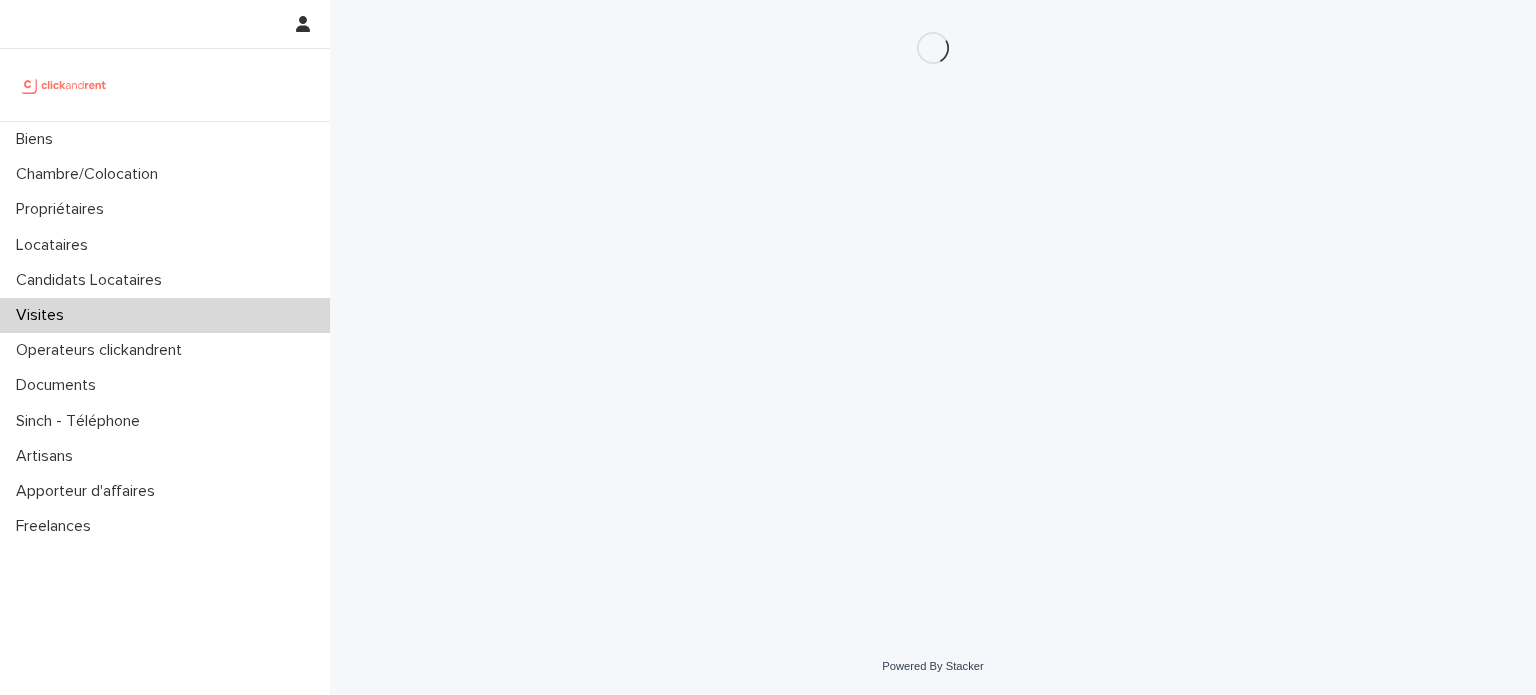 scroll, scrollTop: 0, scrollLeft: 0, axis: both 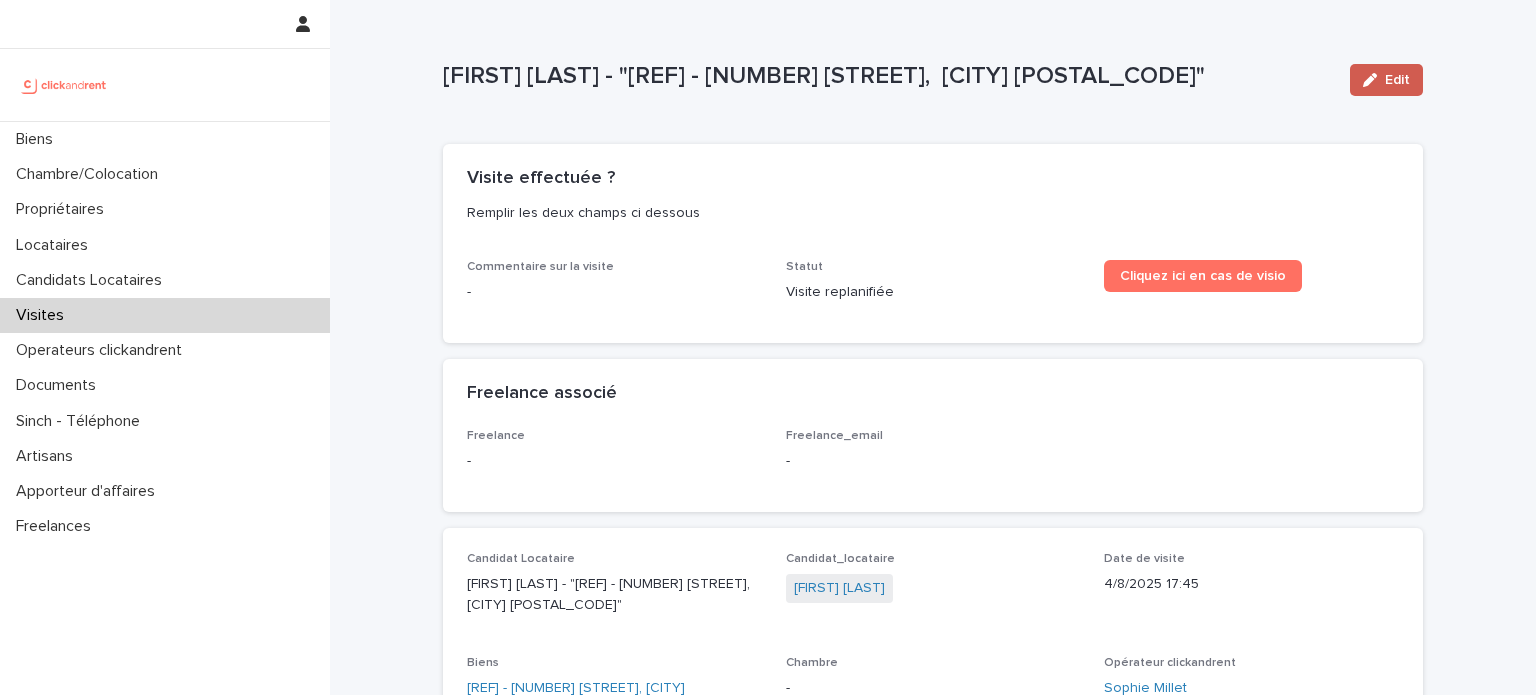 click on "Edit" at bounding box center (1386, 80) 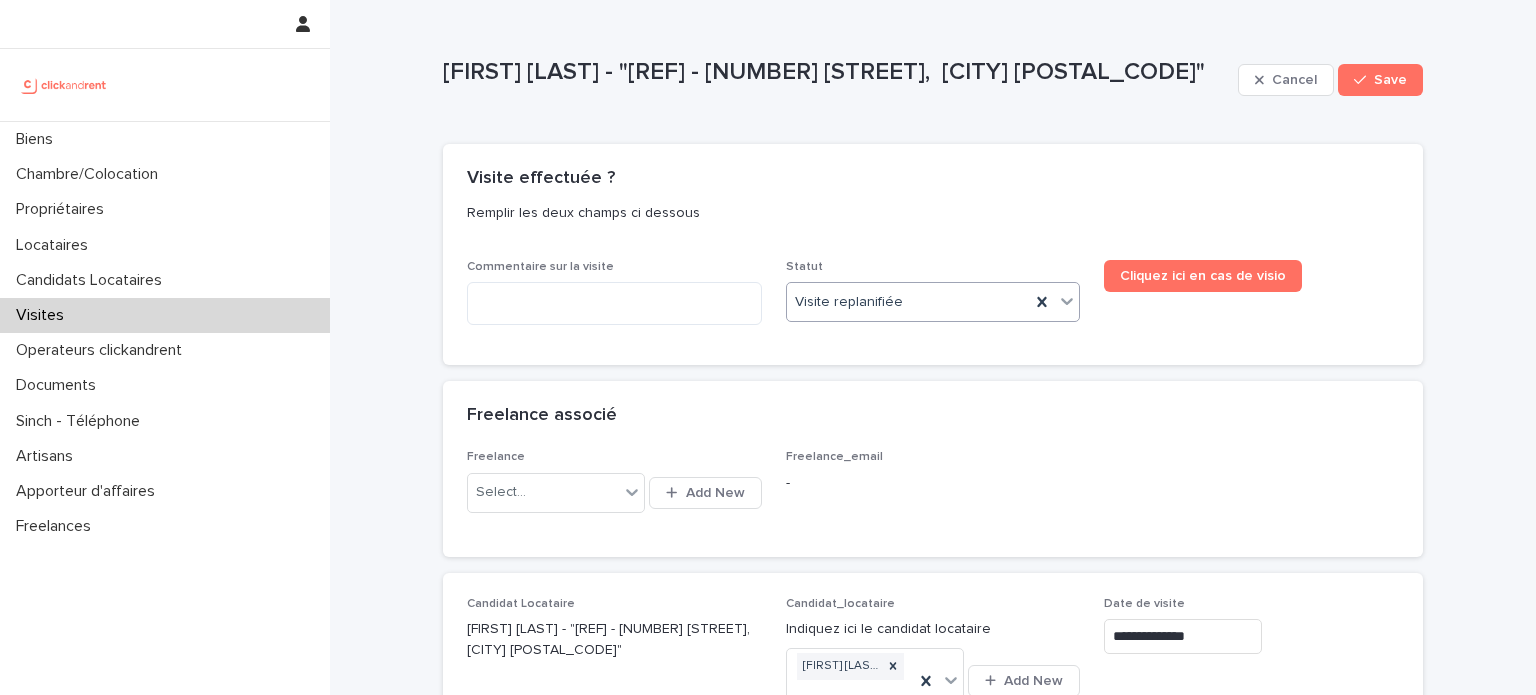 click on "Visite replanifiée" at bounding box center [909, 302] 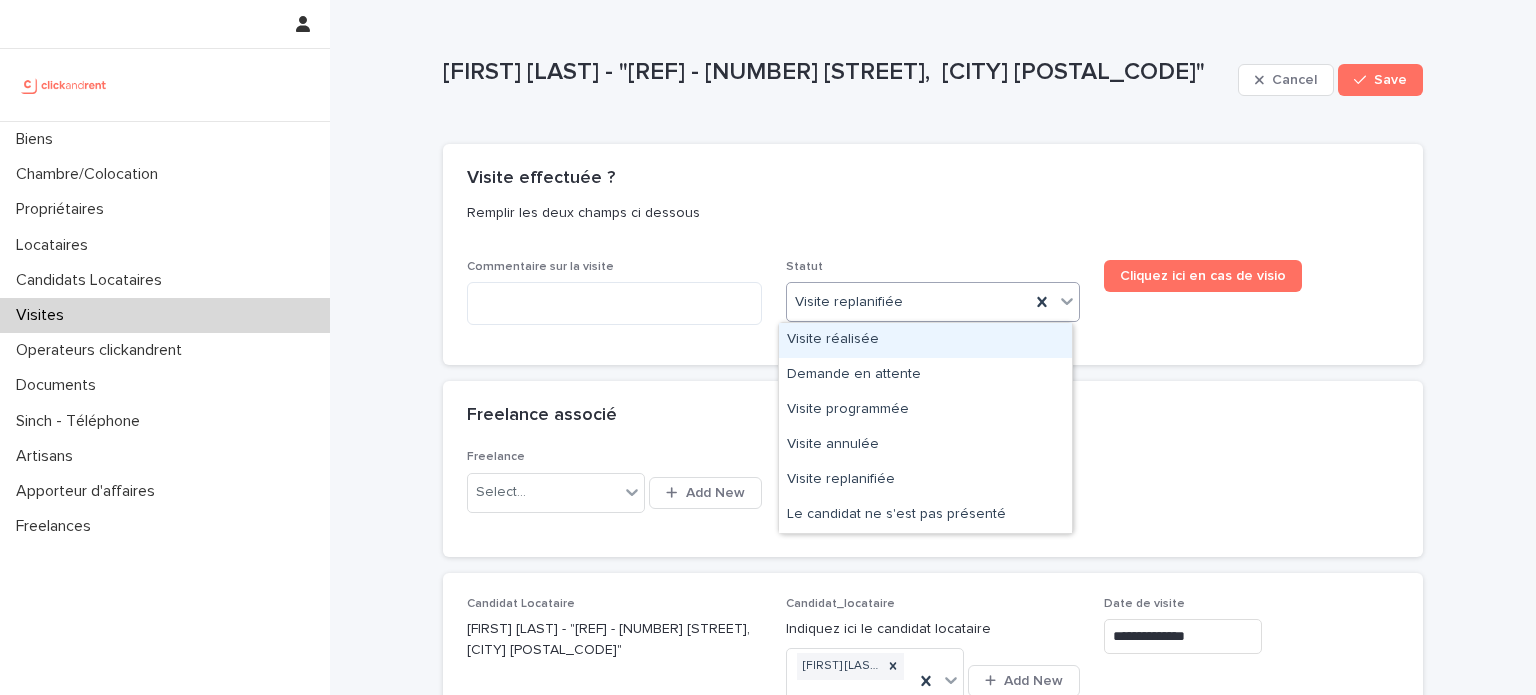 click on "Visite réalisée" at bounding box center [925, 340] 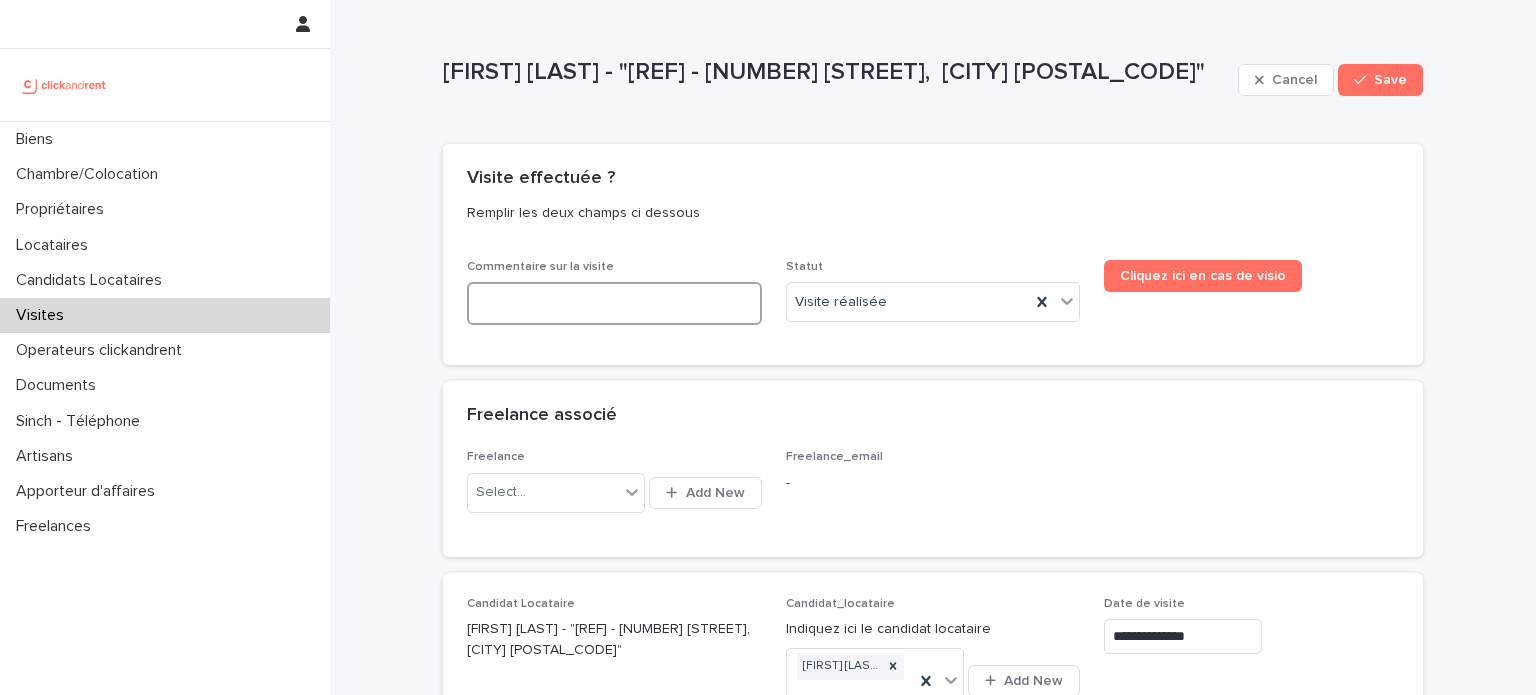 click at bounding box center [614, 303] 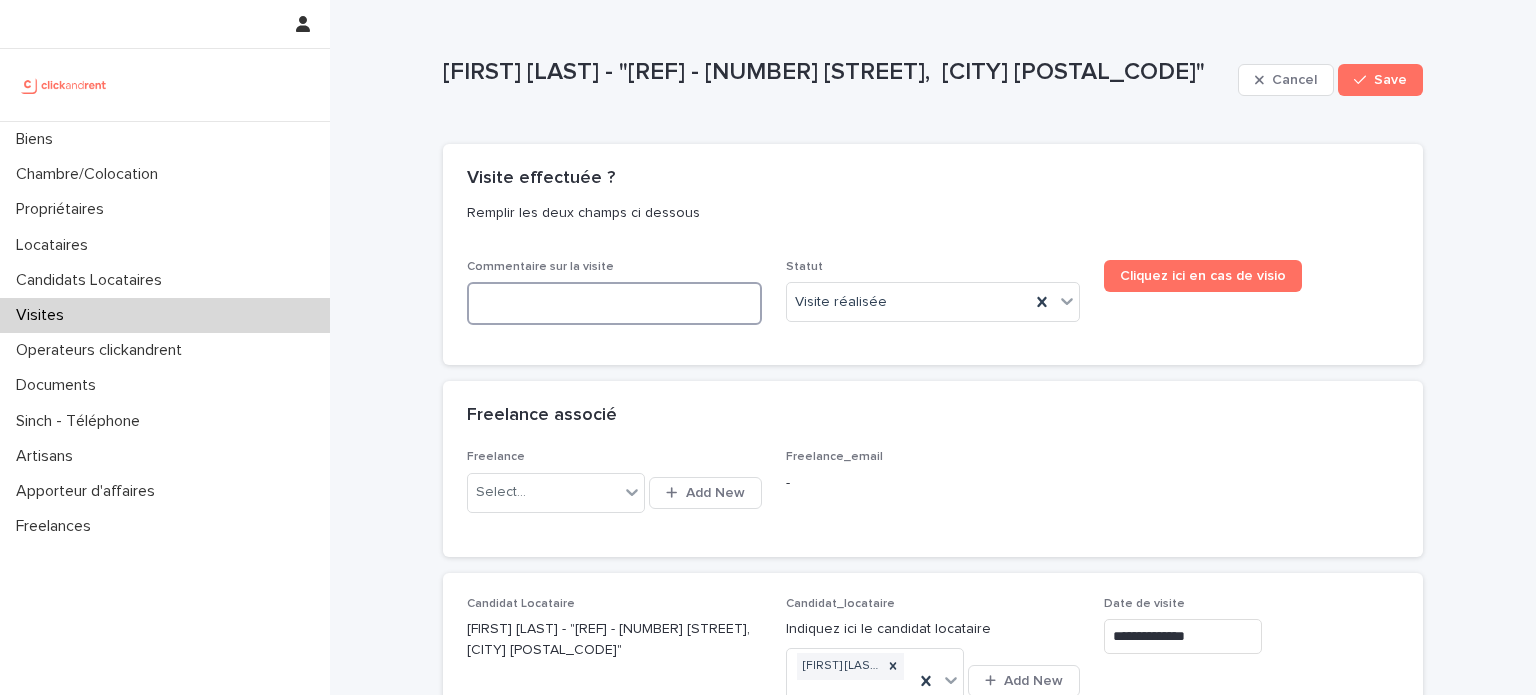 drag, startPoint x: 654, startPoint y: 280, endPoint x: 599, endPoint y: 292, distance: 56.293873 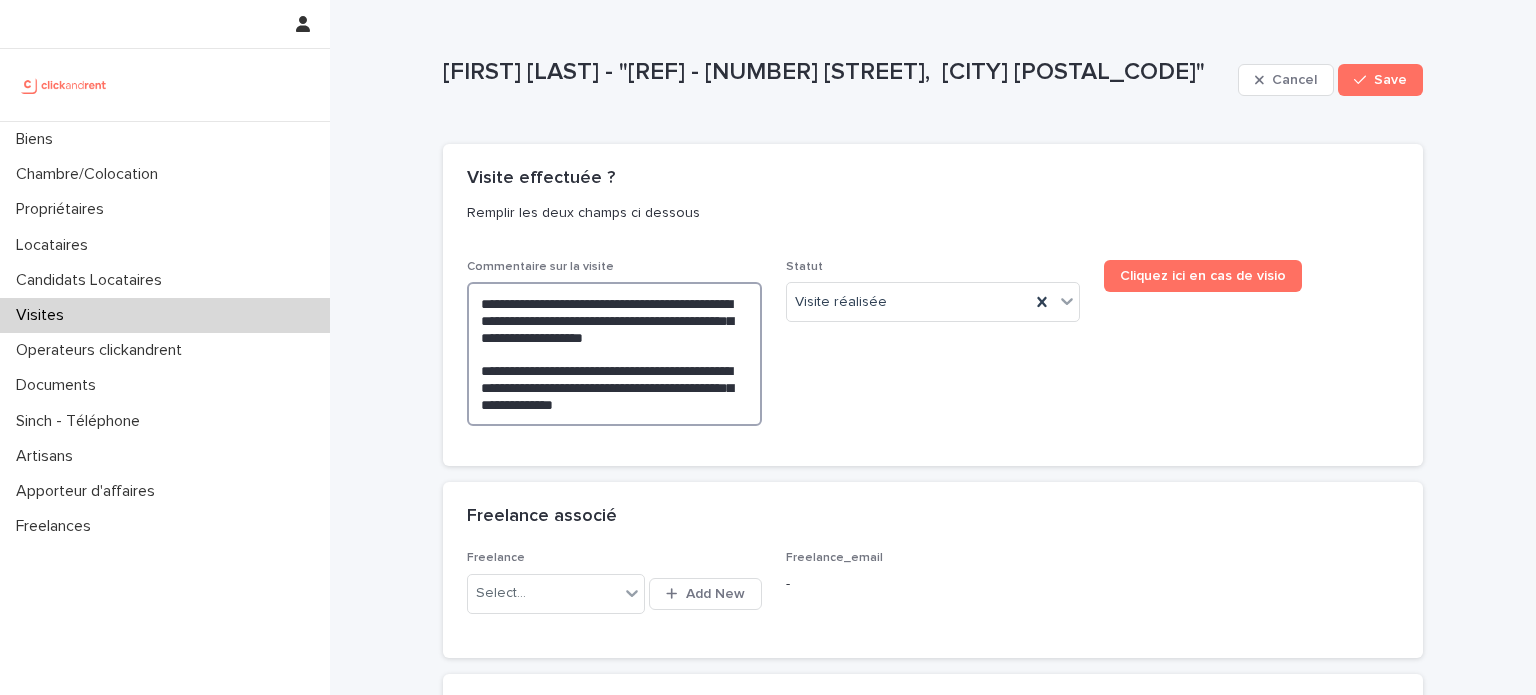 type on "**********" 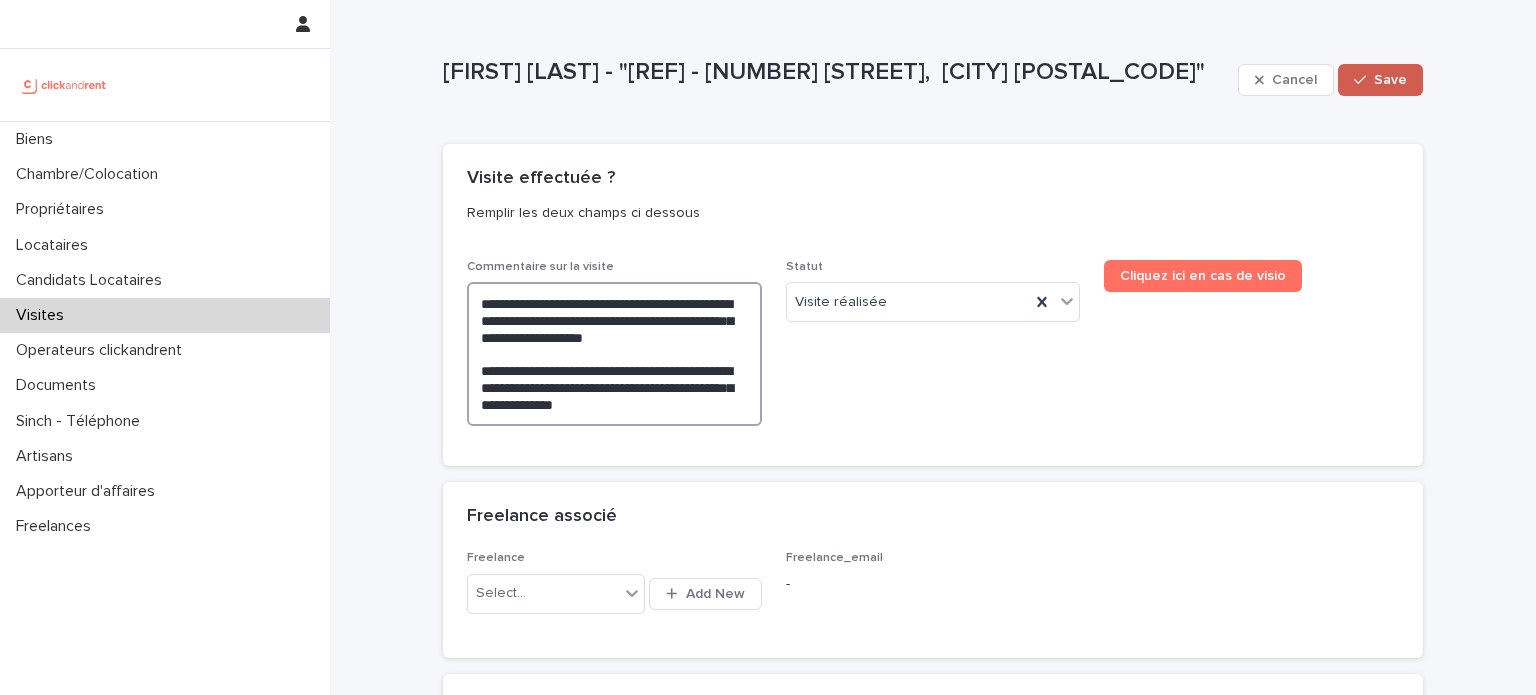type on "**********" 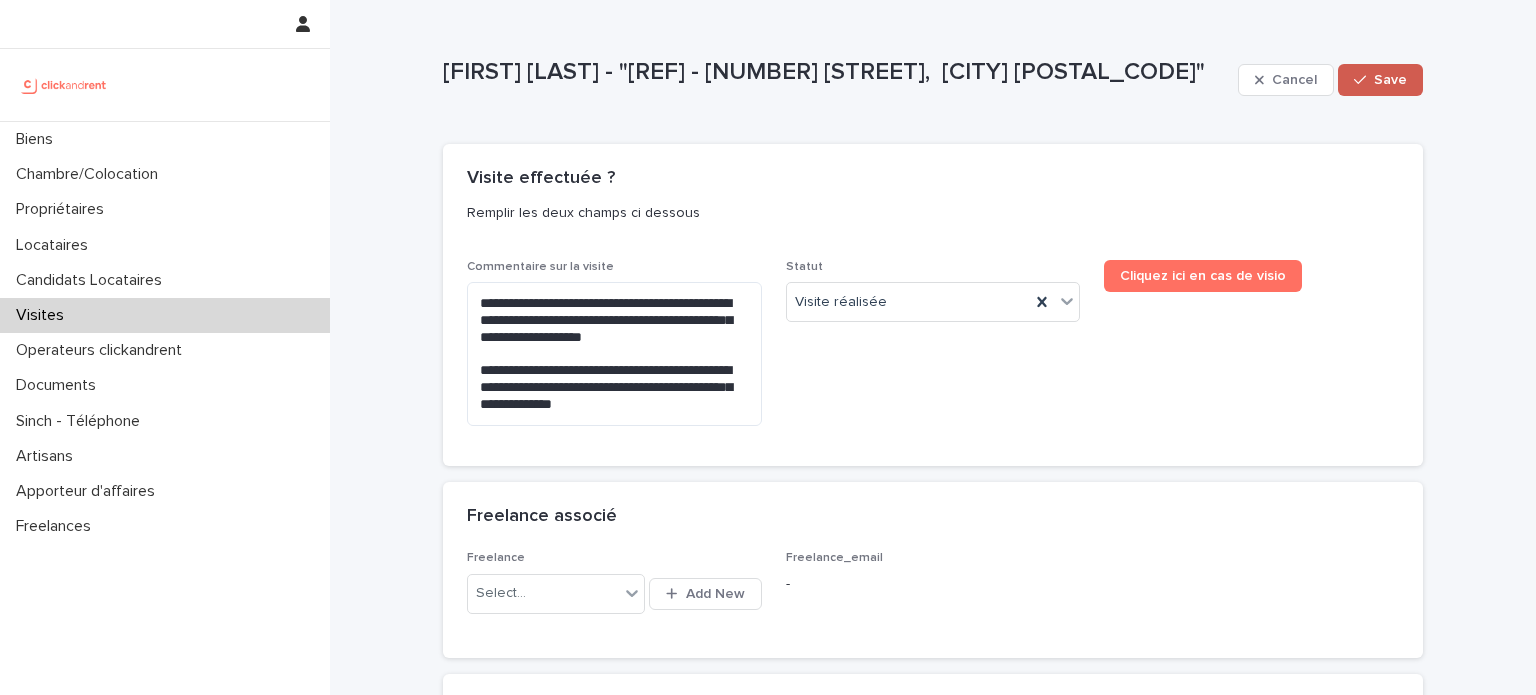 click on "Save" at bounding box center [1390, 80] 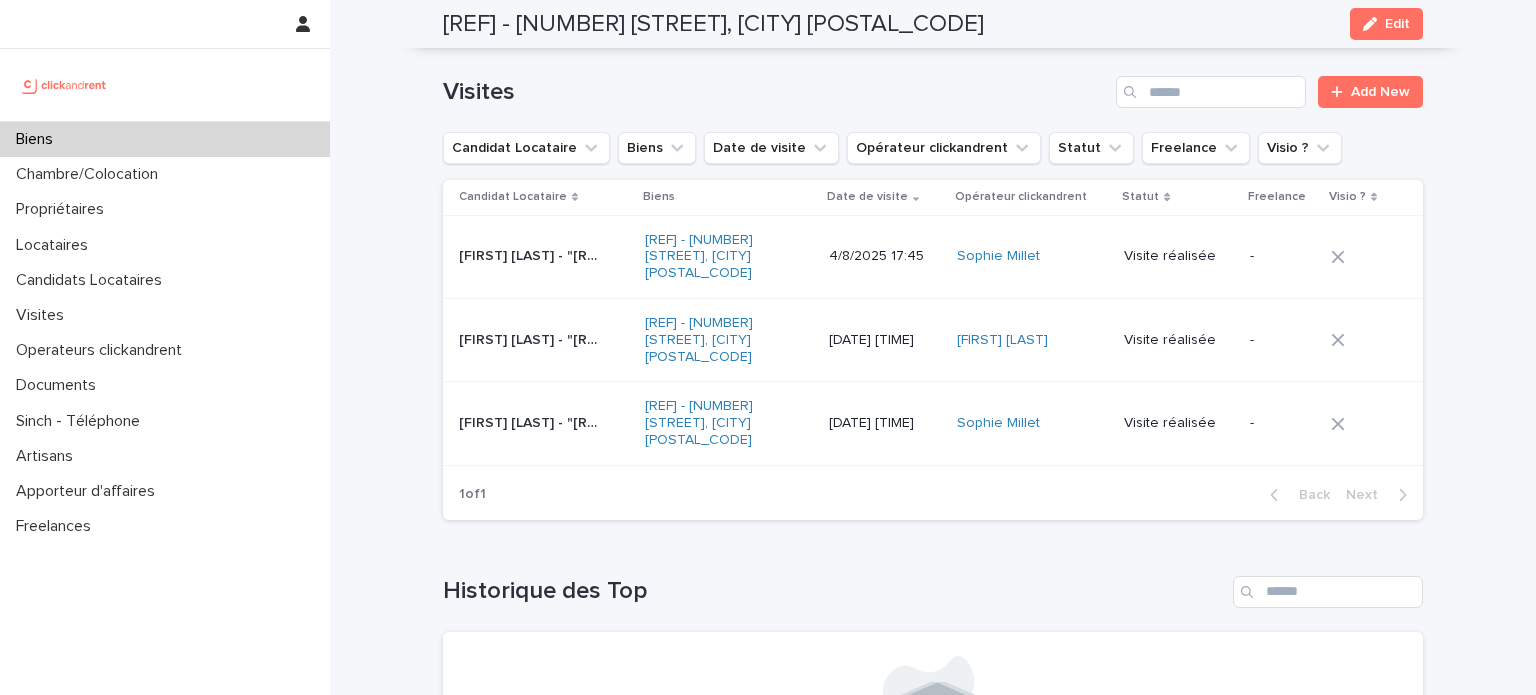 click on "[FIRST] [LAST] - "[REF] - [NUMBER] [STREET],  [CITY] [POSTAL_CODE]"" at bounding box center [532, 338] 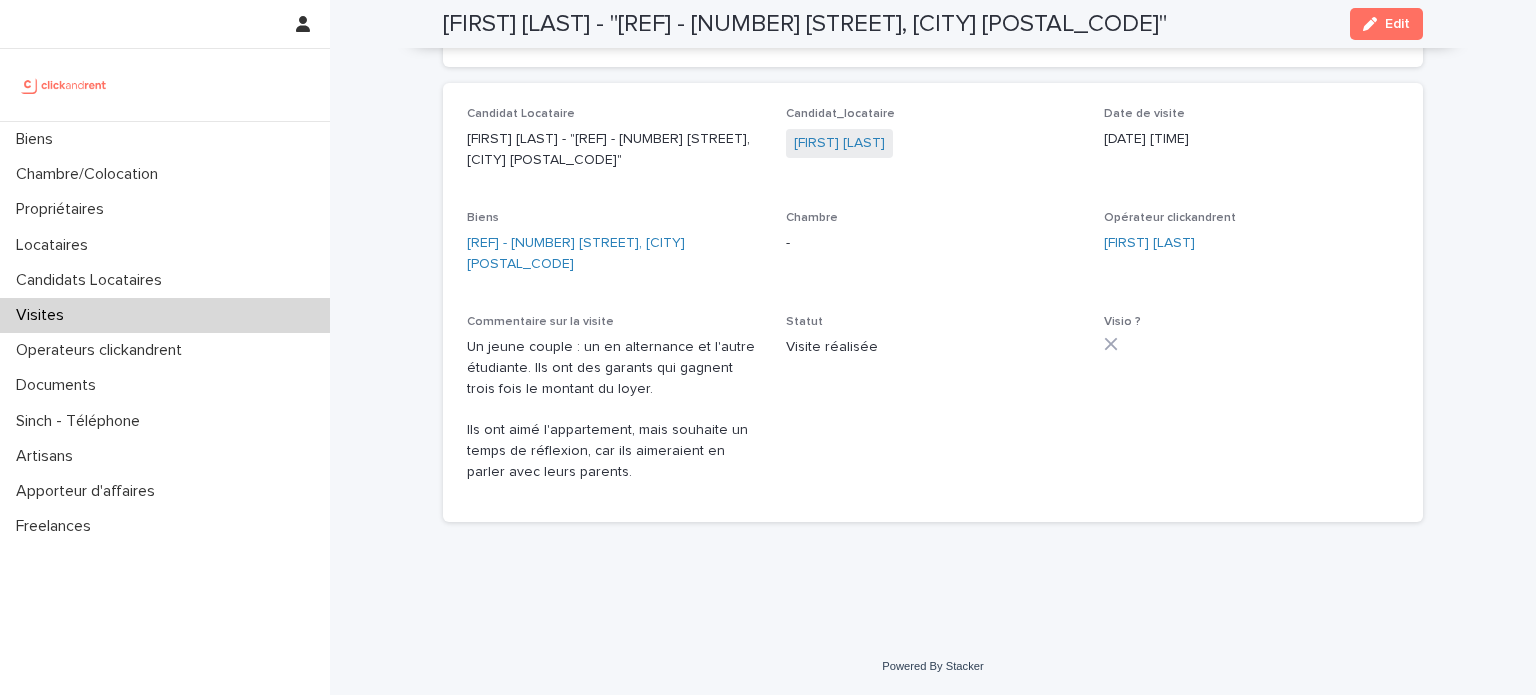 scroll, scrollTop: 570, scrollLeft: 0, axis: vertical 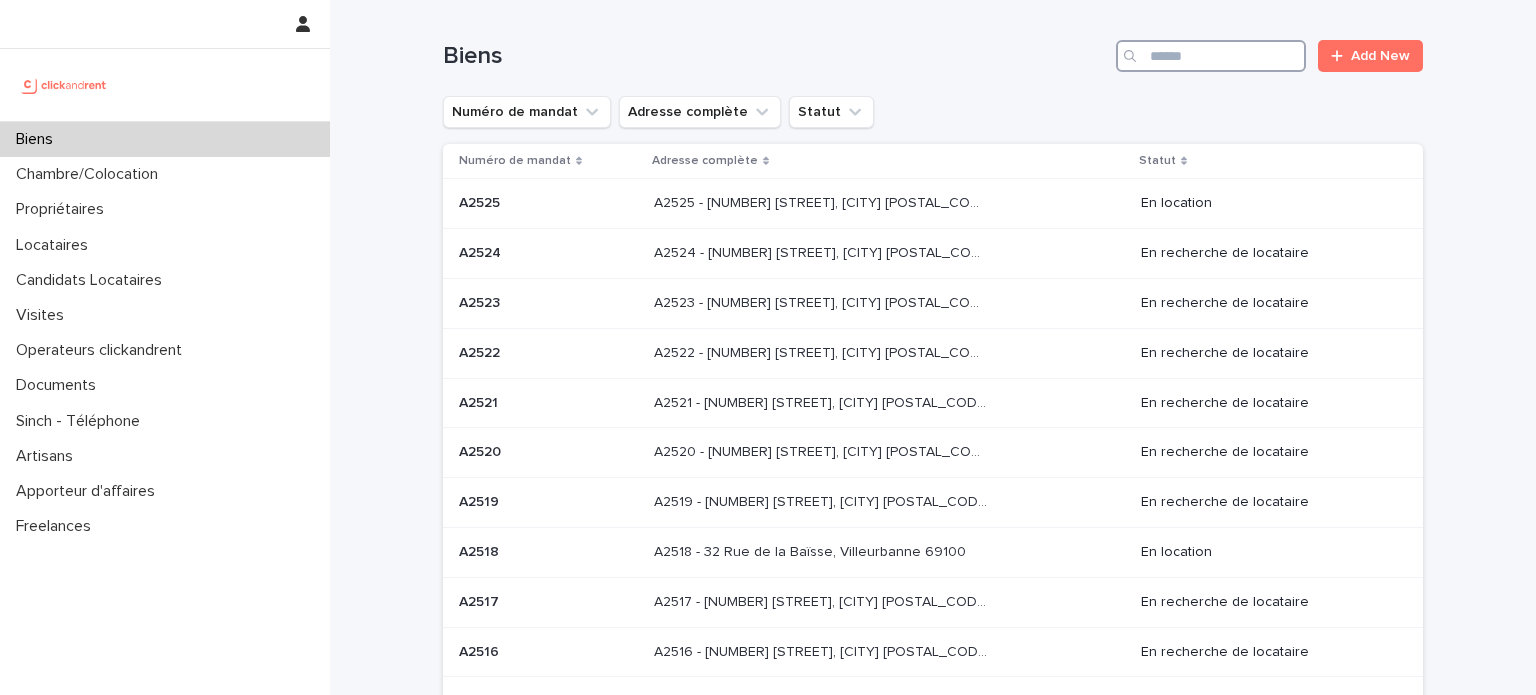 click at bounding box center [1211, 56] 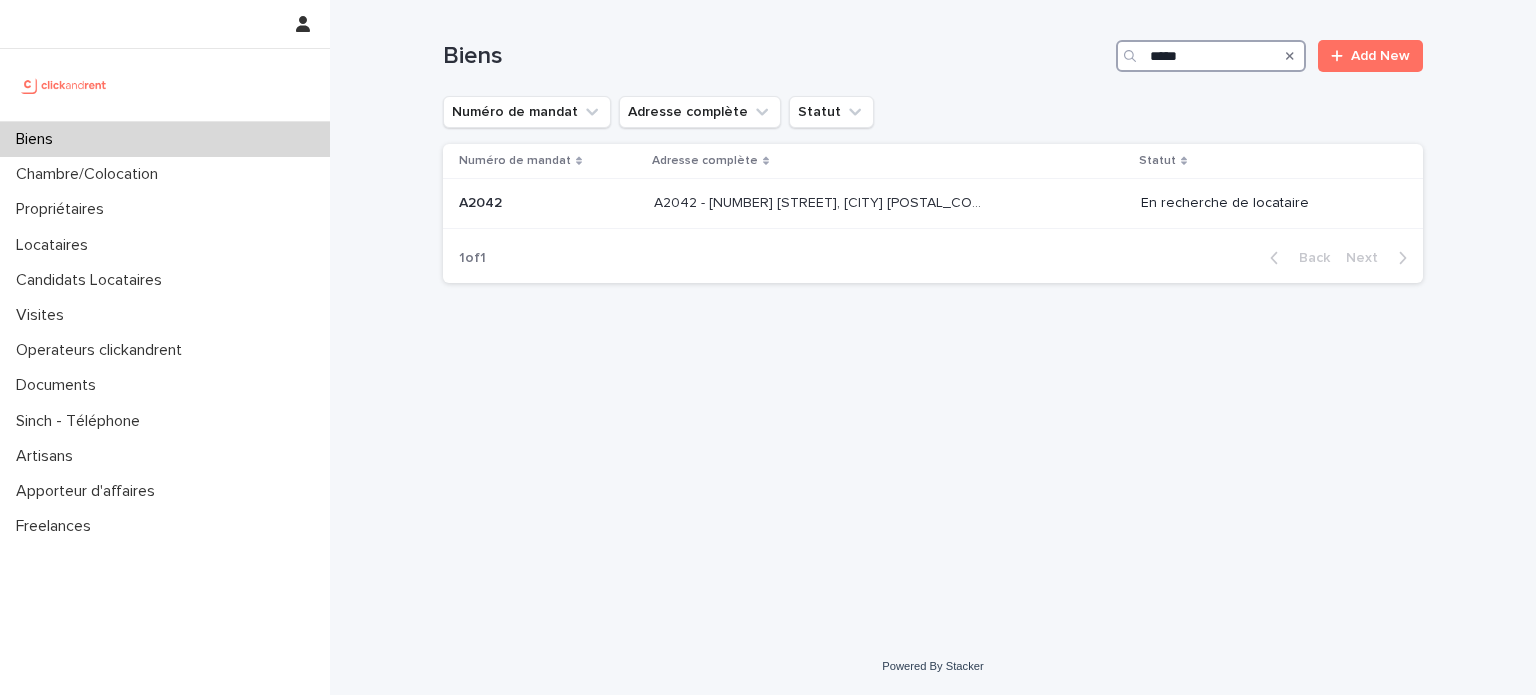 type on "*****" 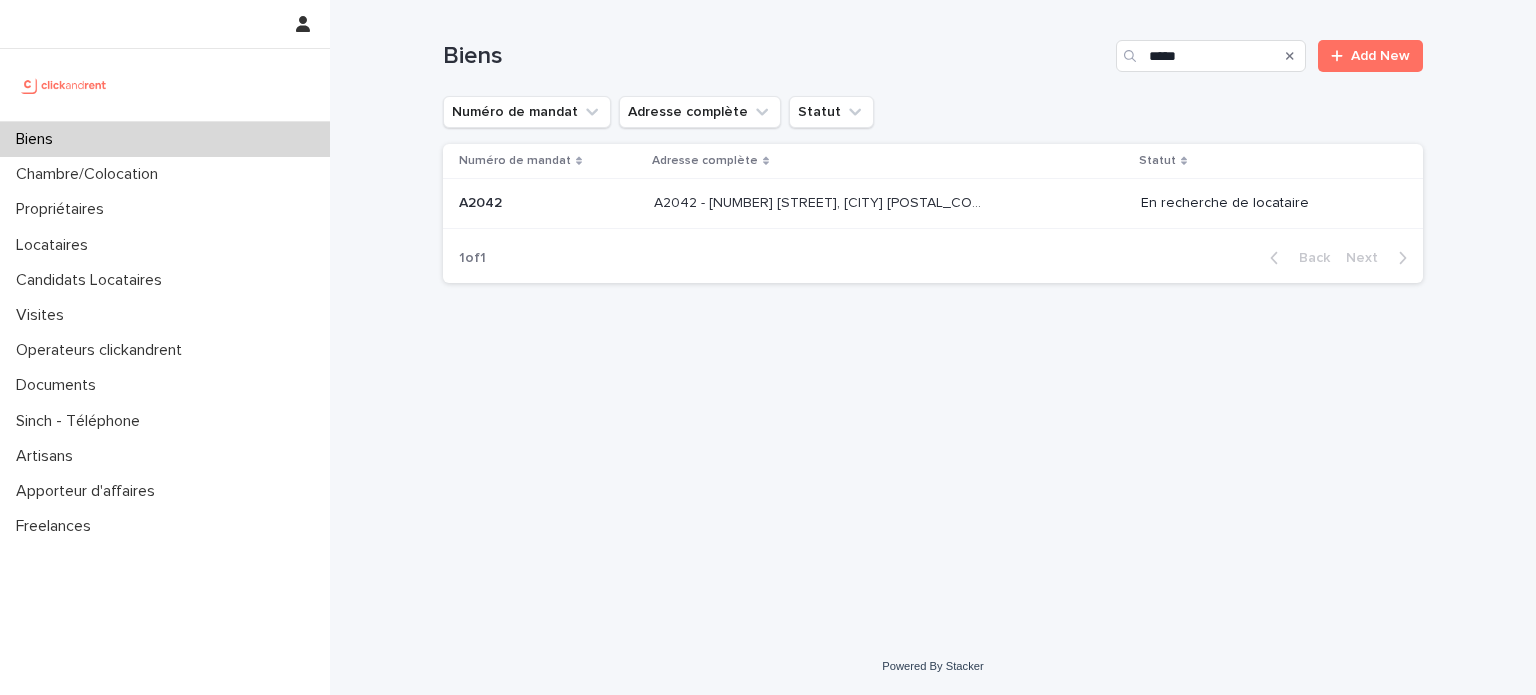 click on "A2042 - [NUMBER] [STREET], [CITY] [POSTAL_CODE] A2042 - [NUMBER] [STREET], [CITY] [POSTAL_CODE]" at bounding box center [889, 204] 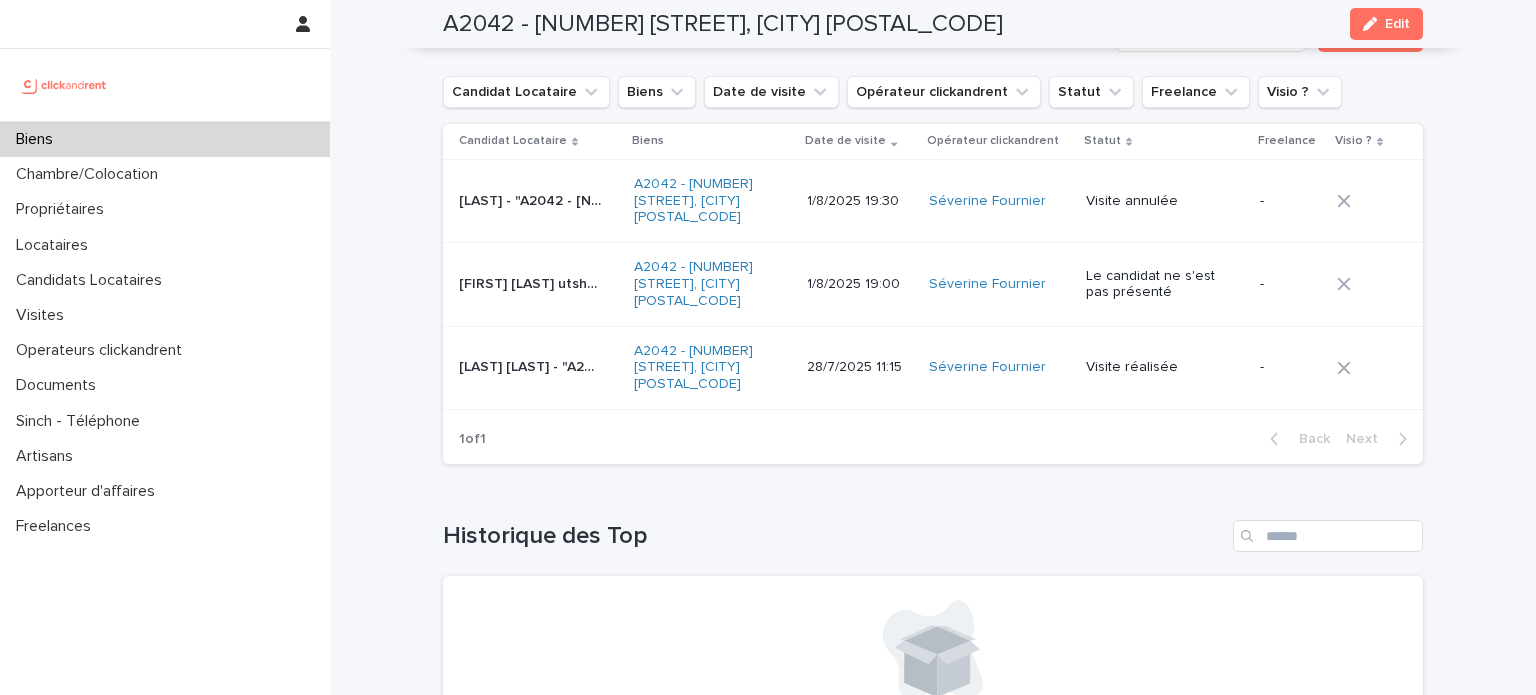 scroll, scrollTop: 7404, scrollLeft: 0, axis: vertical 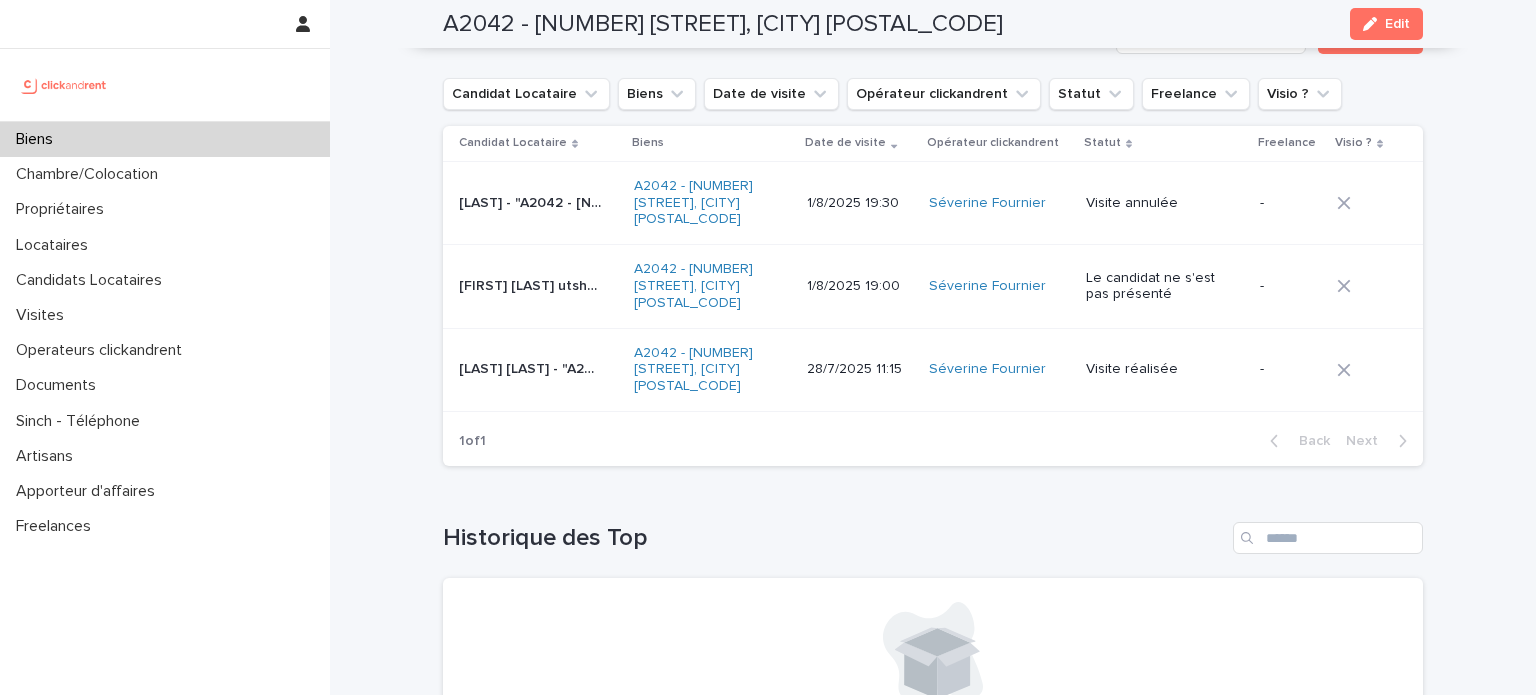 drag, startPoint x: 513, startPoint y: 231, endPoint x: 463, endPoint y: 239, distance: 50.635956 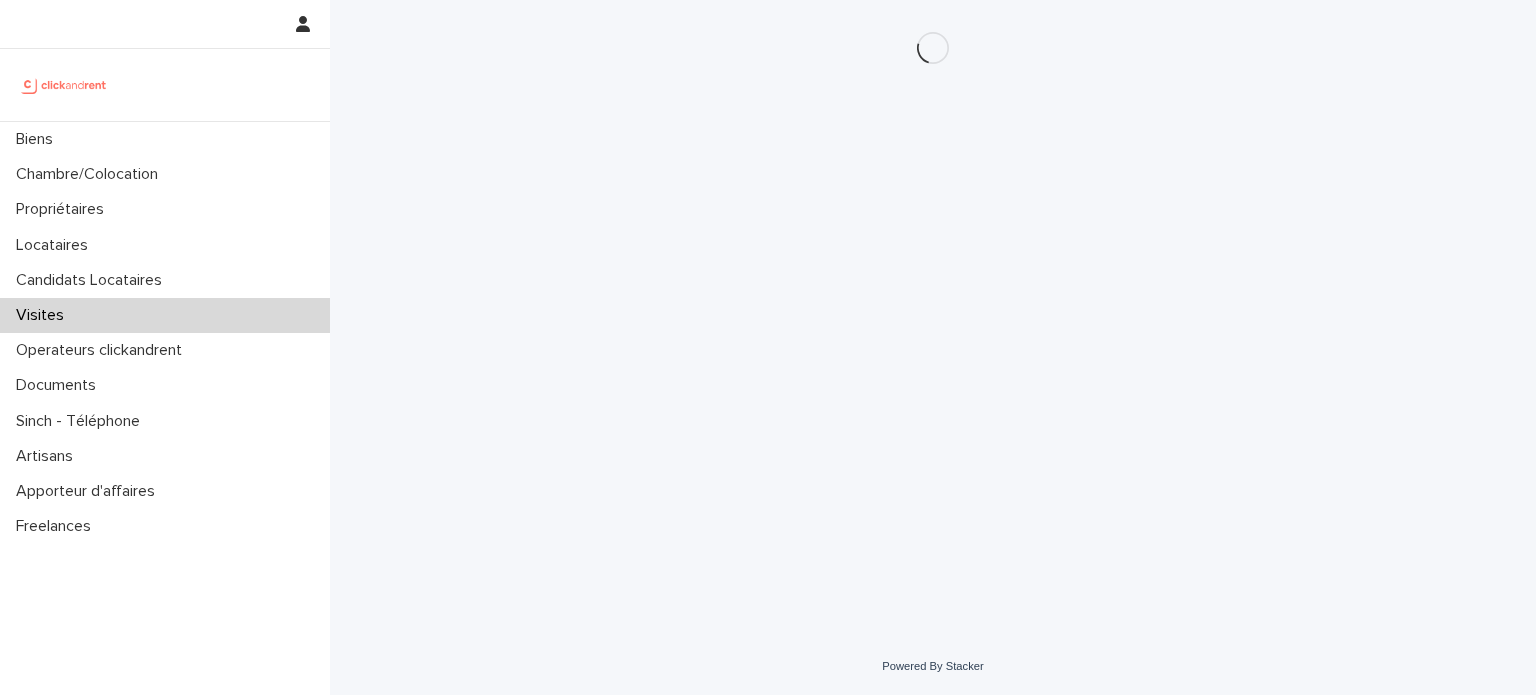 scroll, scrollTop: 0, scrollLeft: 0, axis: both 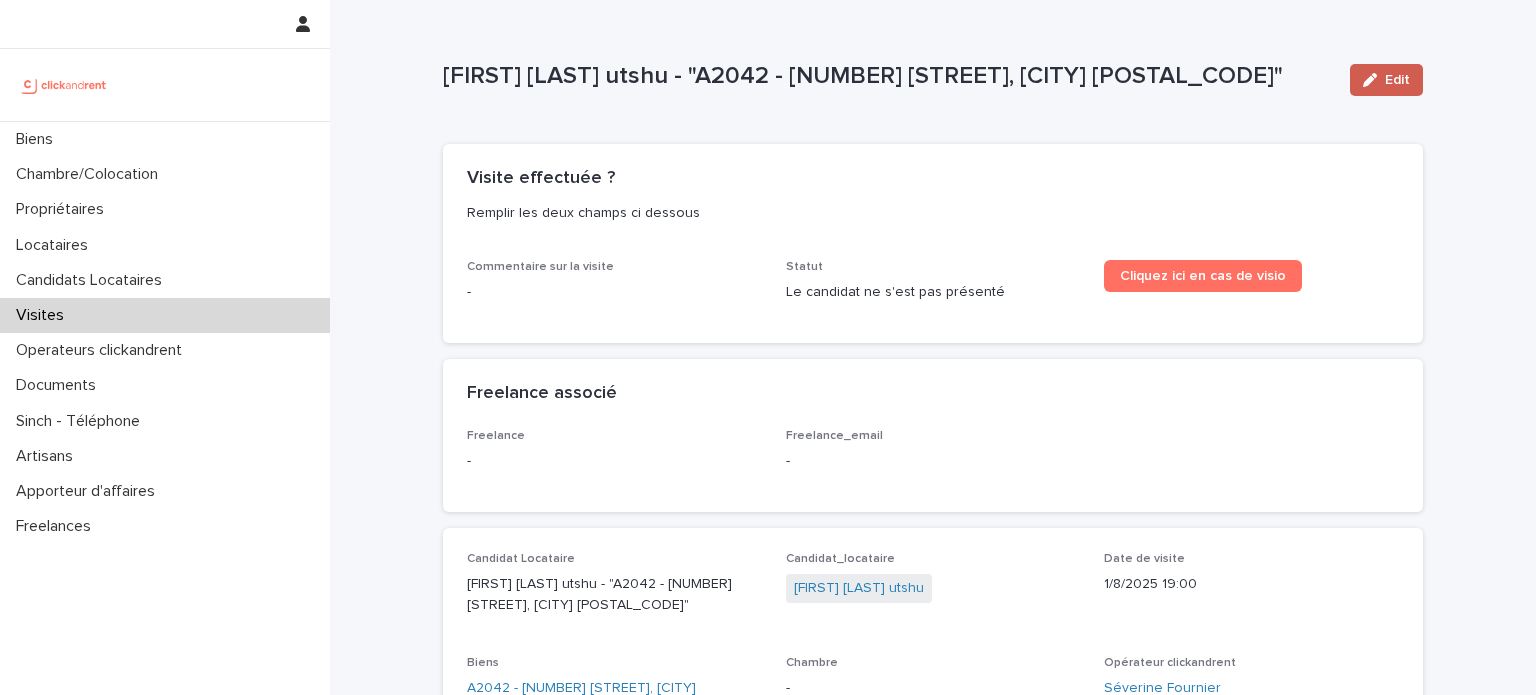 click 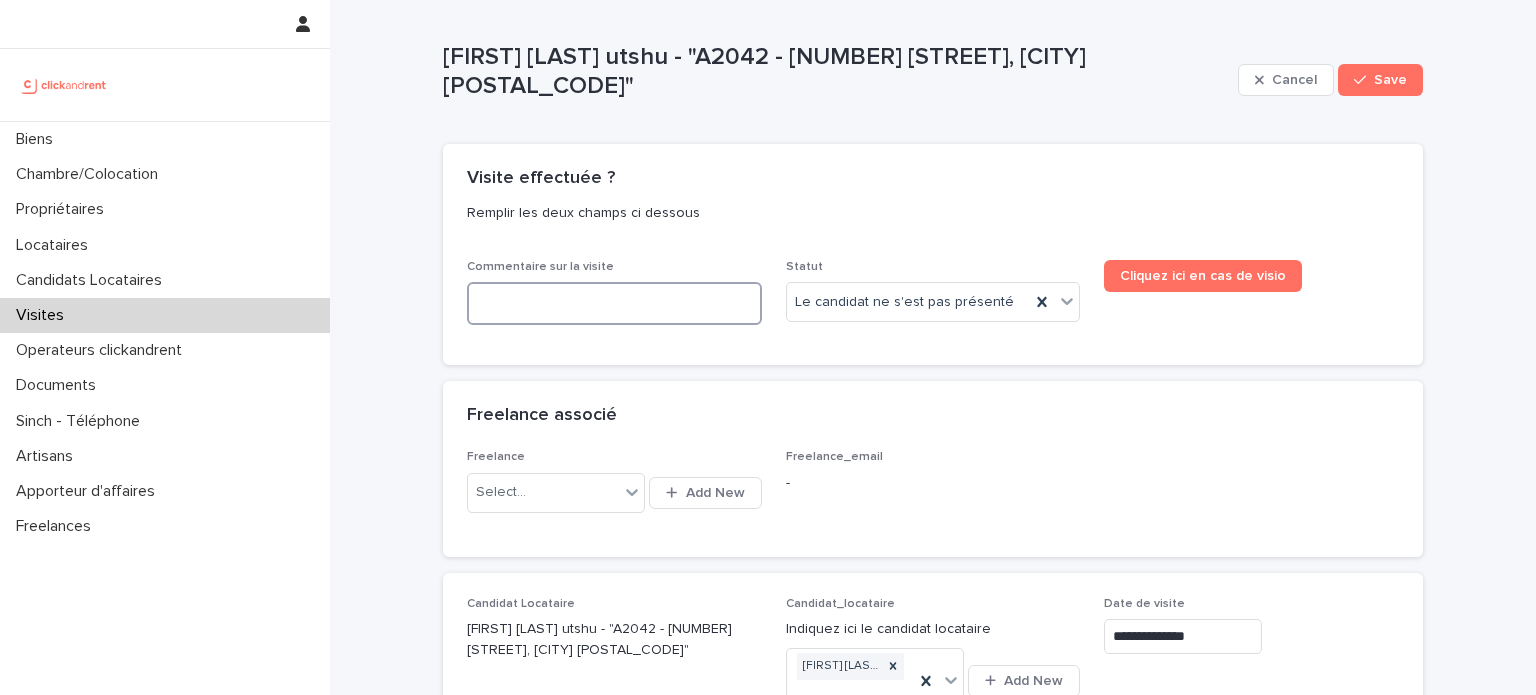 click at bounding box center [614, 303] 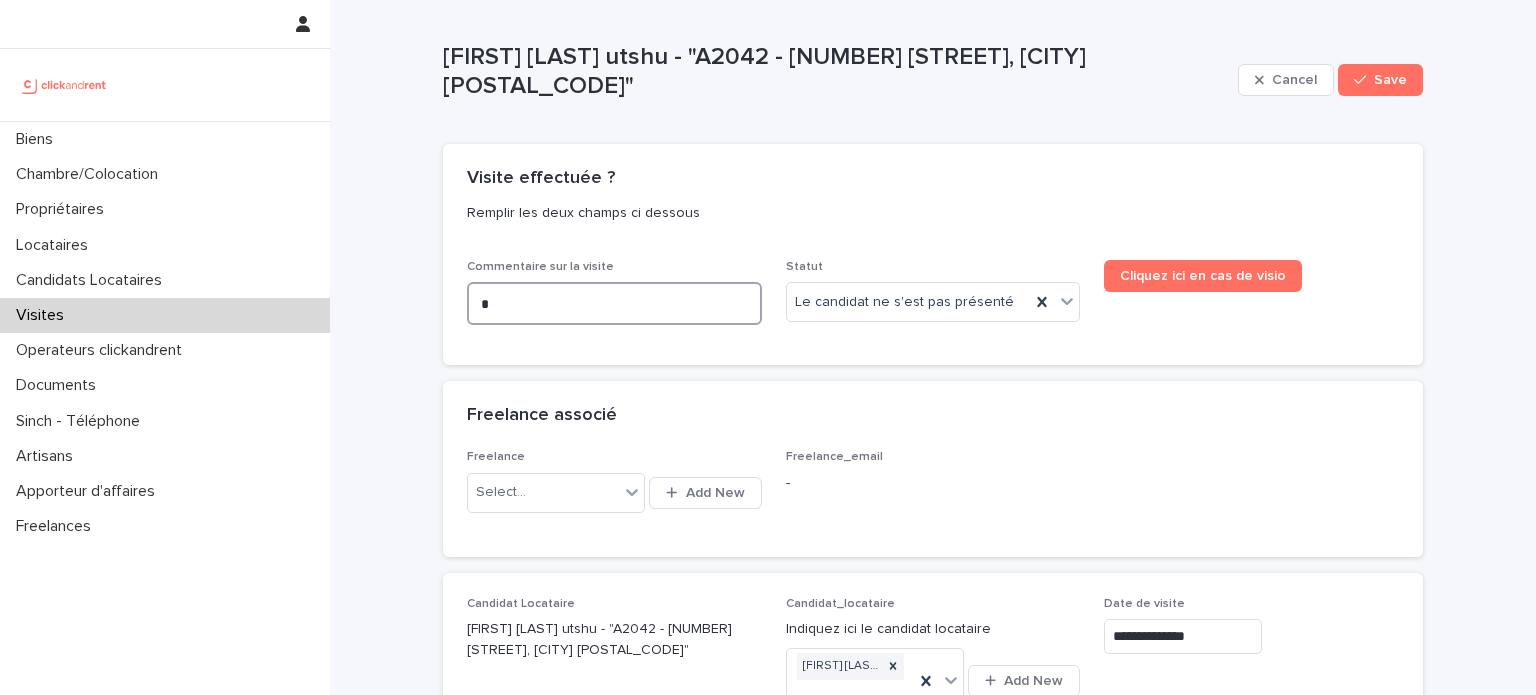 type on "*" 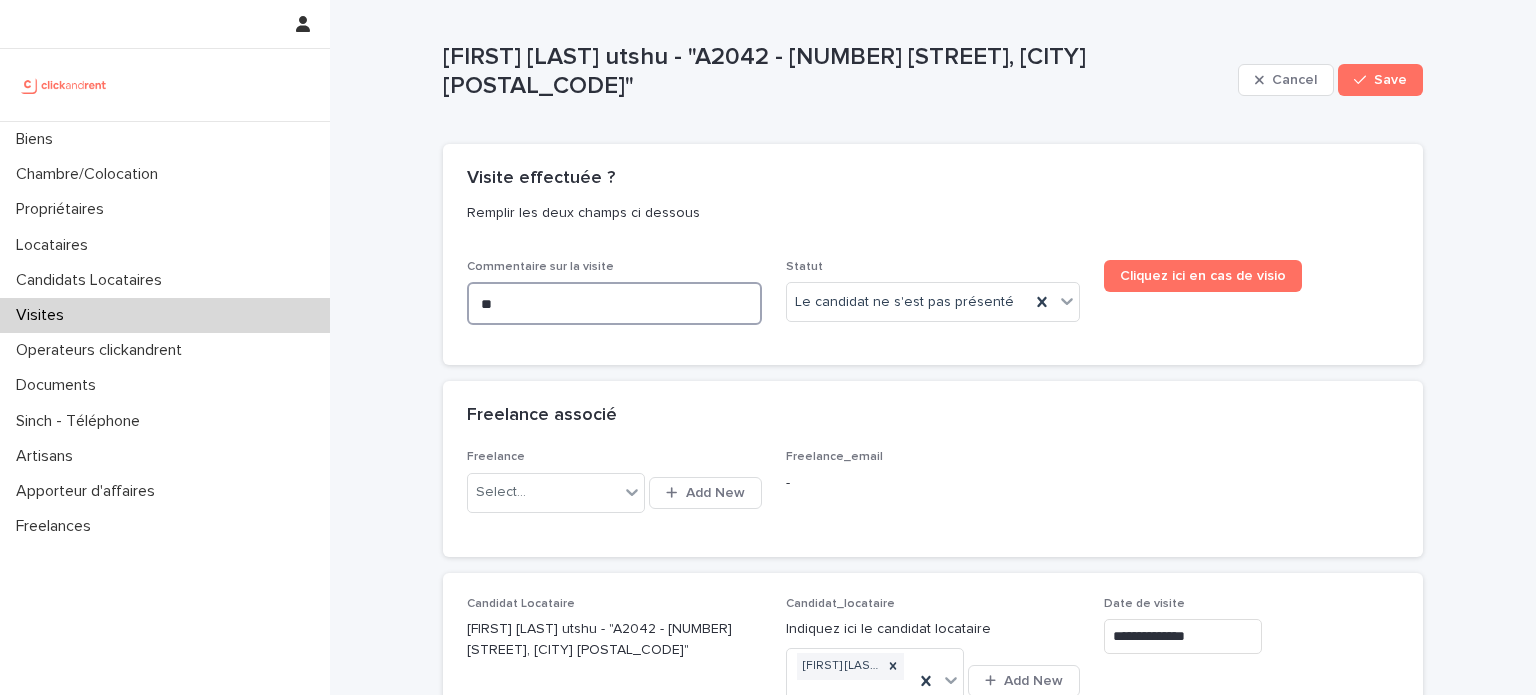 type on "**" 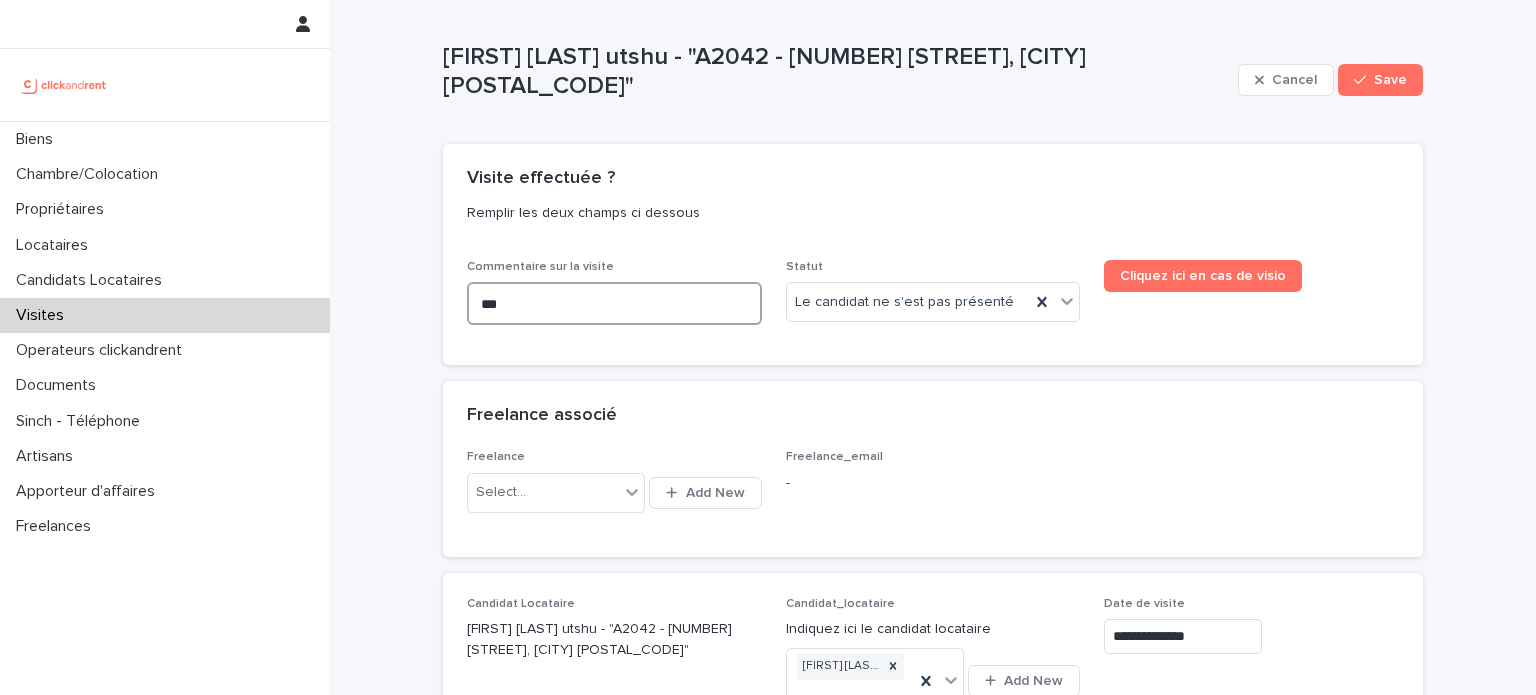 type on "**" 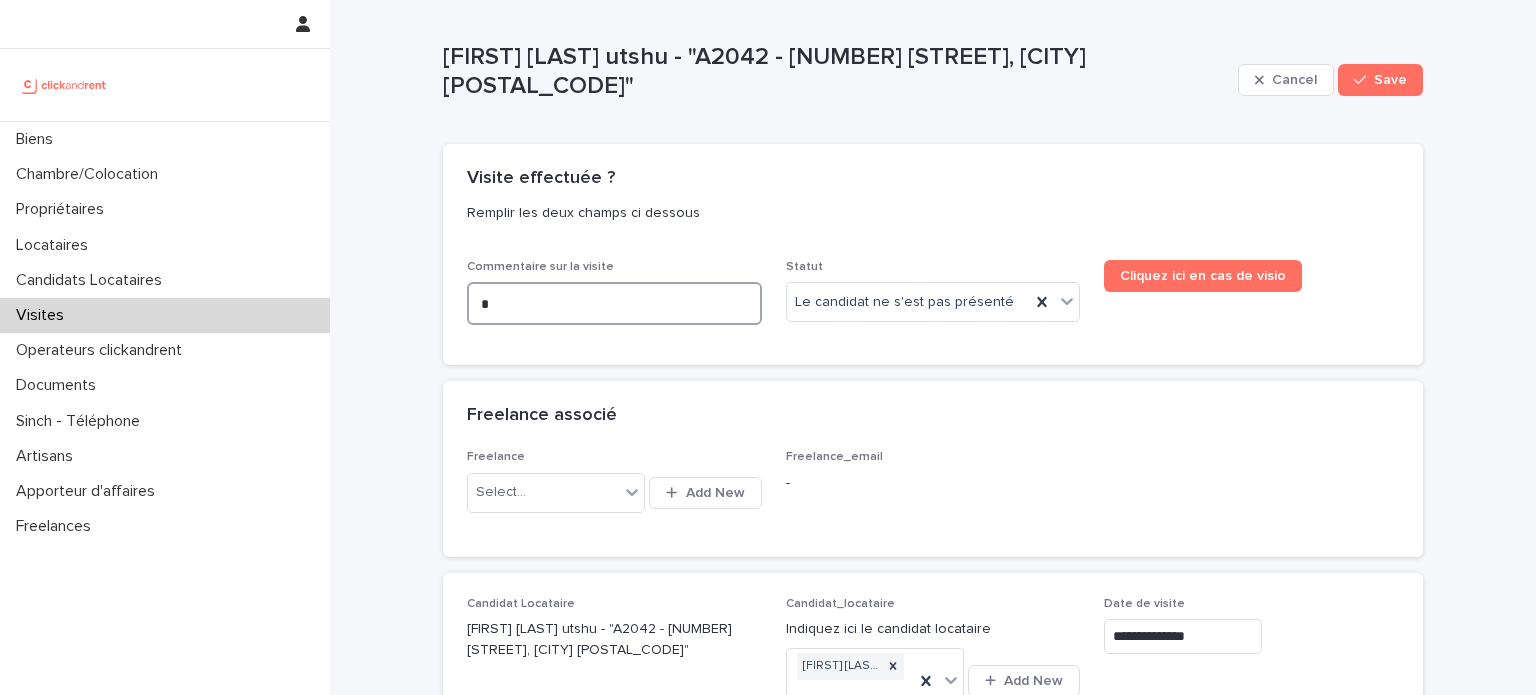 type on "**" 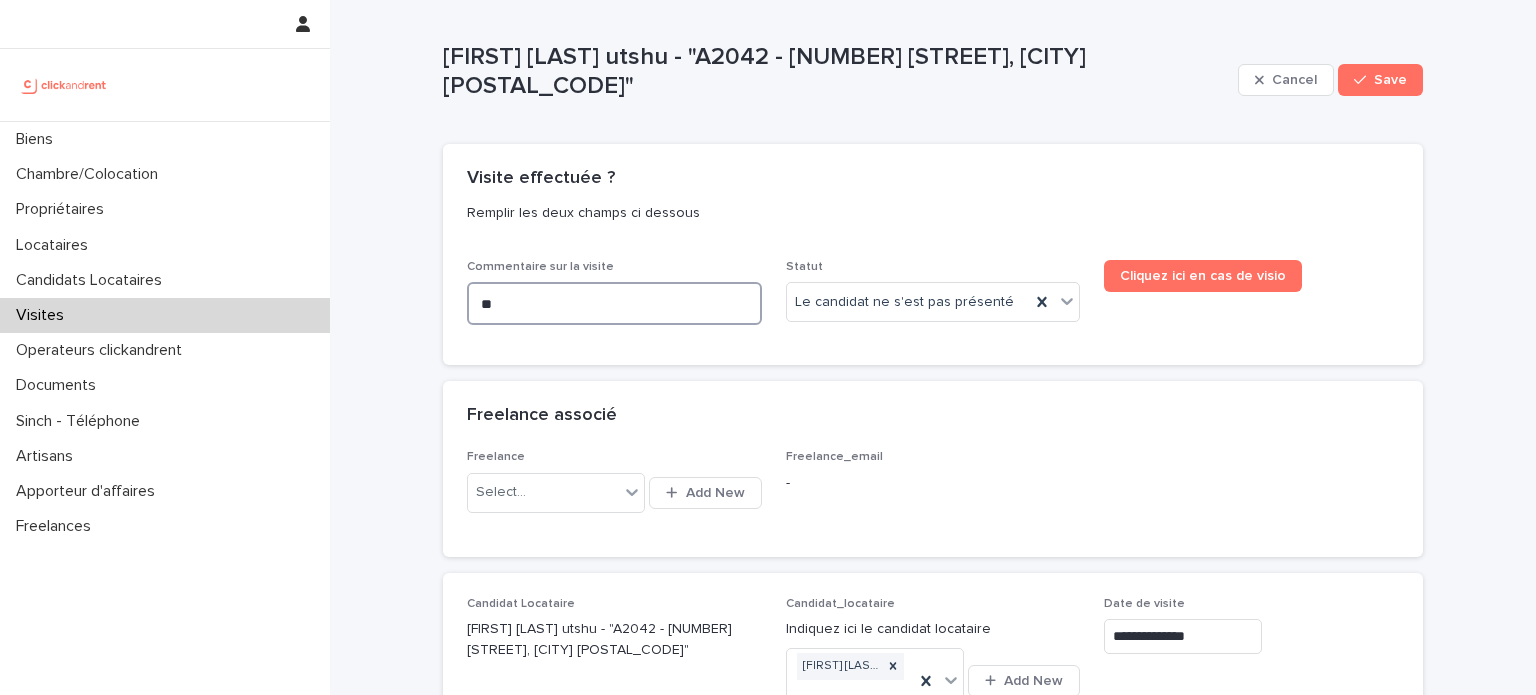 type on "**" 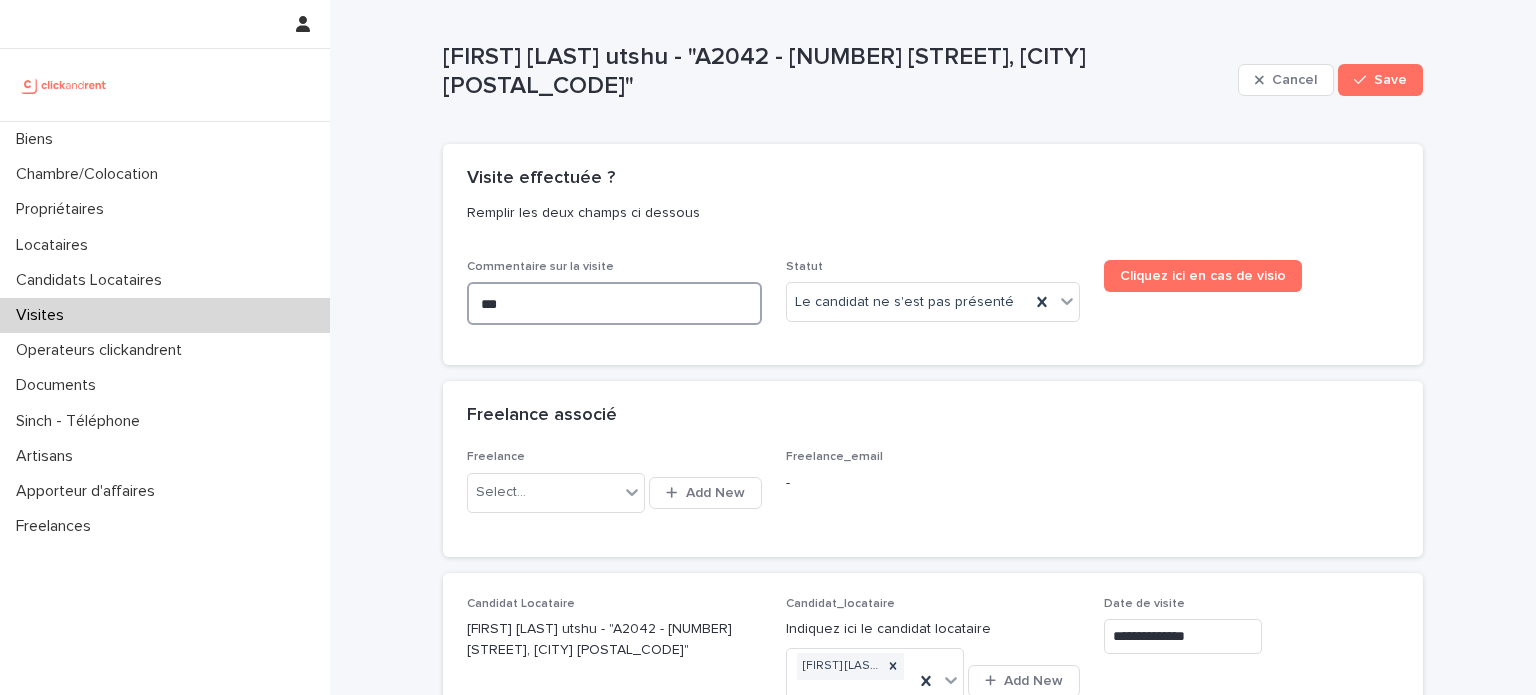 type on "**" 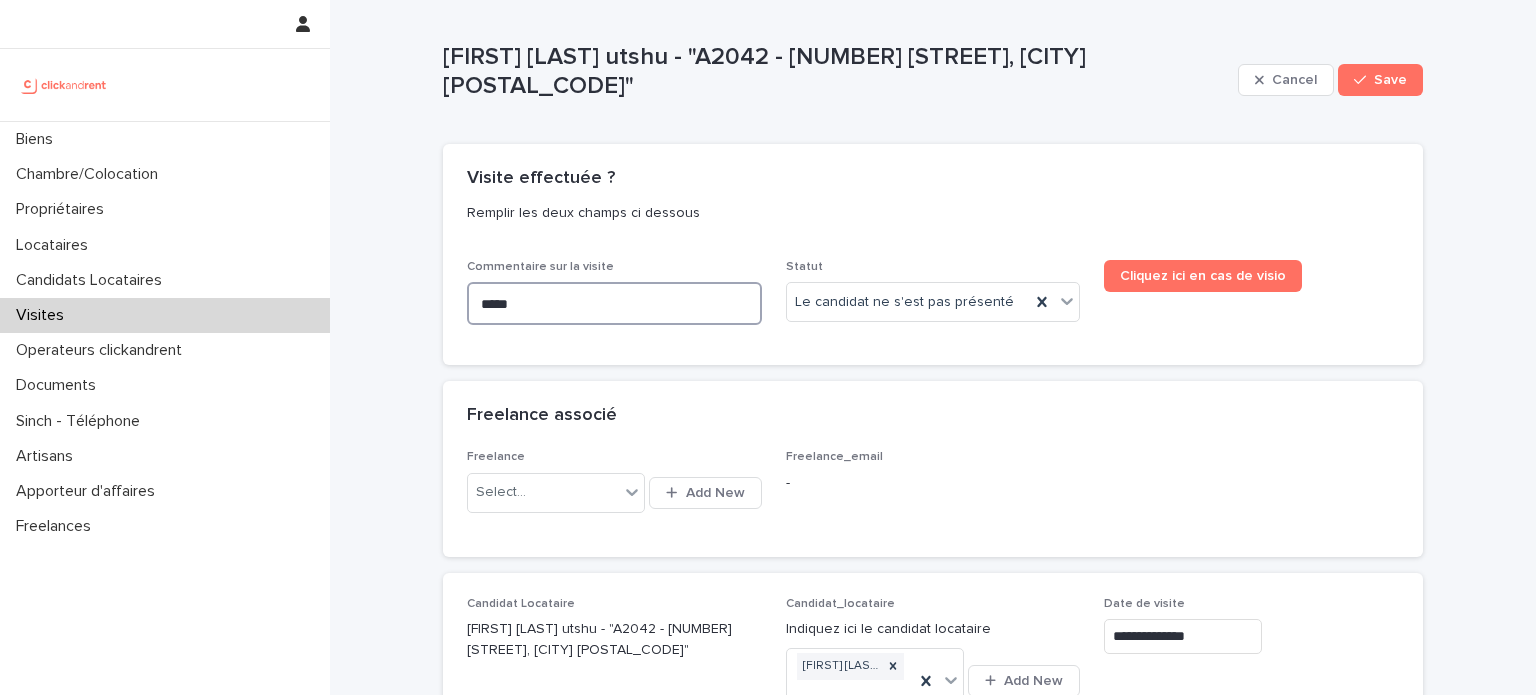 type on "******" 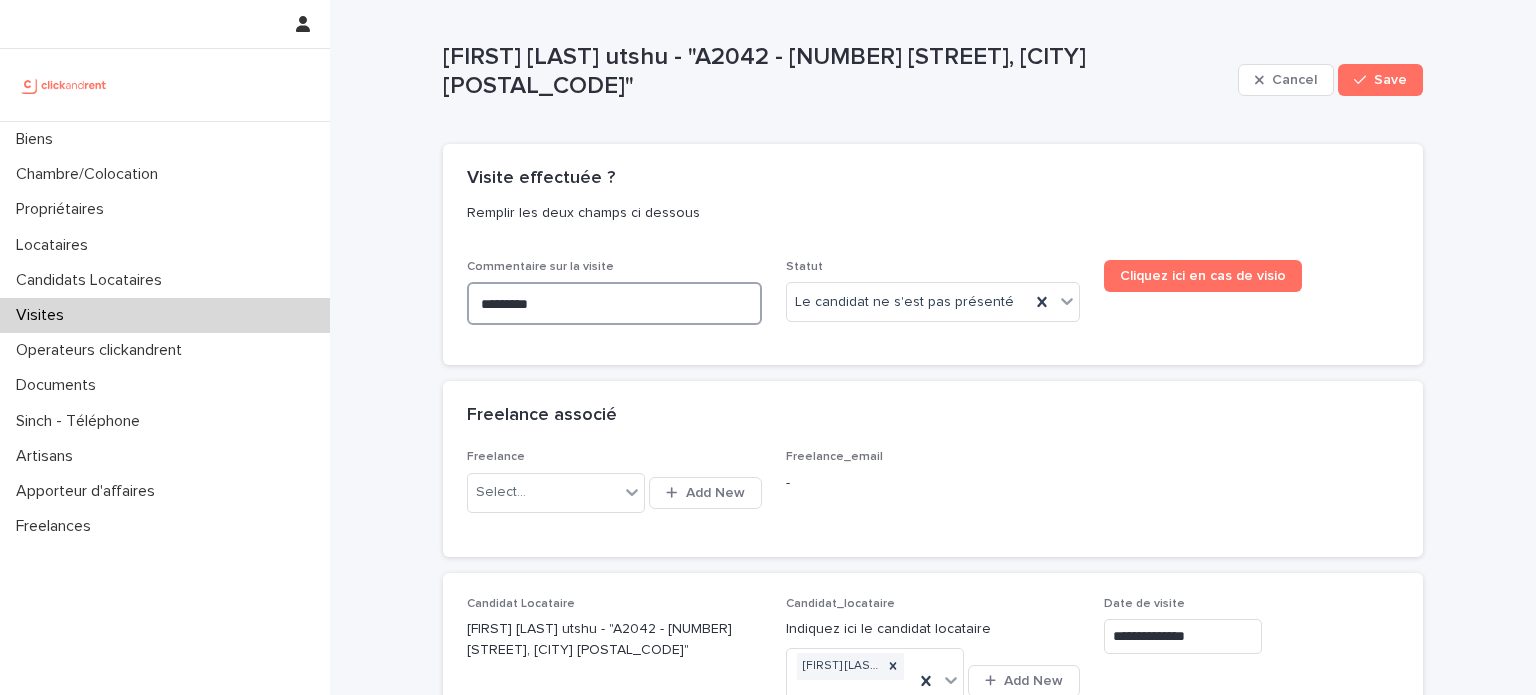 type on "**********" 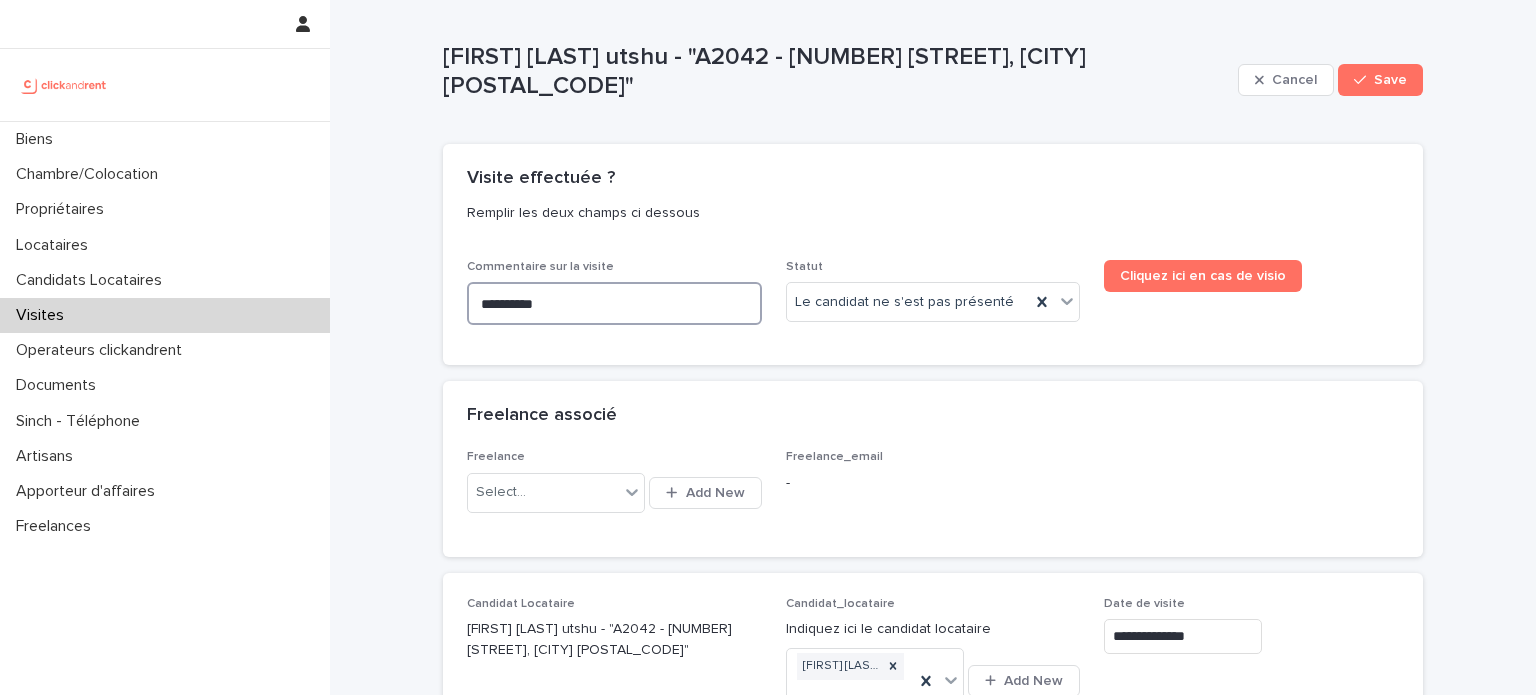 type on "**********" 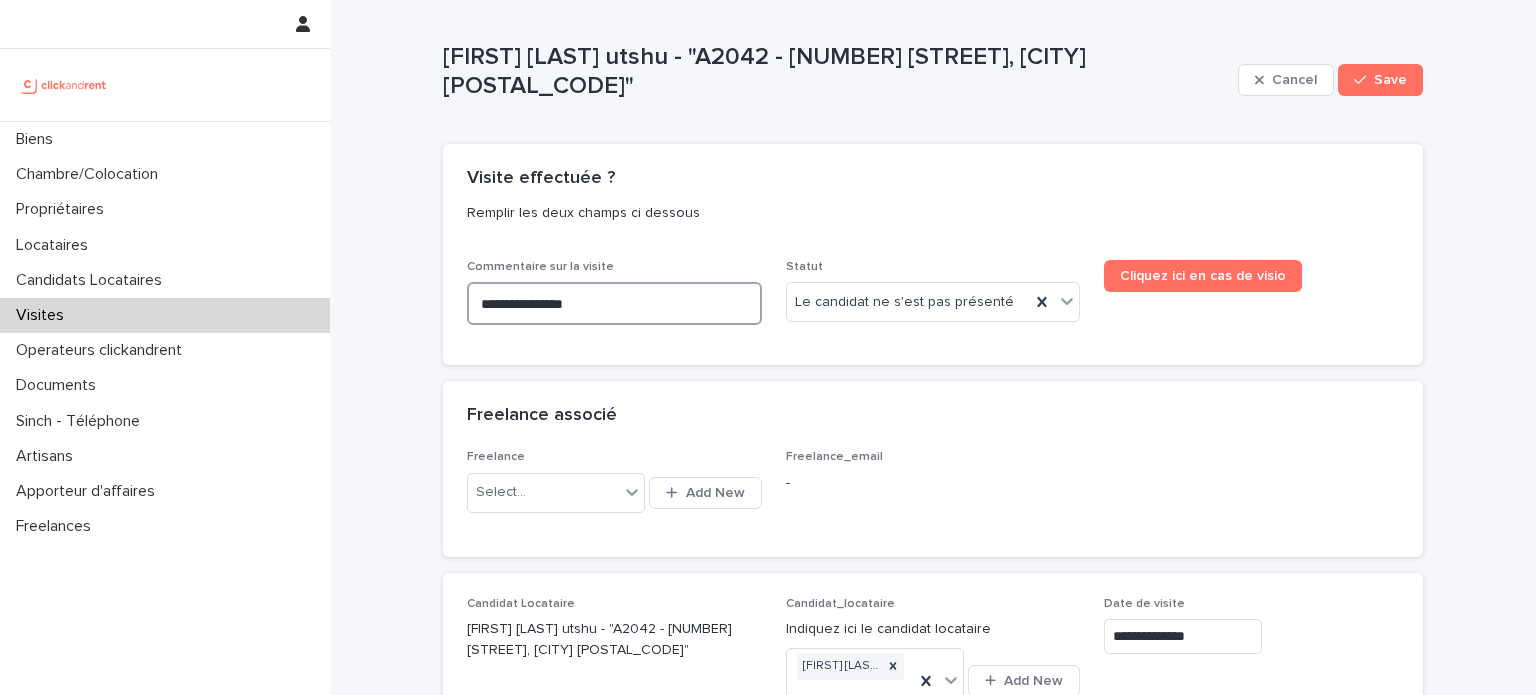 type on "**********" 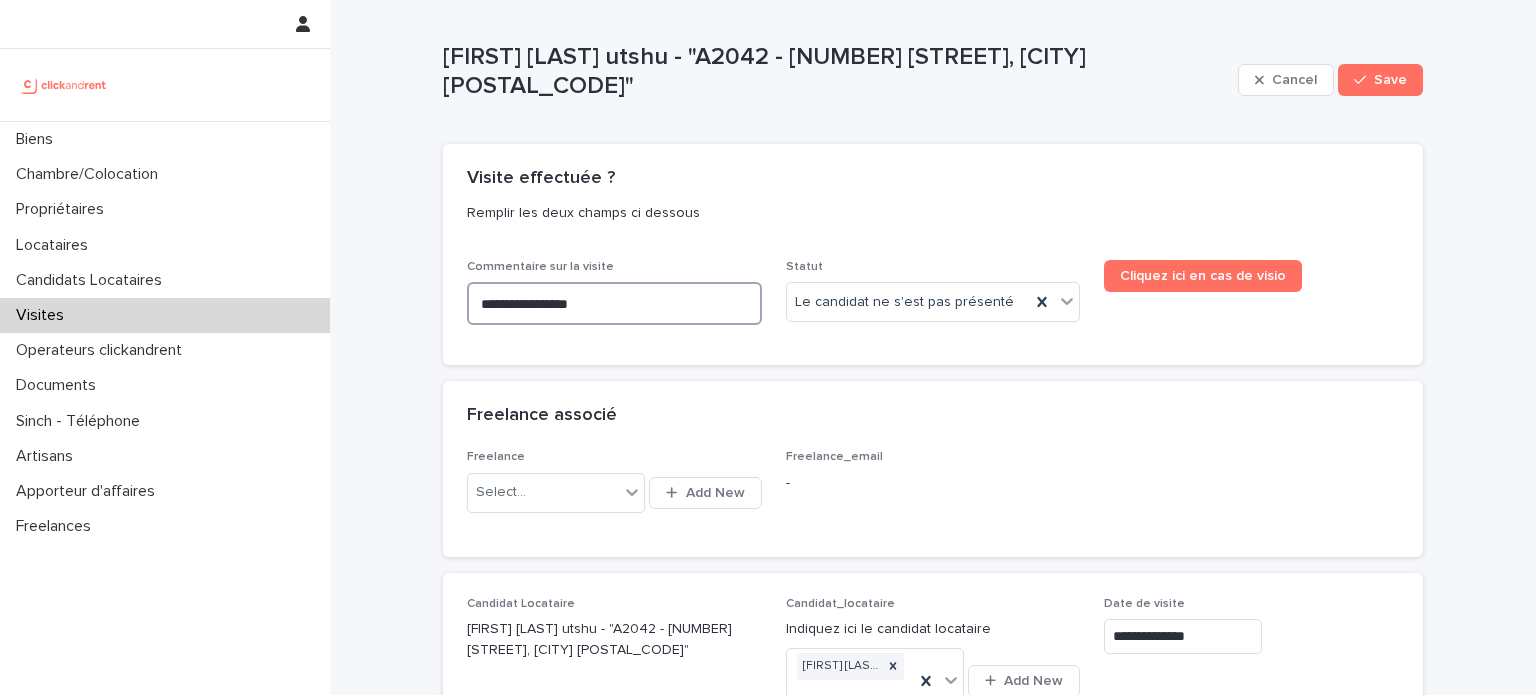 type on "**********" 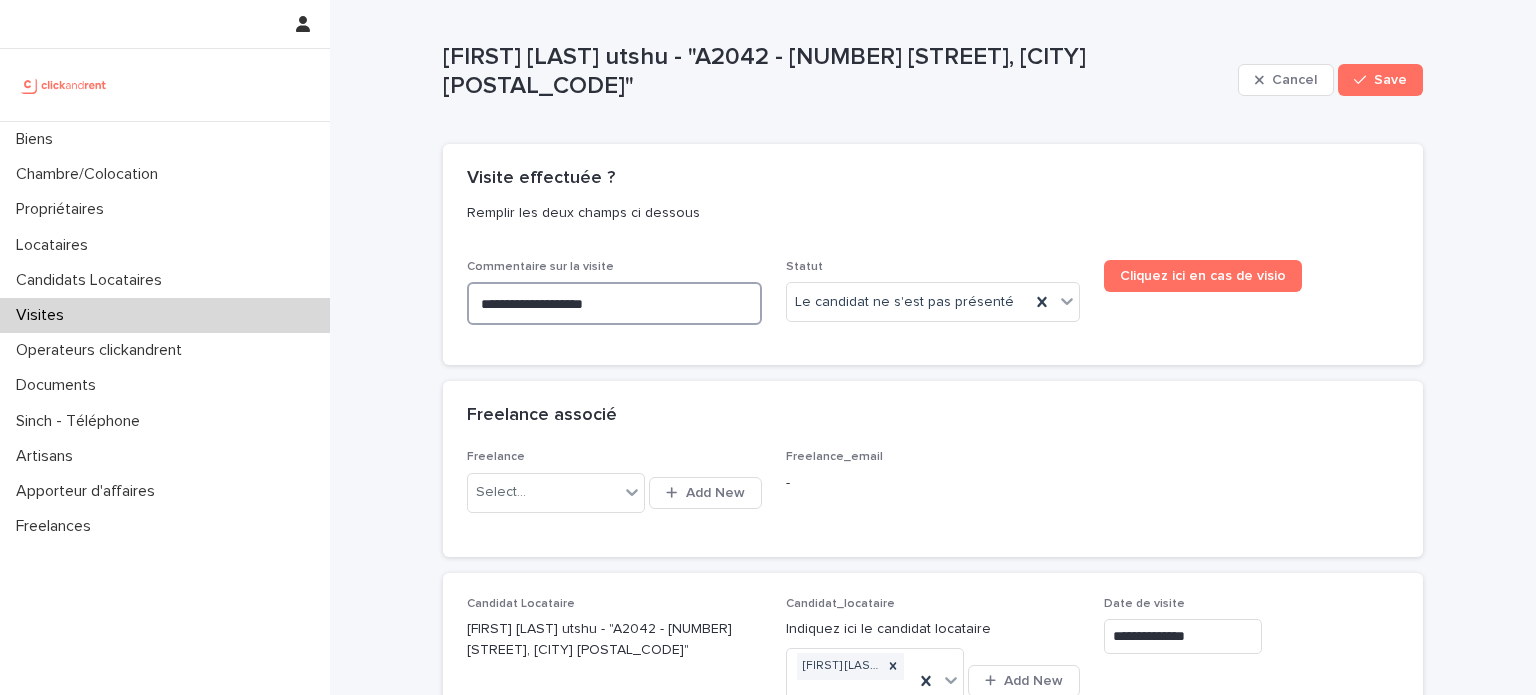 type on "**********" 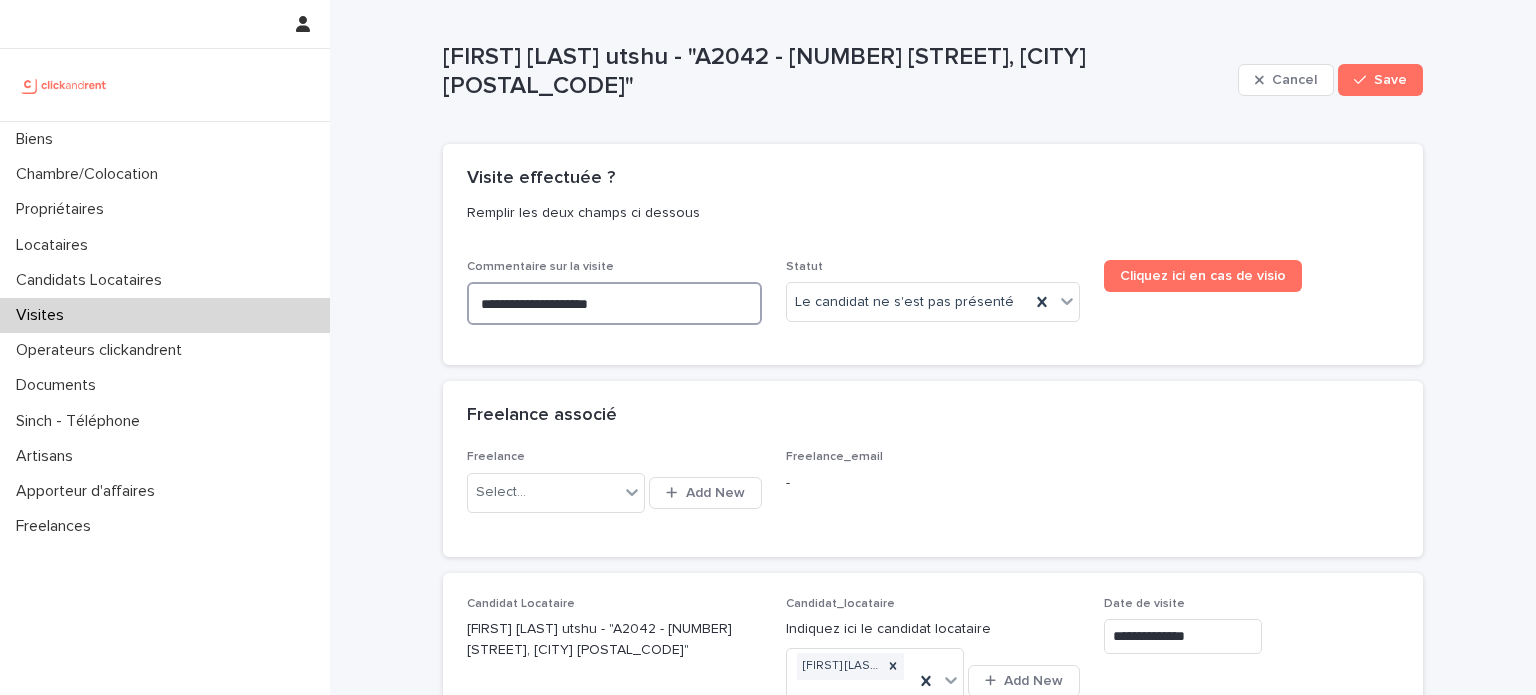 type on "**********" 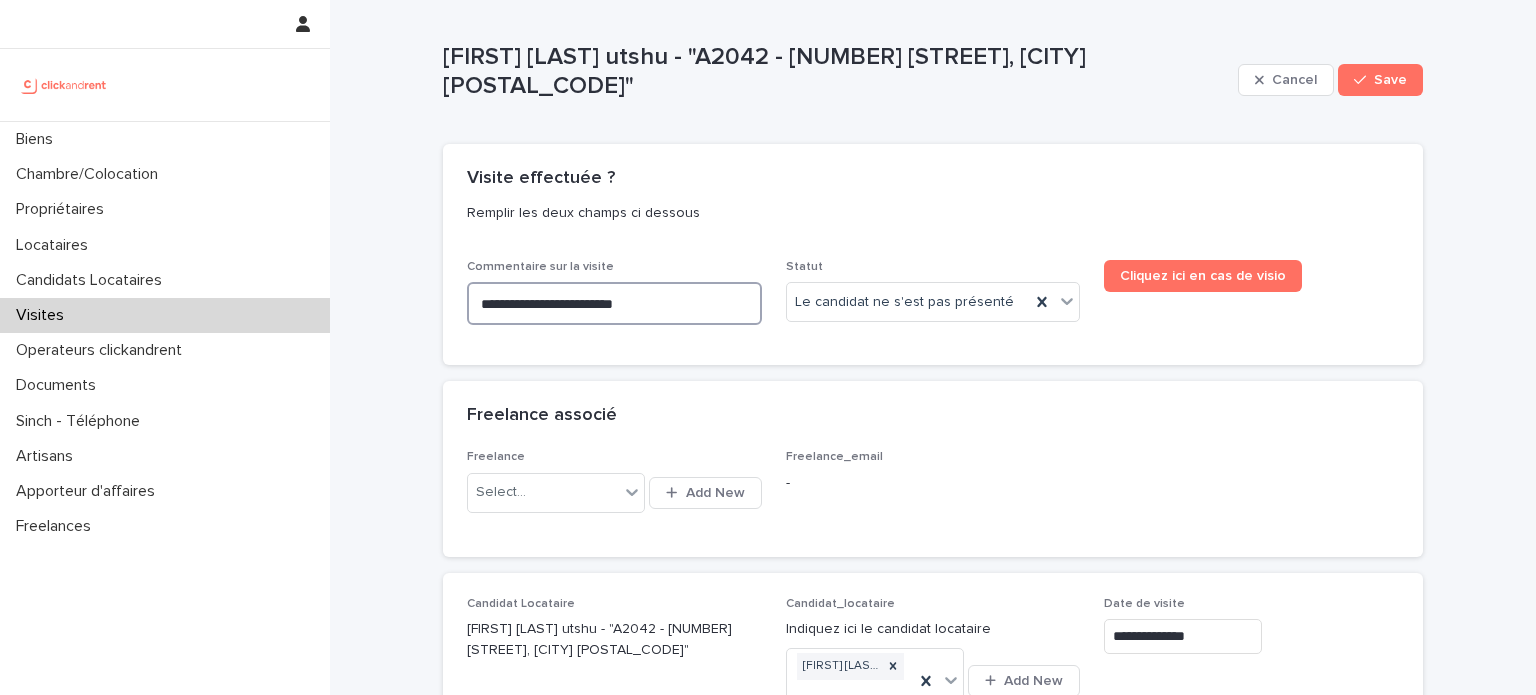 type on "**********" 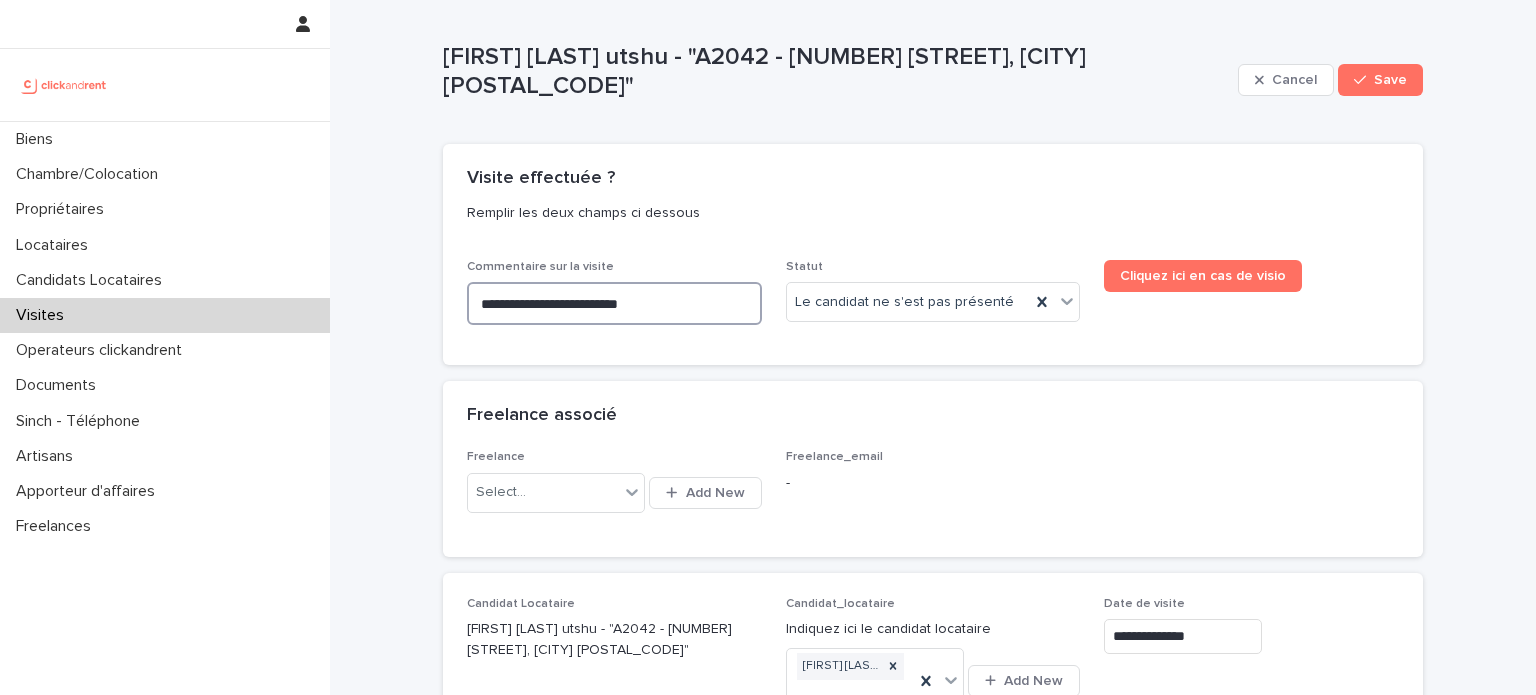 type on "**********" 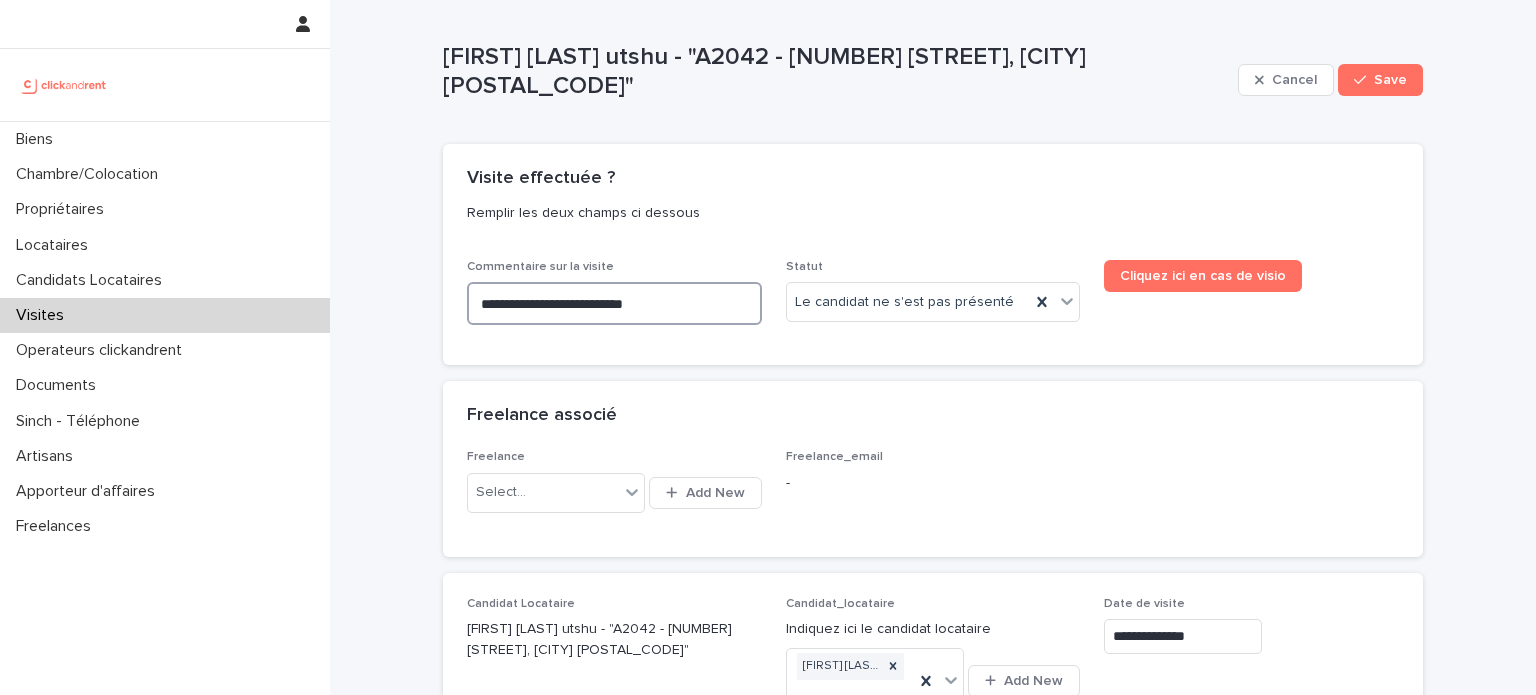 type on "**********" 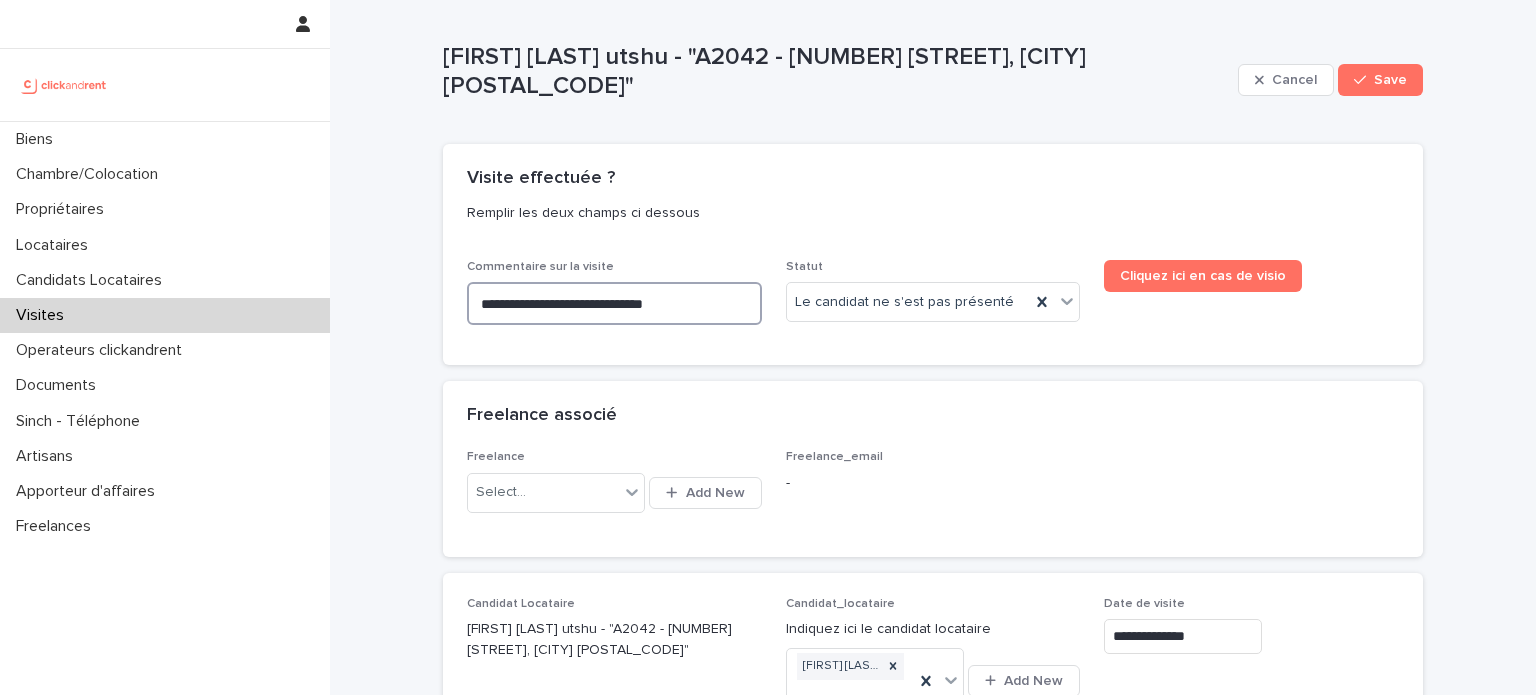 type on "**********" 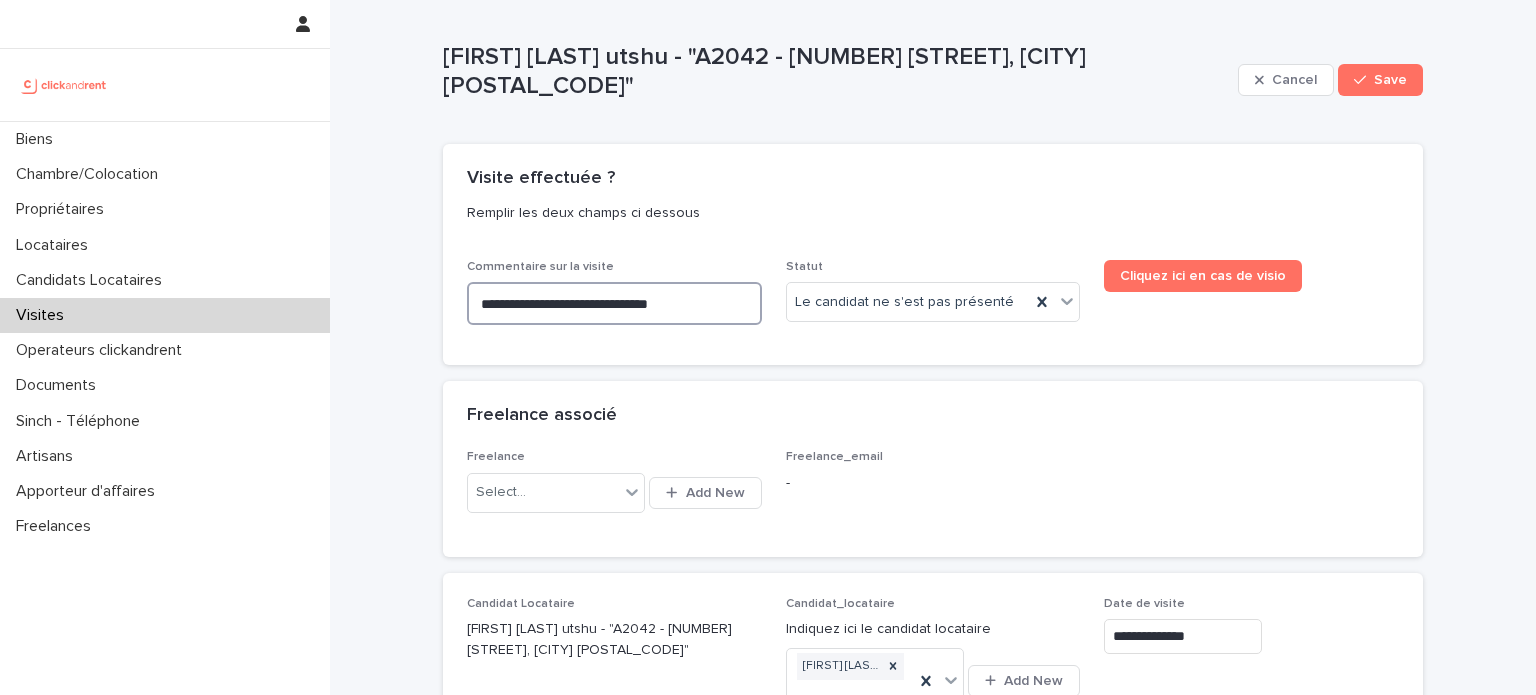 type on "**********" 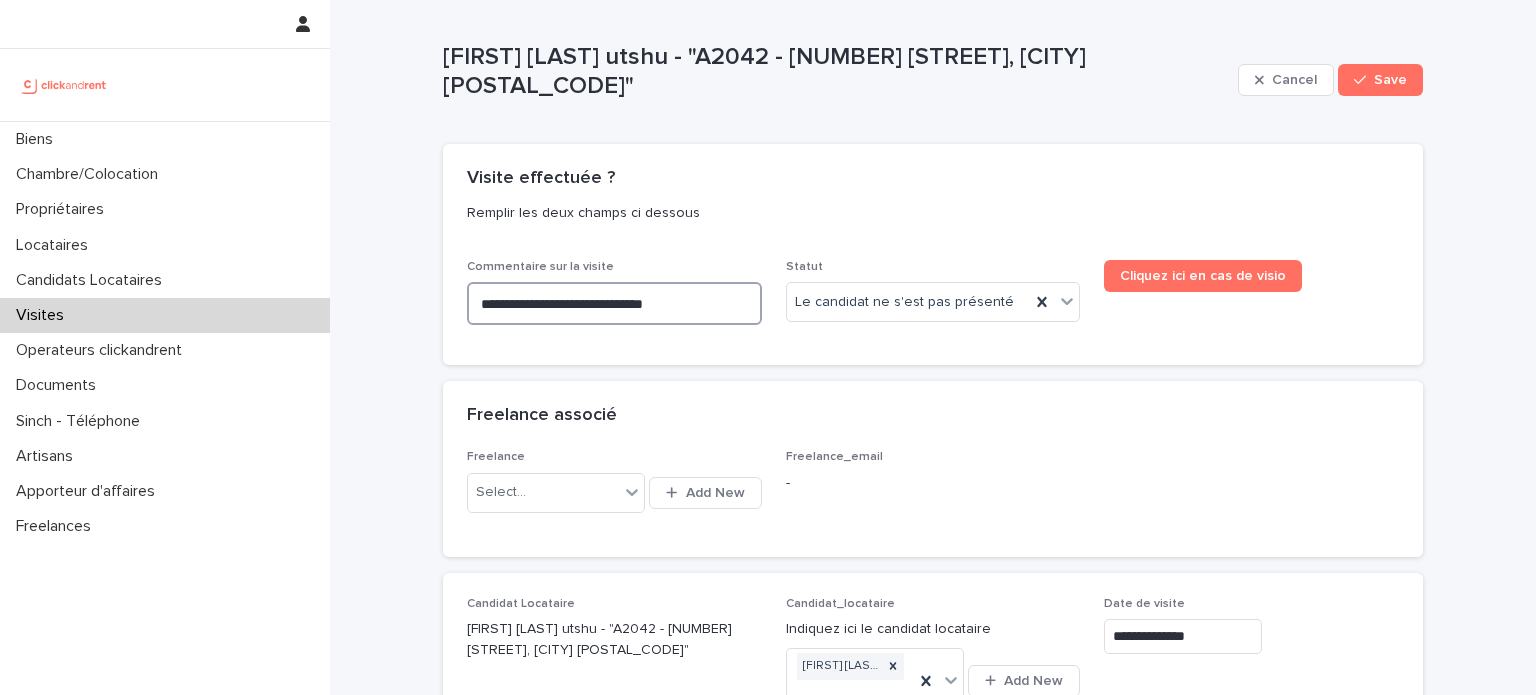 type on "**********" 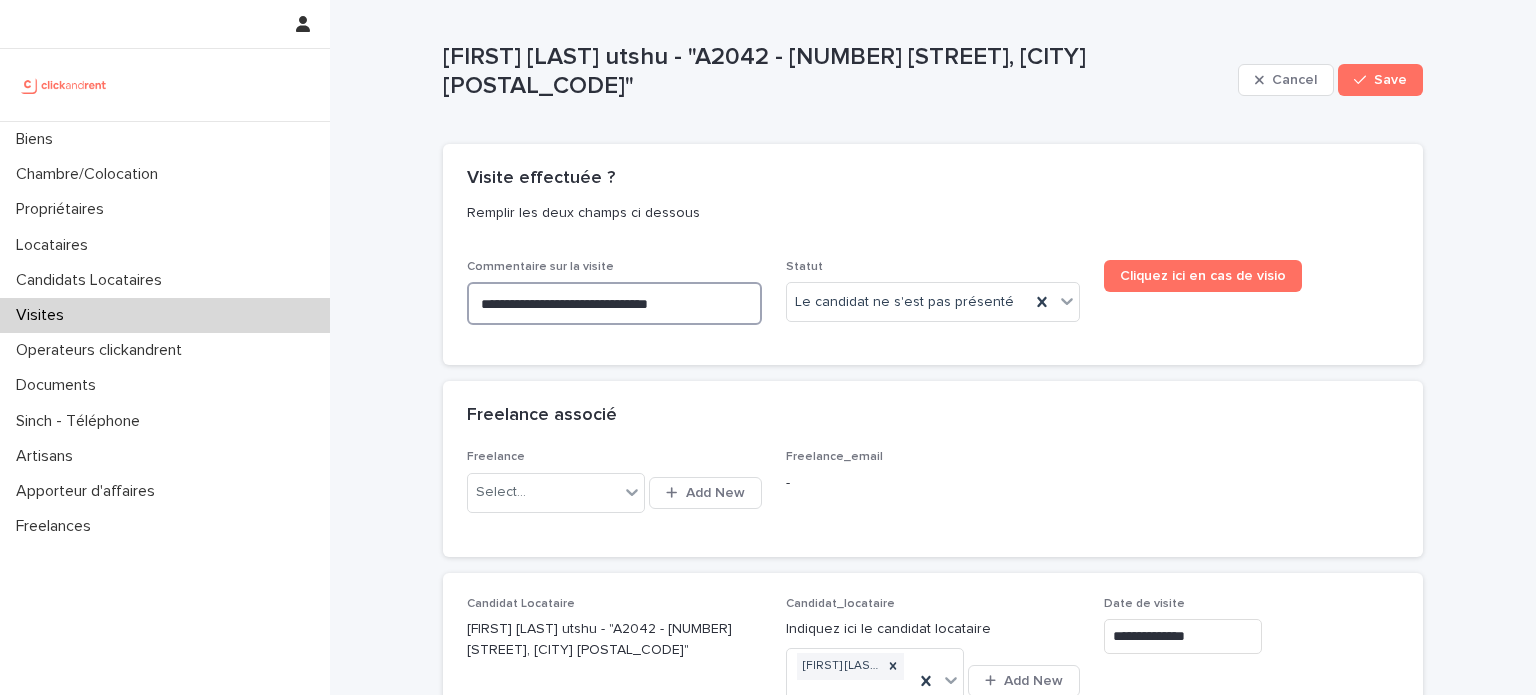 type on "**********" 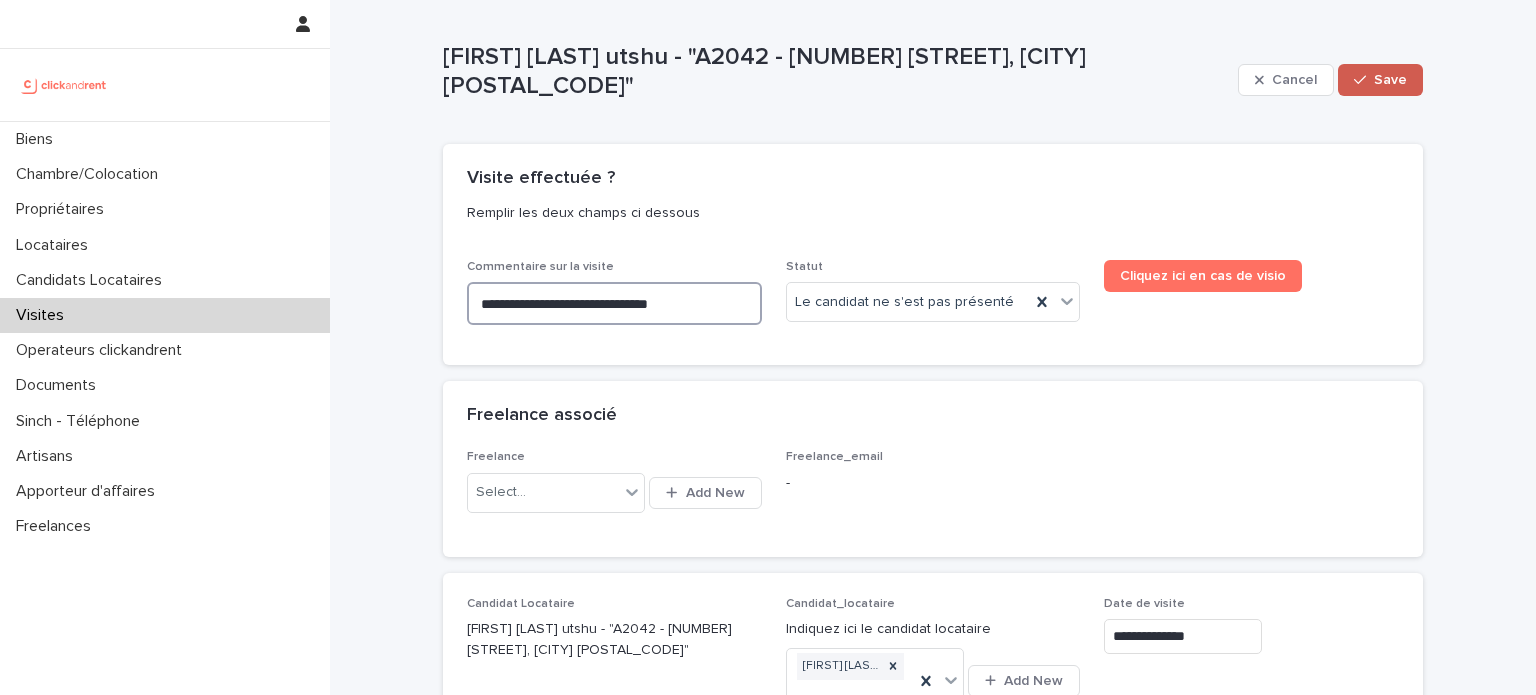 type on "**********" 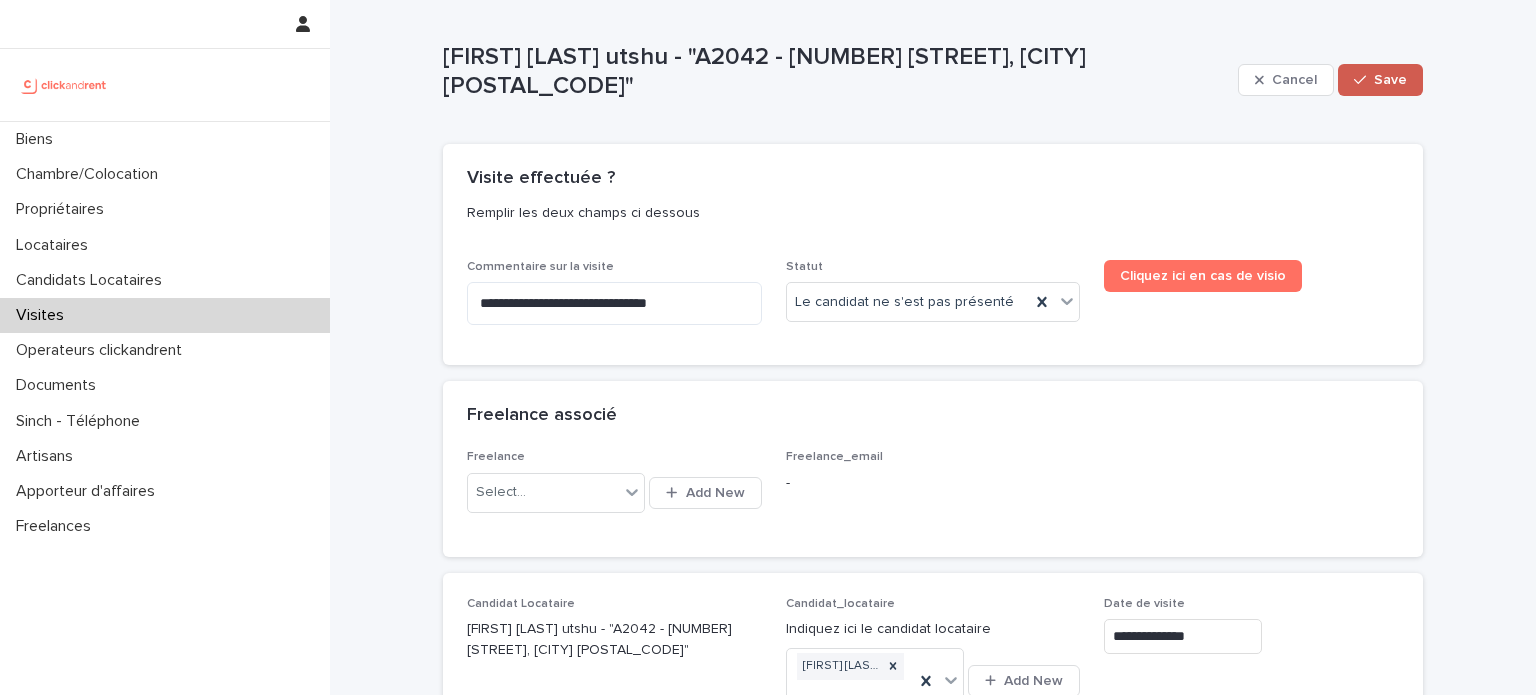 click on "Save" at bounding box center (1390, 80) 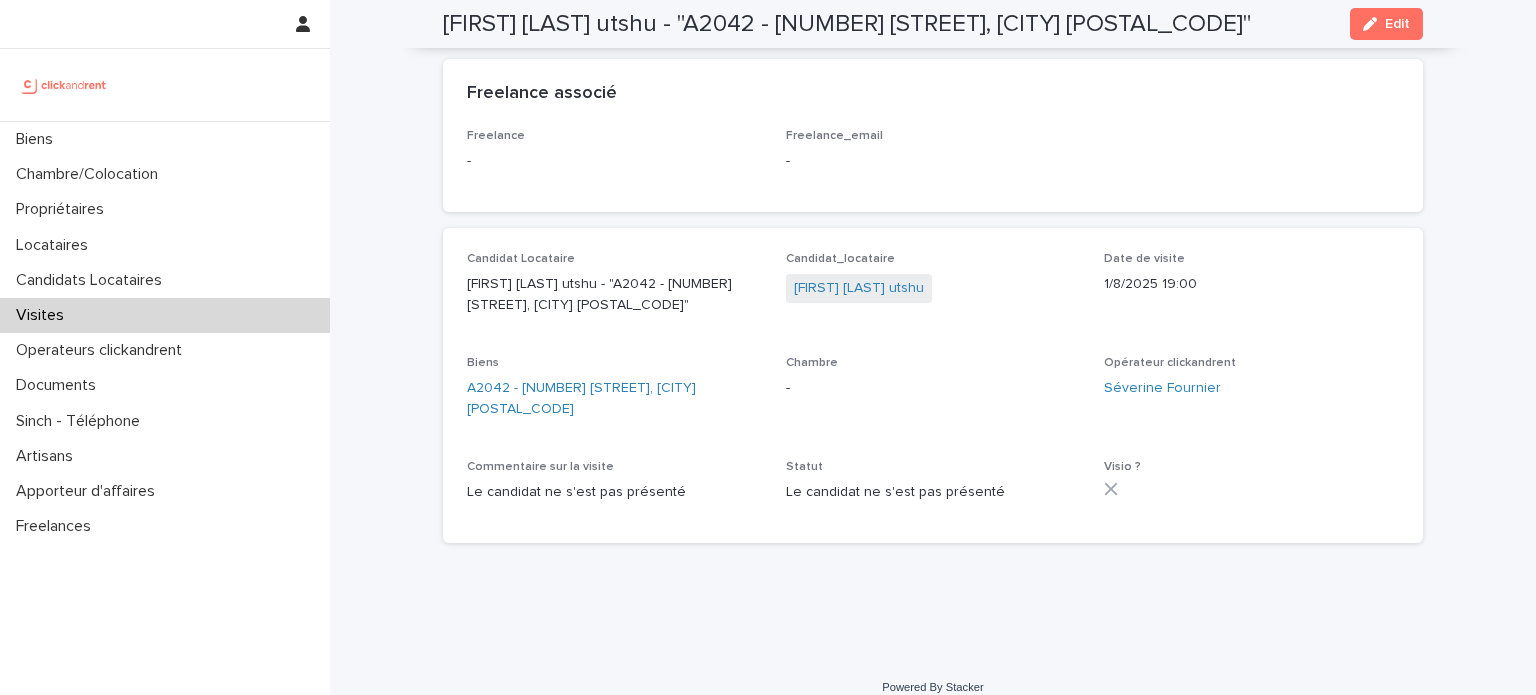 scroll, scrollTop: 0, scrollLeft: 0, axis: both 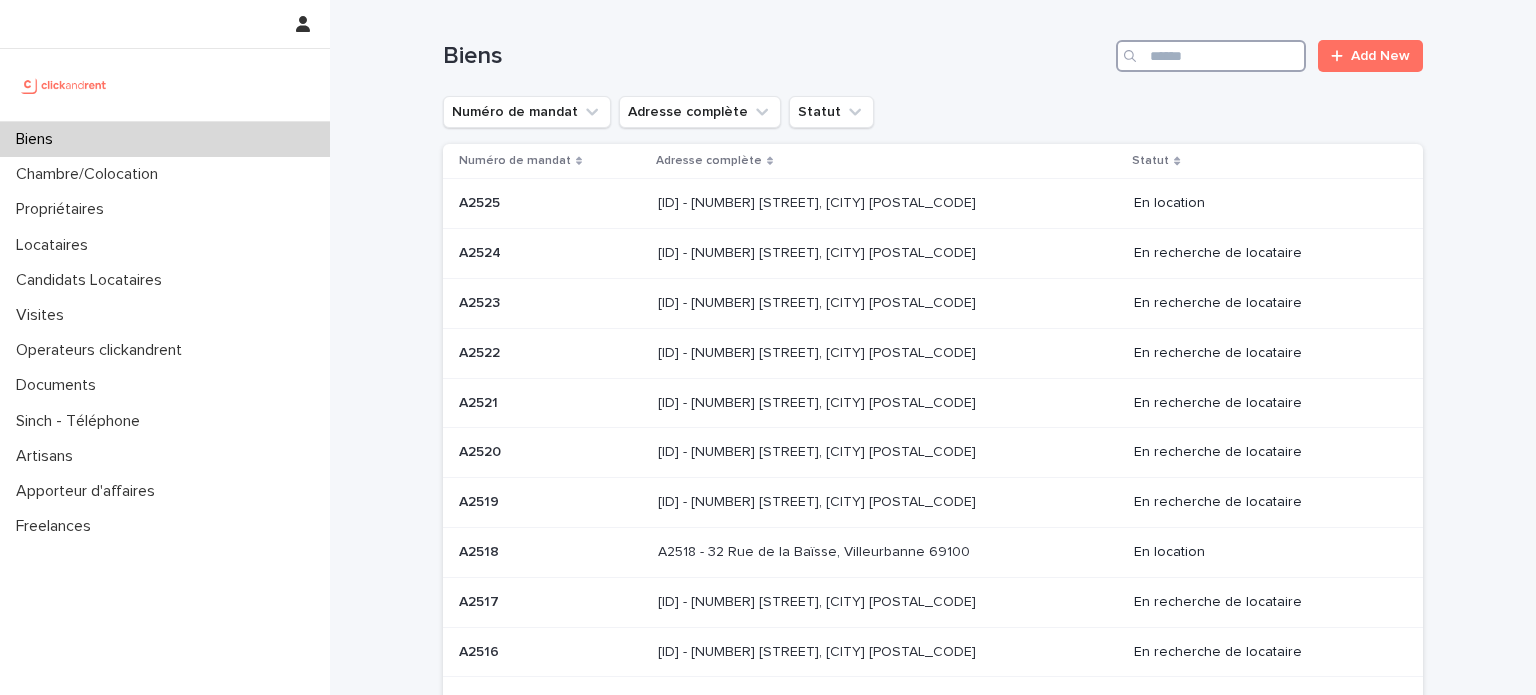 click at bounding box center [1211, 56] 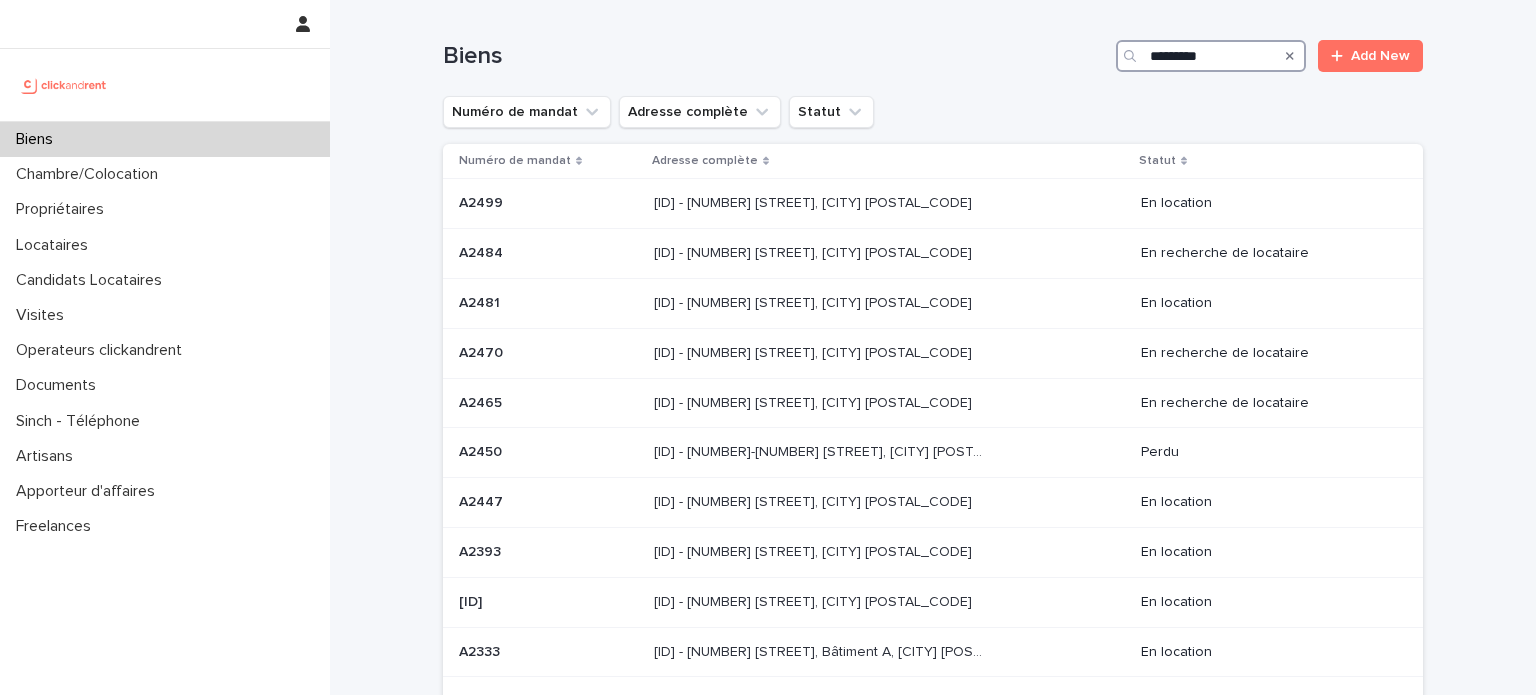 type on "*********" 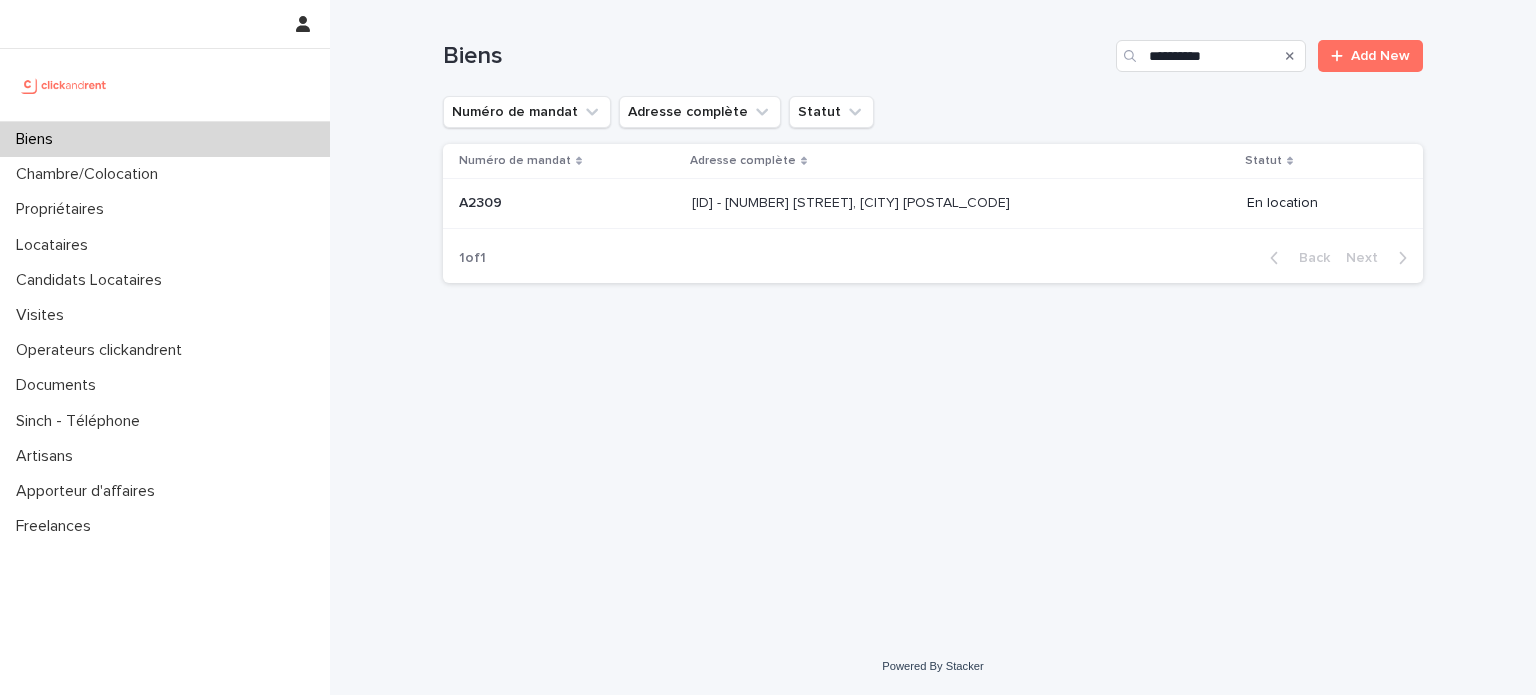 click at bounding box center [858, 203] 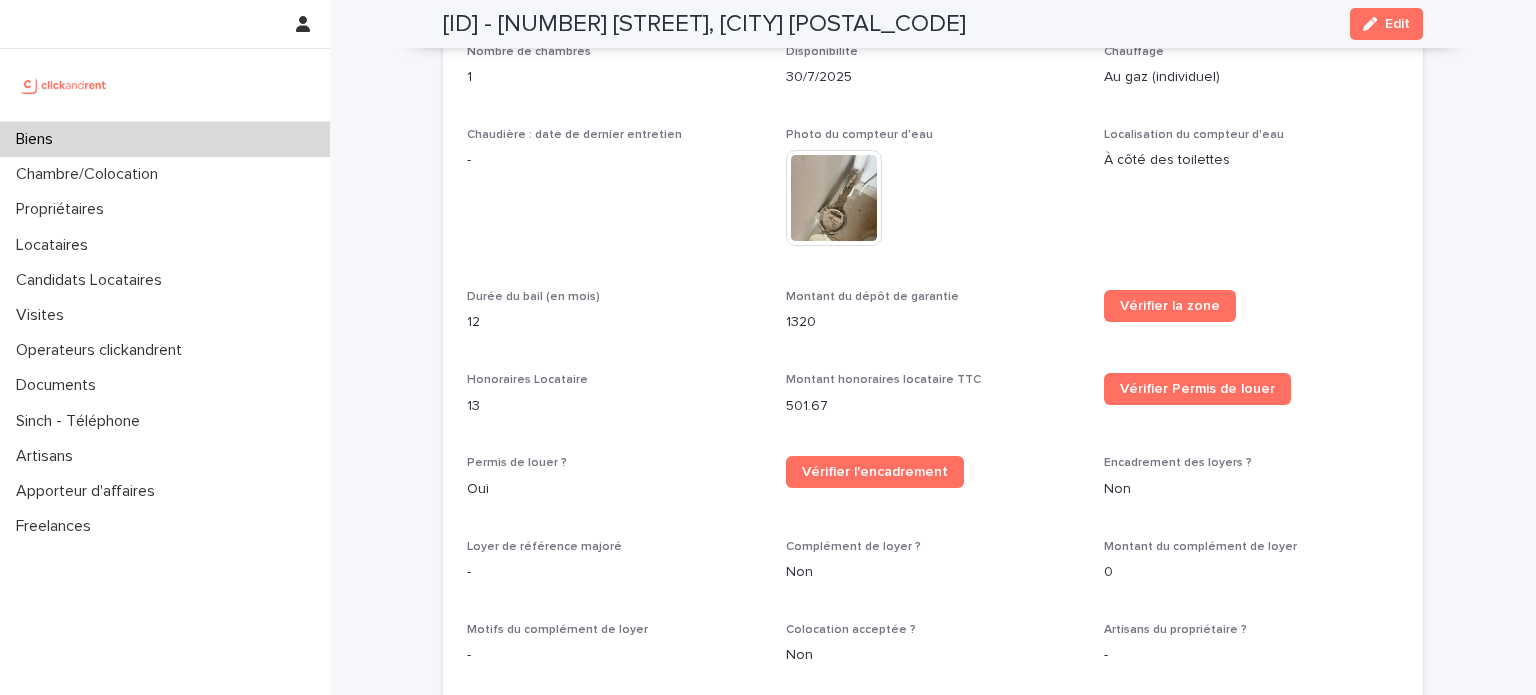 scroll, scrollTop: 2514, scrollLeft: 0, axis: vertical 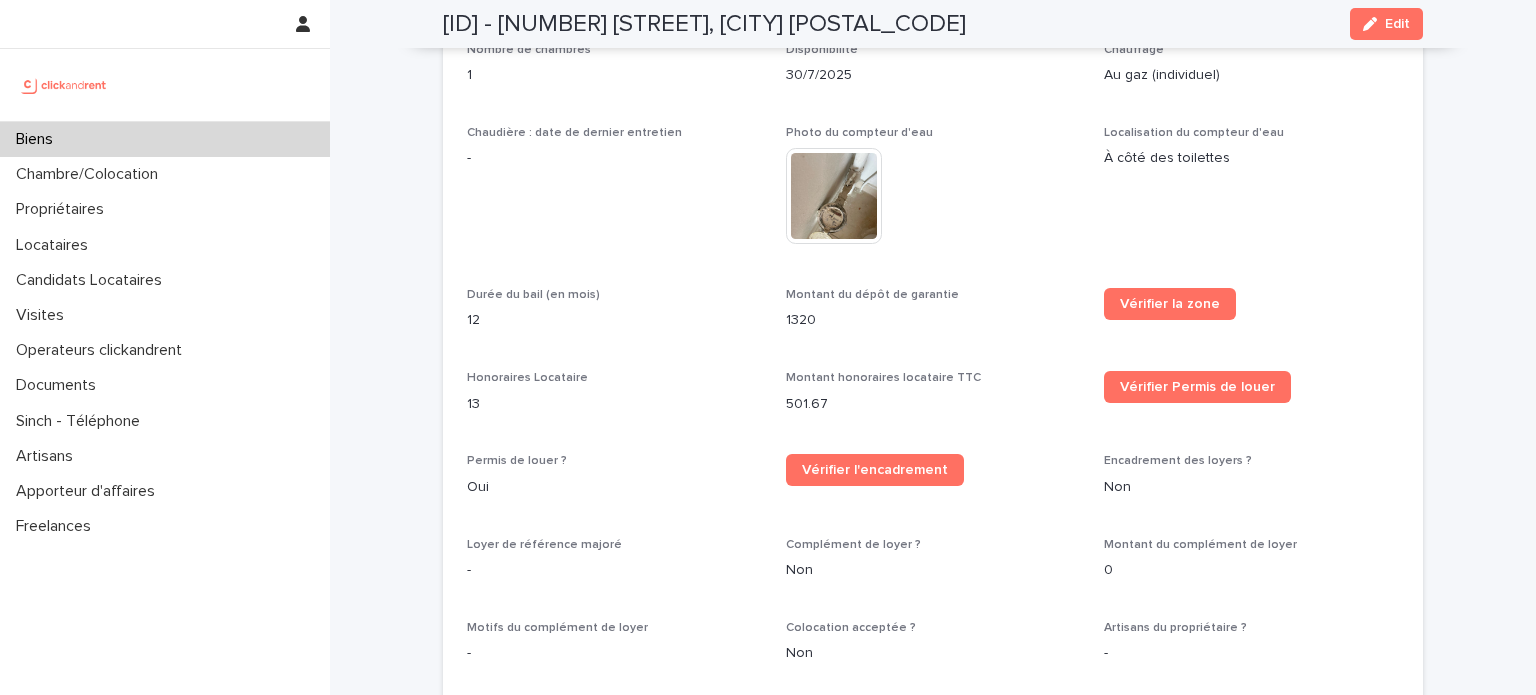 click on "Biens" at bounding box center (165, 139) 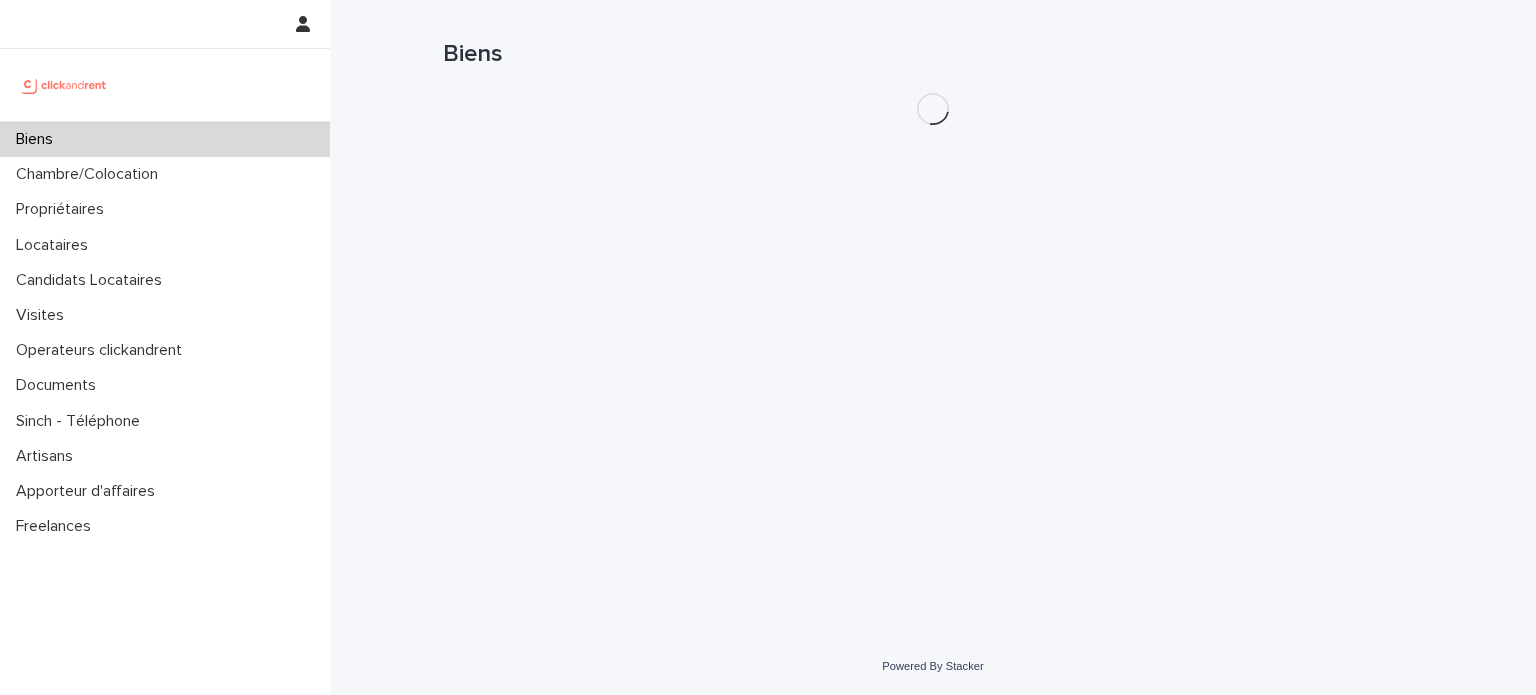 scroll, scrollTop: 0, scrollLeft: 0, axis: both 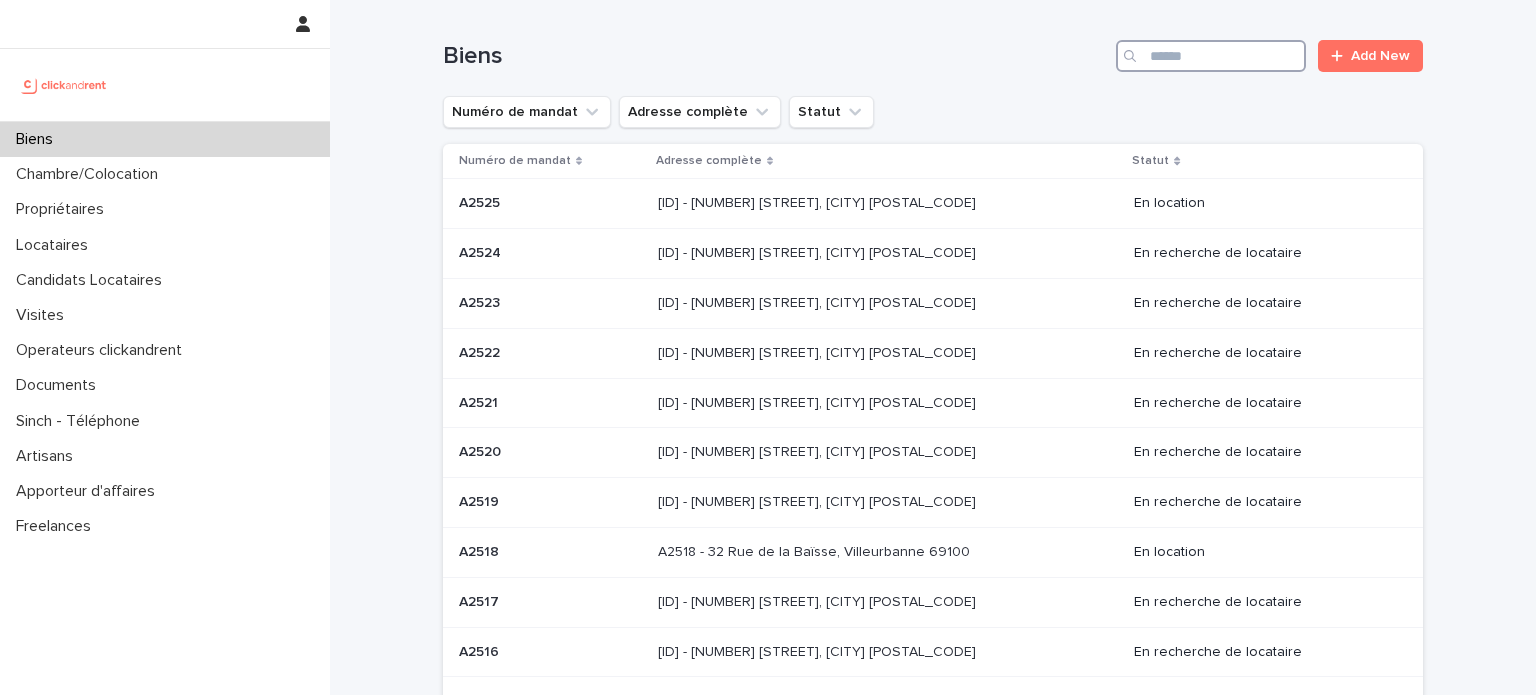 click at bounding box center (1211, 56) 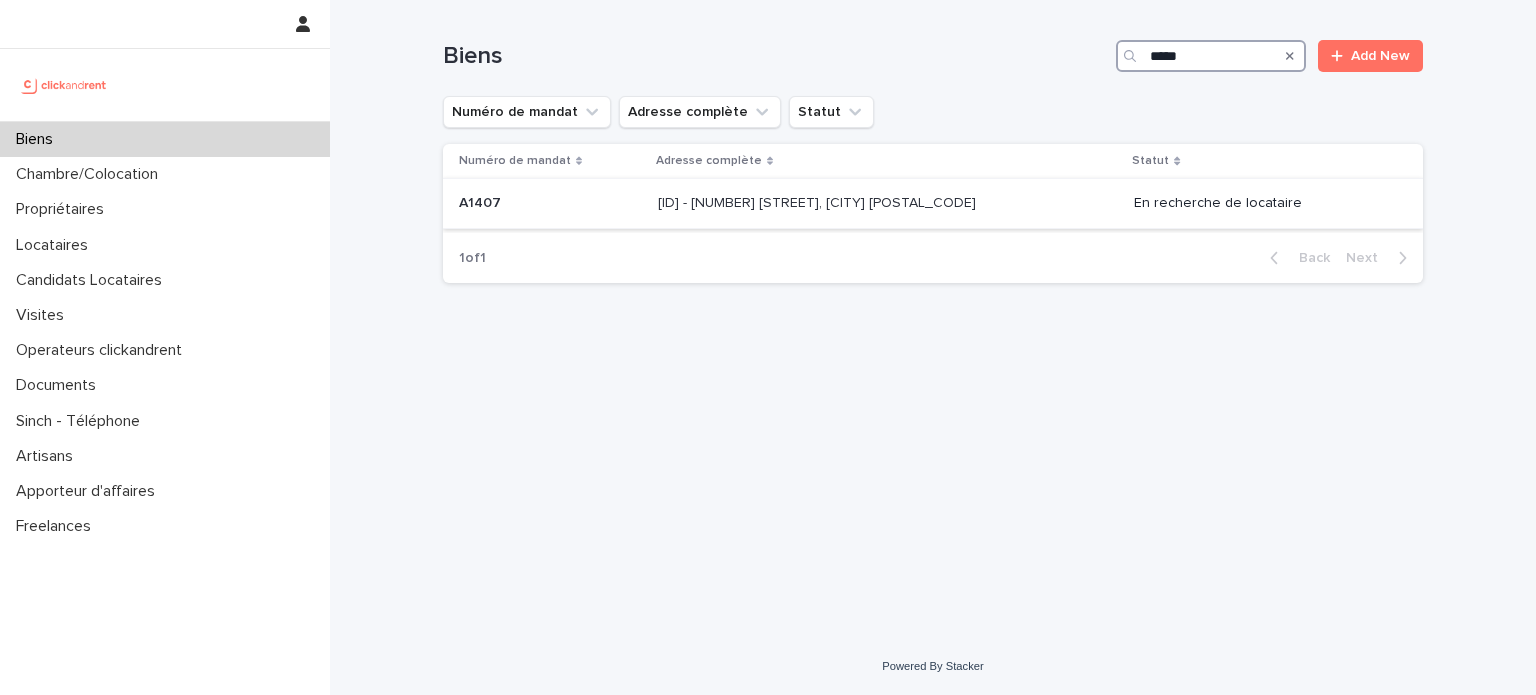 type on "*****" 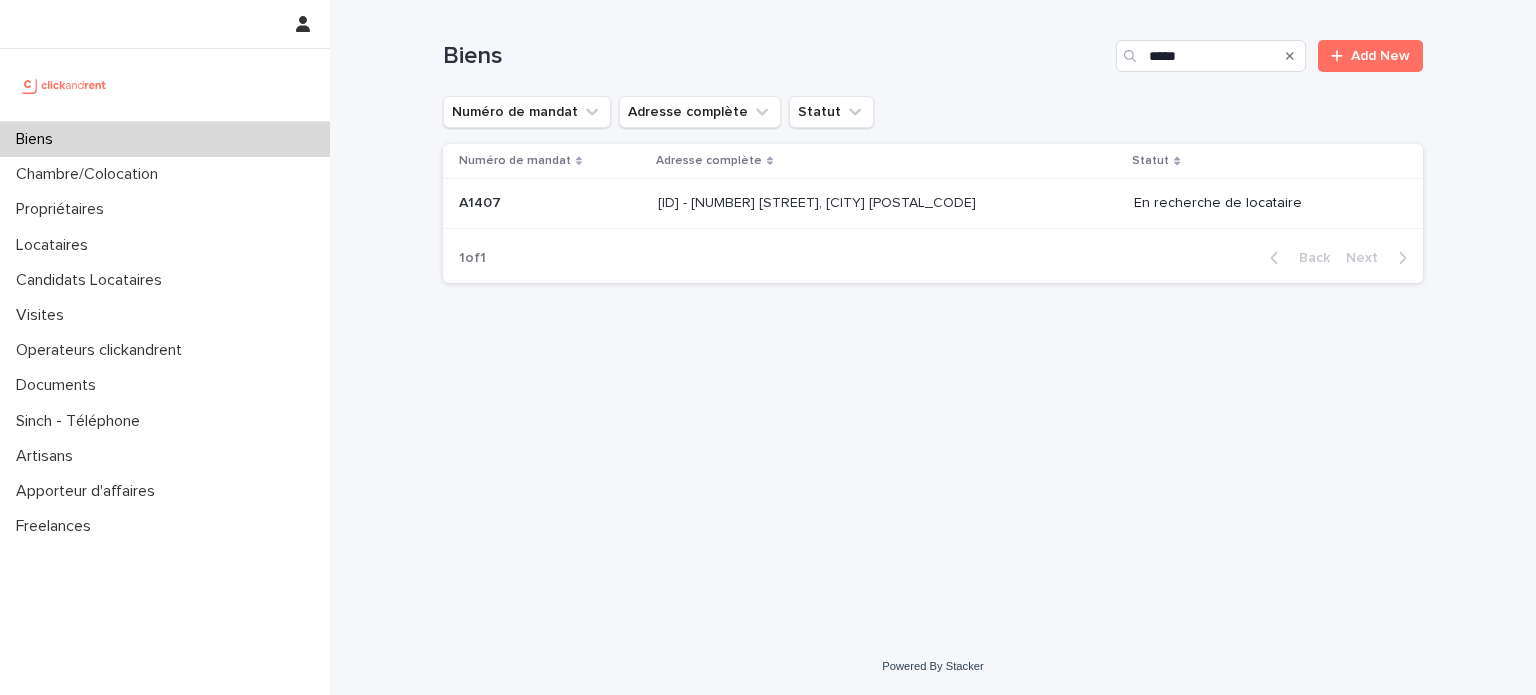 click on "A1407 - 15 Rue du Docteur Fillioux,  Villiers-sur-Marne 94350 A1407 - 15 Rue du Docteur Fillioux,  Villiers-sur-Marne 94350" at bounding box center (888, 203) 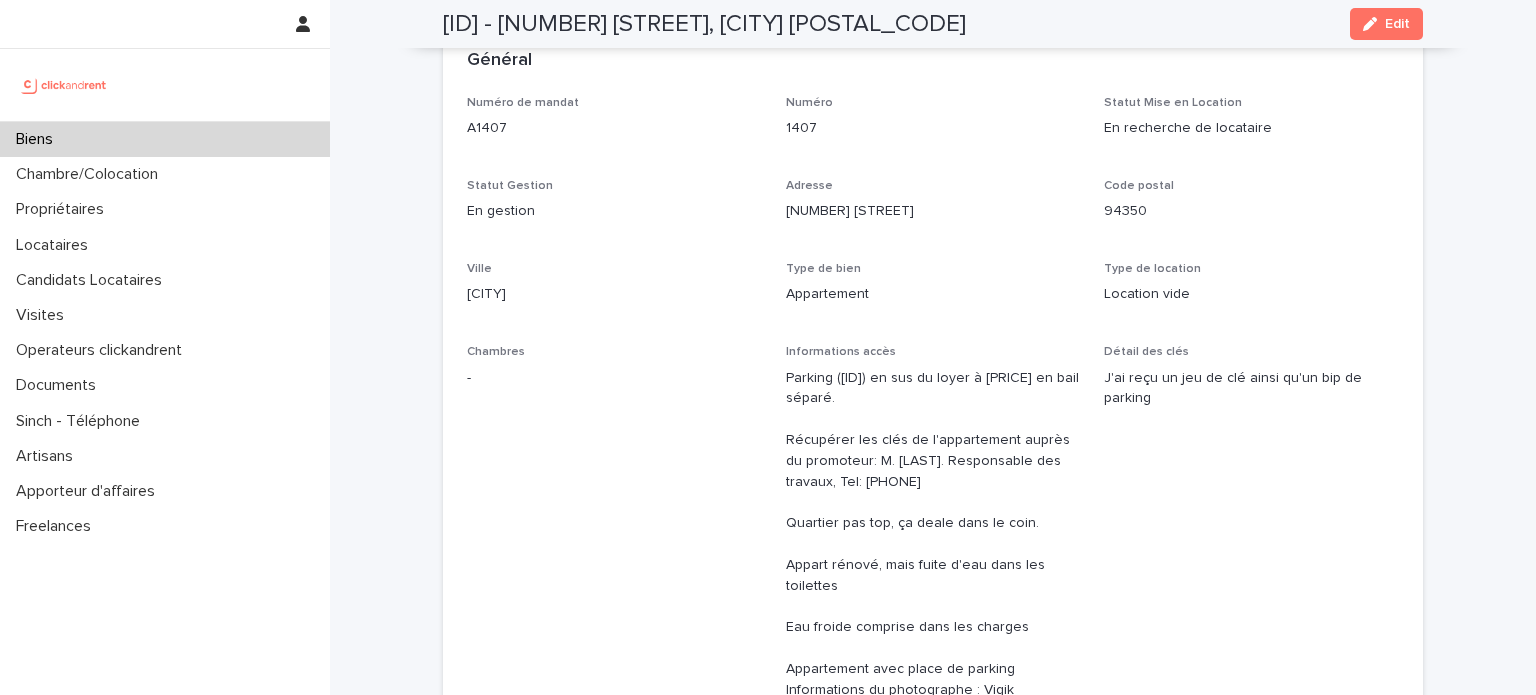 scroll, scrollTop: 0, scrollLeft: 0, axis: both 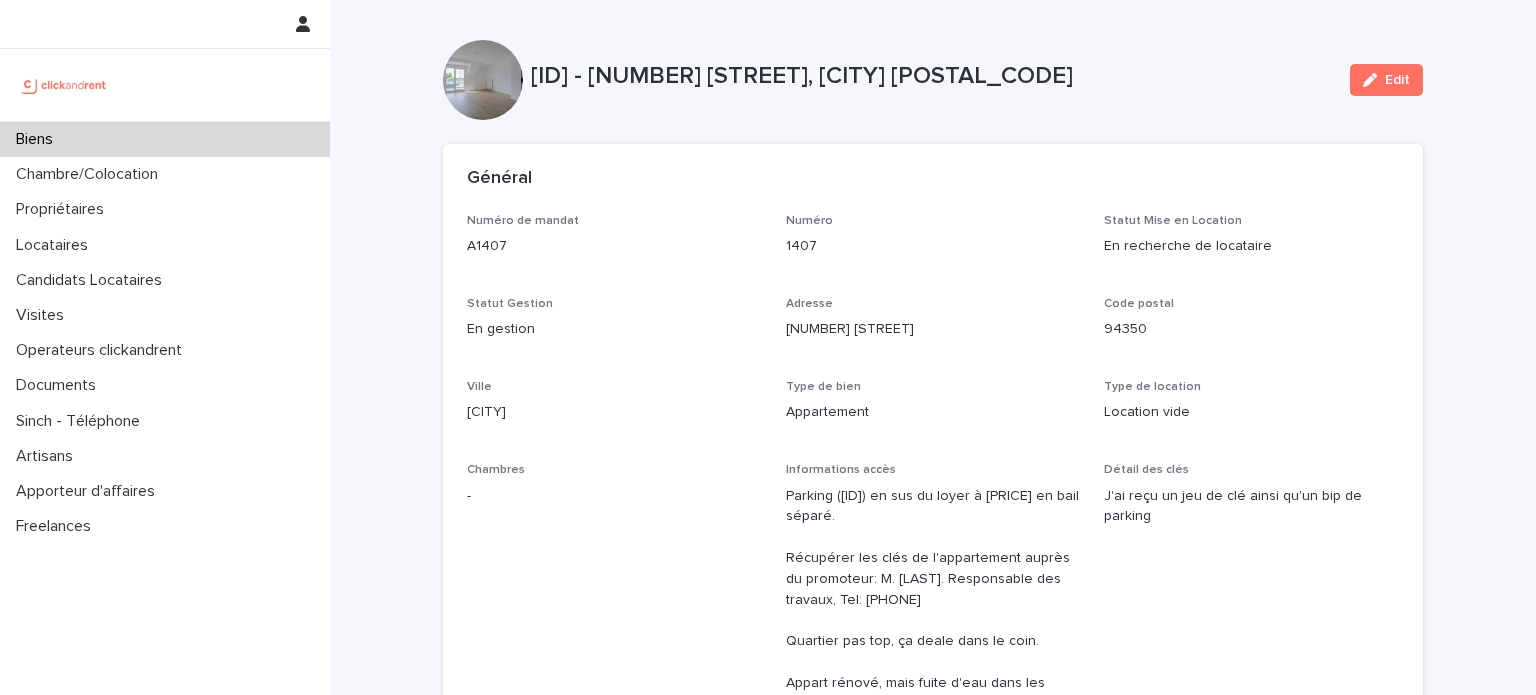 click on "Biens" at bounding box center [165, 139] 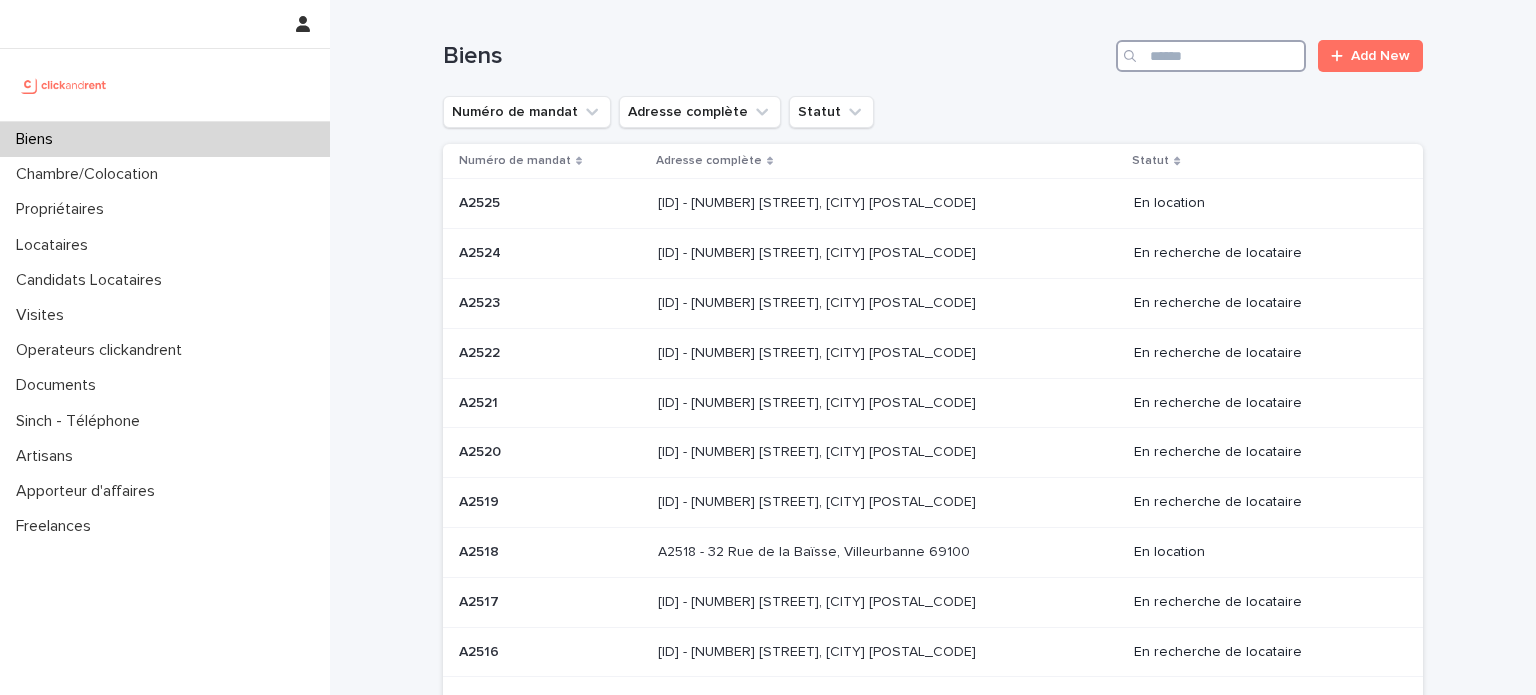 click at bounding box center [1211, 56] 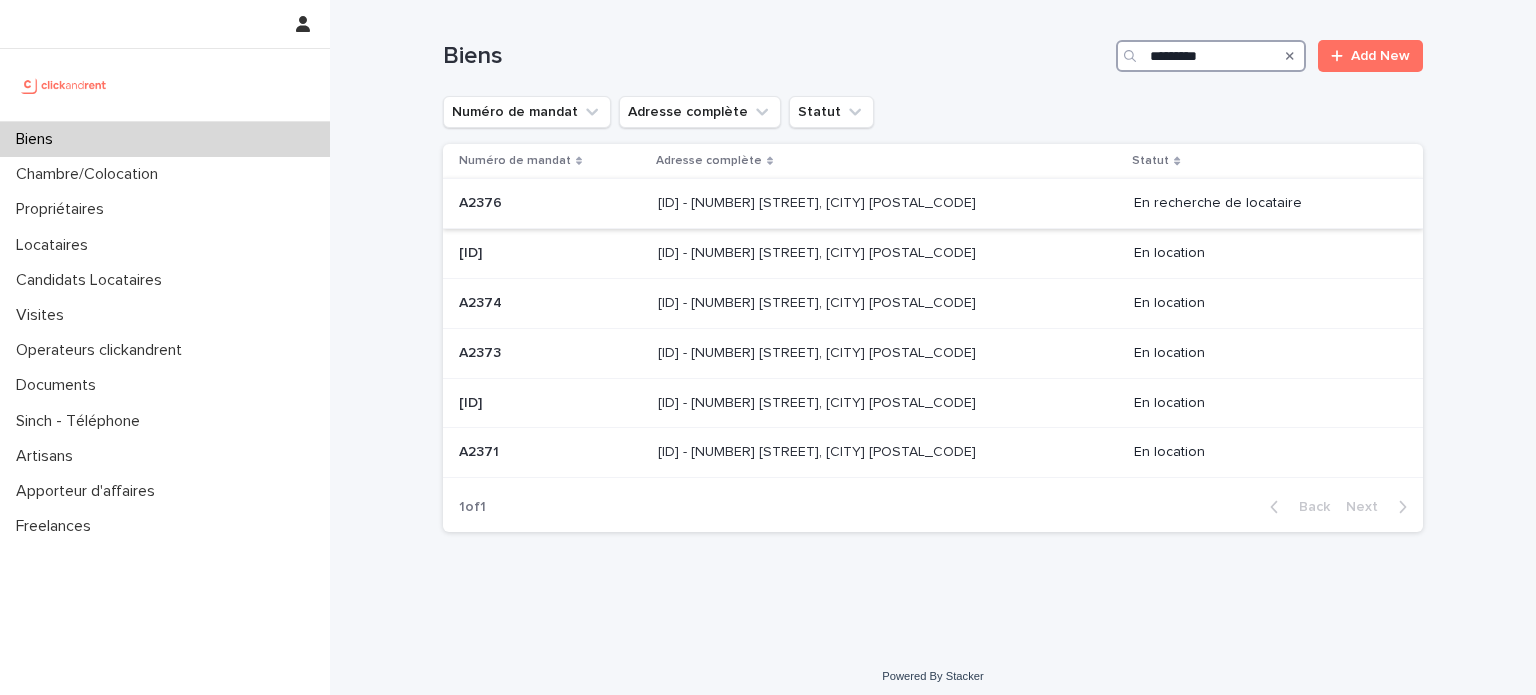 type on "*********" 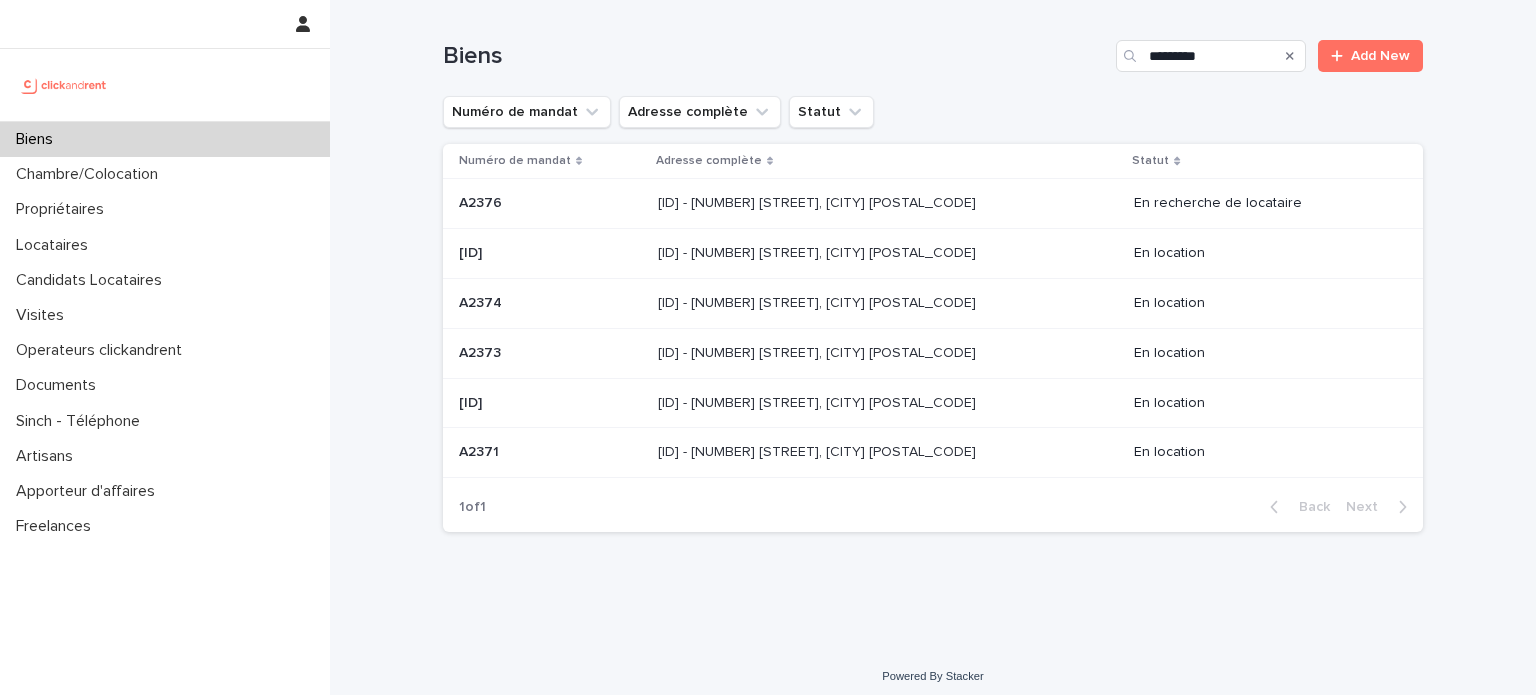 click on "A2376 - 10 Rue Saint-Etienne,  Marseille 13005 A2376 - 10 Rue Saint-Etienne,  Marseille 13005" at bounding box center [888, 203] 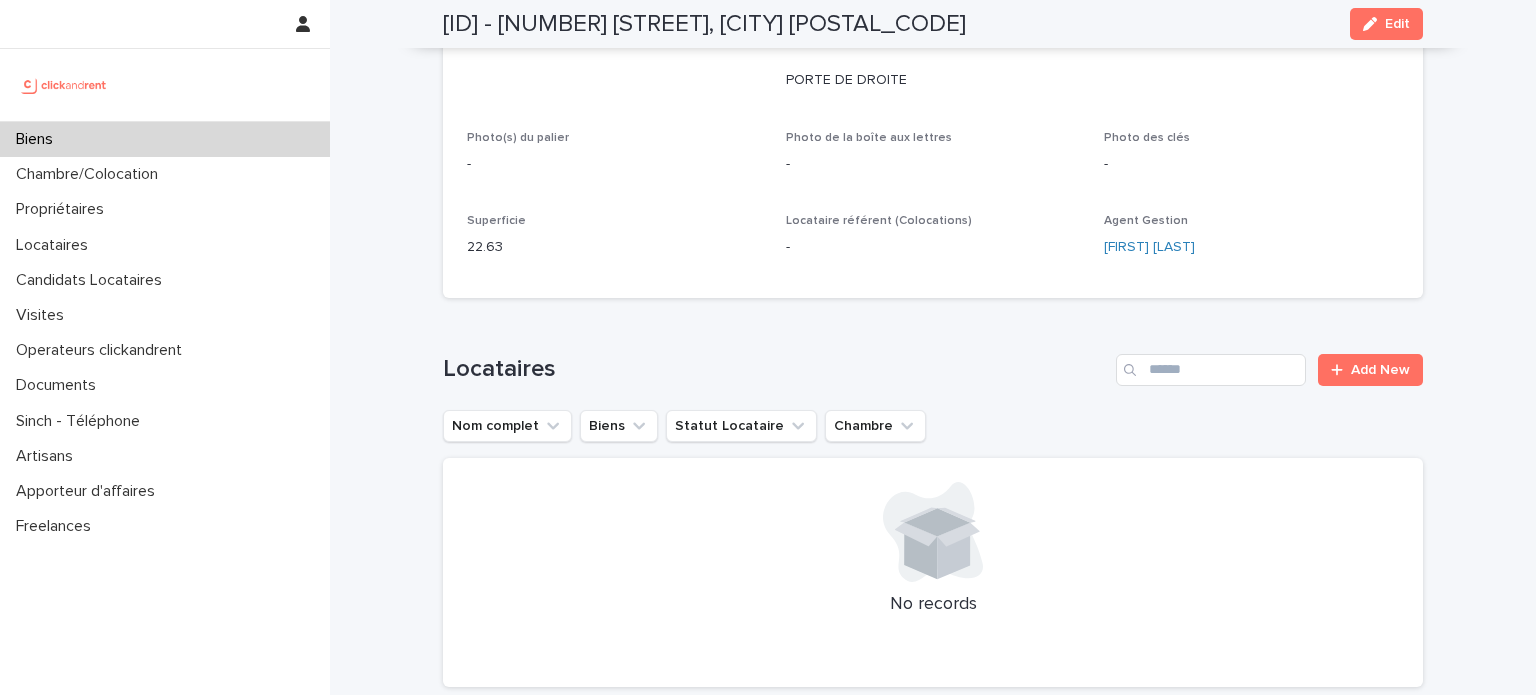 scroll, scrollTop: 478, scrollLeft: 0, axis: vertical 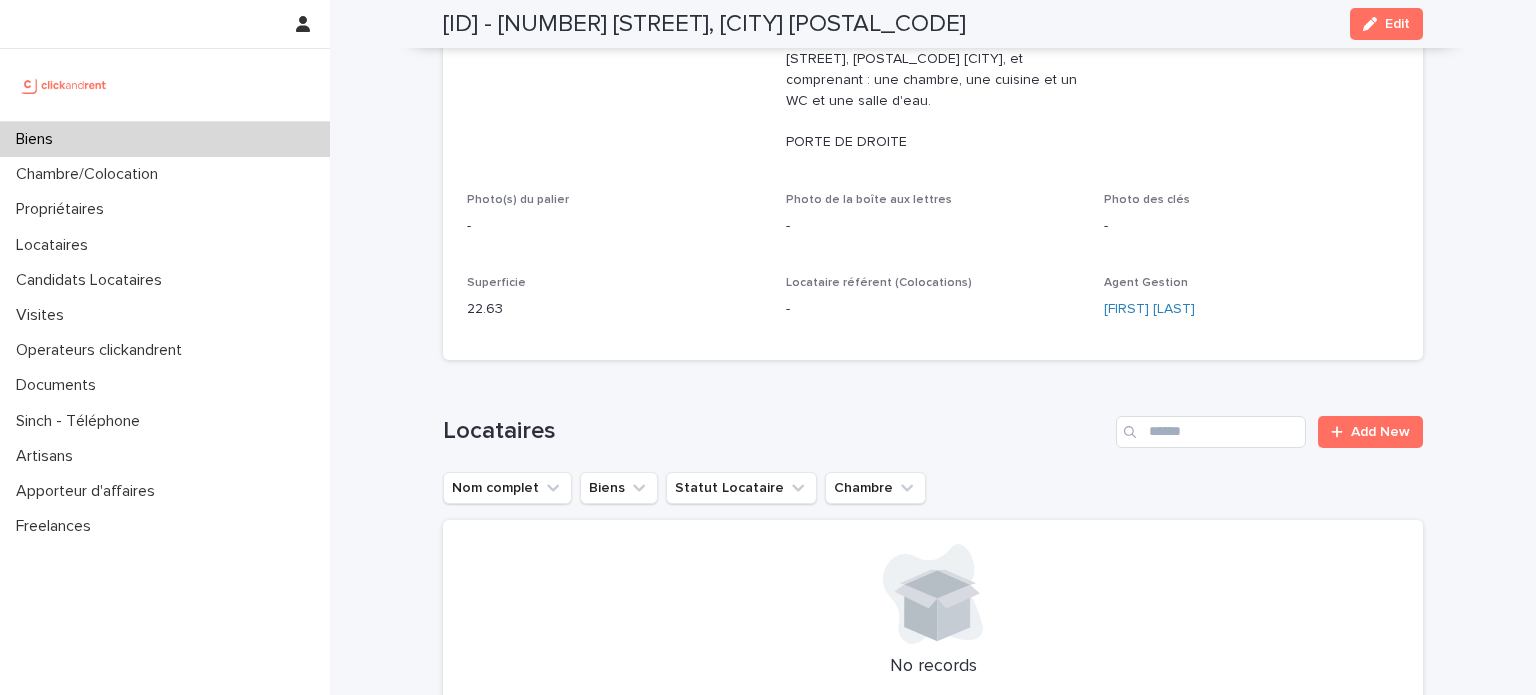drag, startPoint x: 1091, startPoint y: 287, endPoint x: 1228, endPoint y: 297, distance: 137.36447 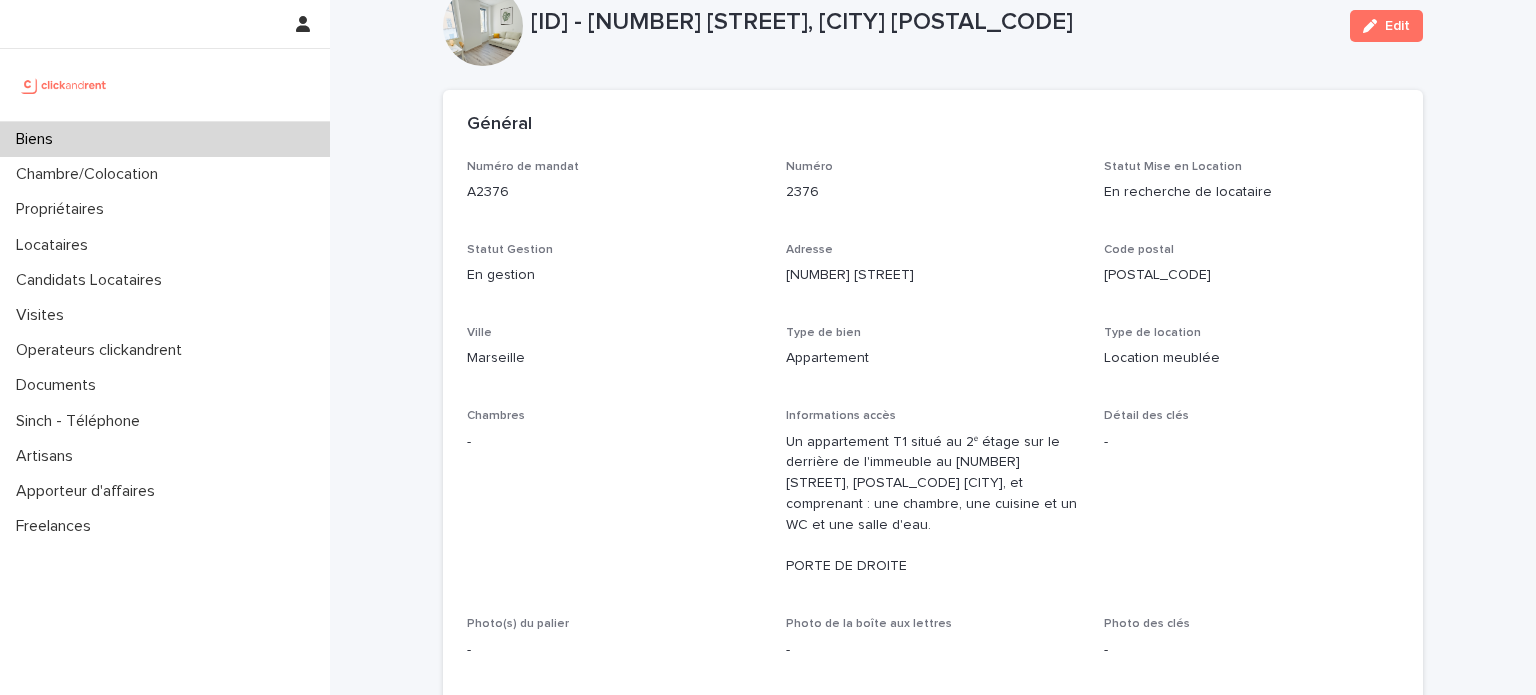 scroll, scrollTop: 31, scrollLeft: 0, axis: vertical 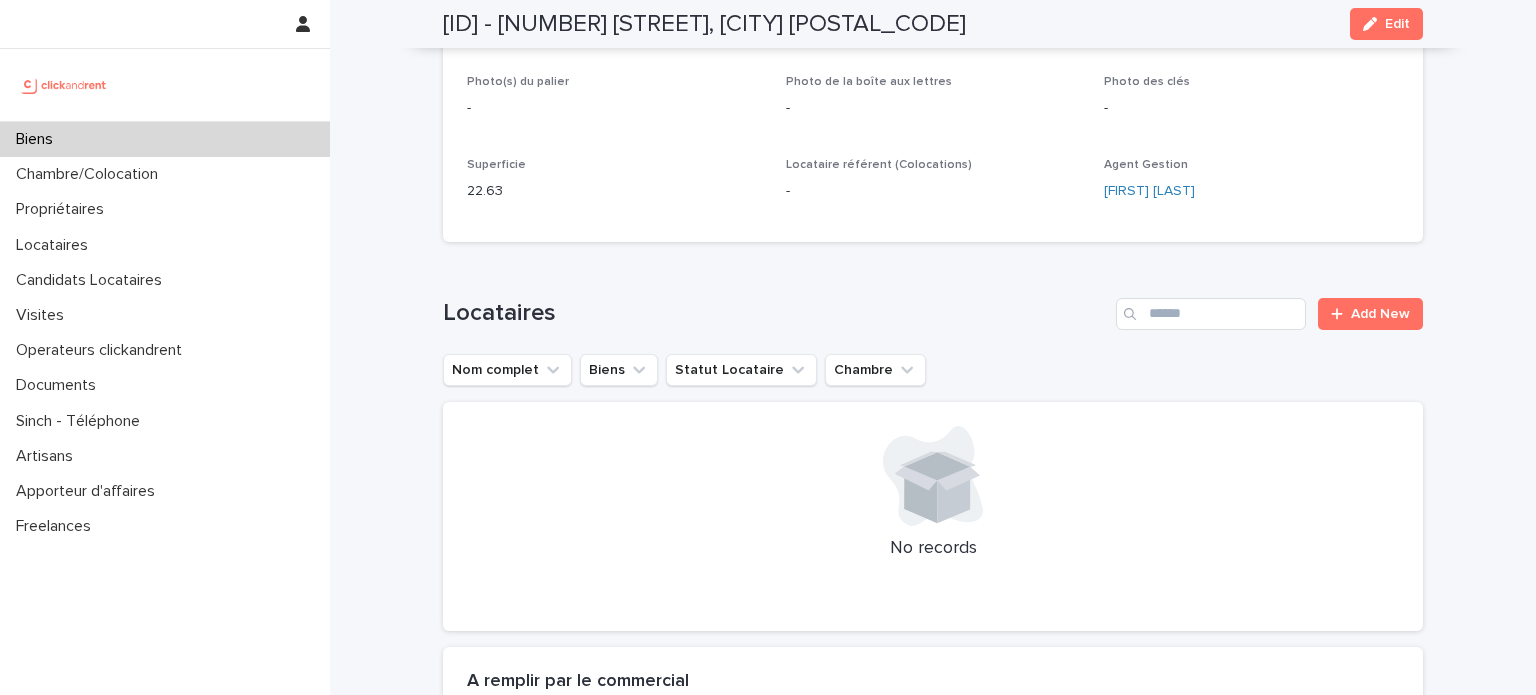 click on "Loading... Saving… Locataires Add New Nom complet Biens Statut Locataire Chambre No records" at bounding box center [933, 453] 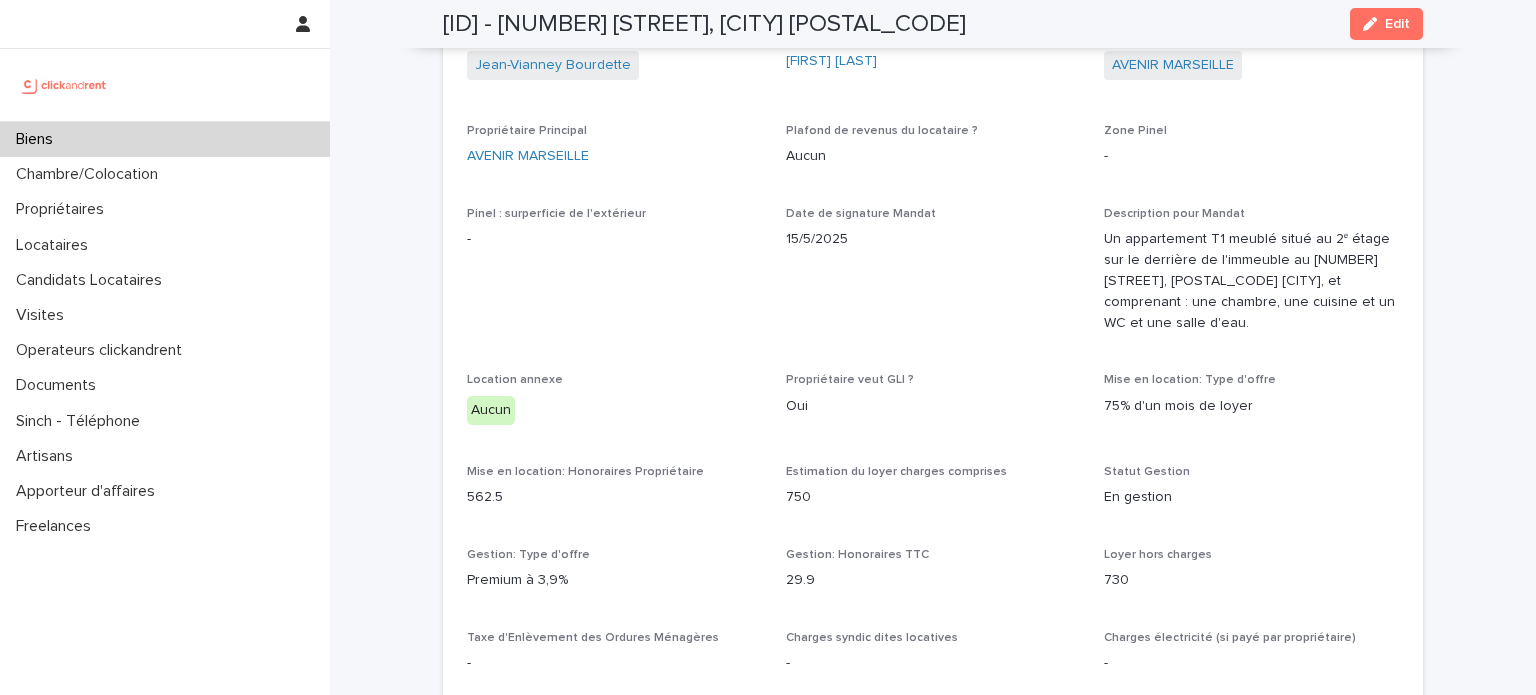 scroll, scrollTop: 1224, scrollLeft: 0, axis: vertical 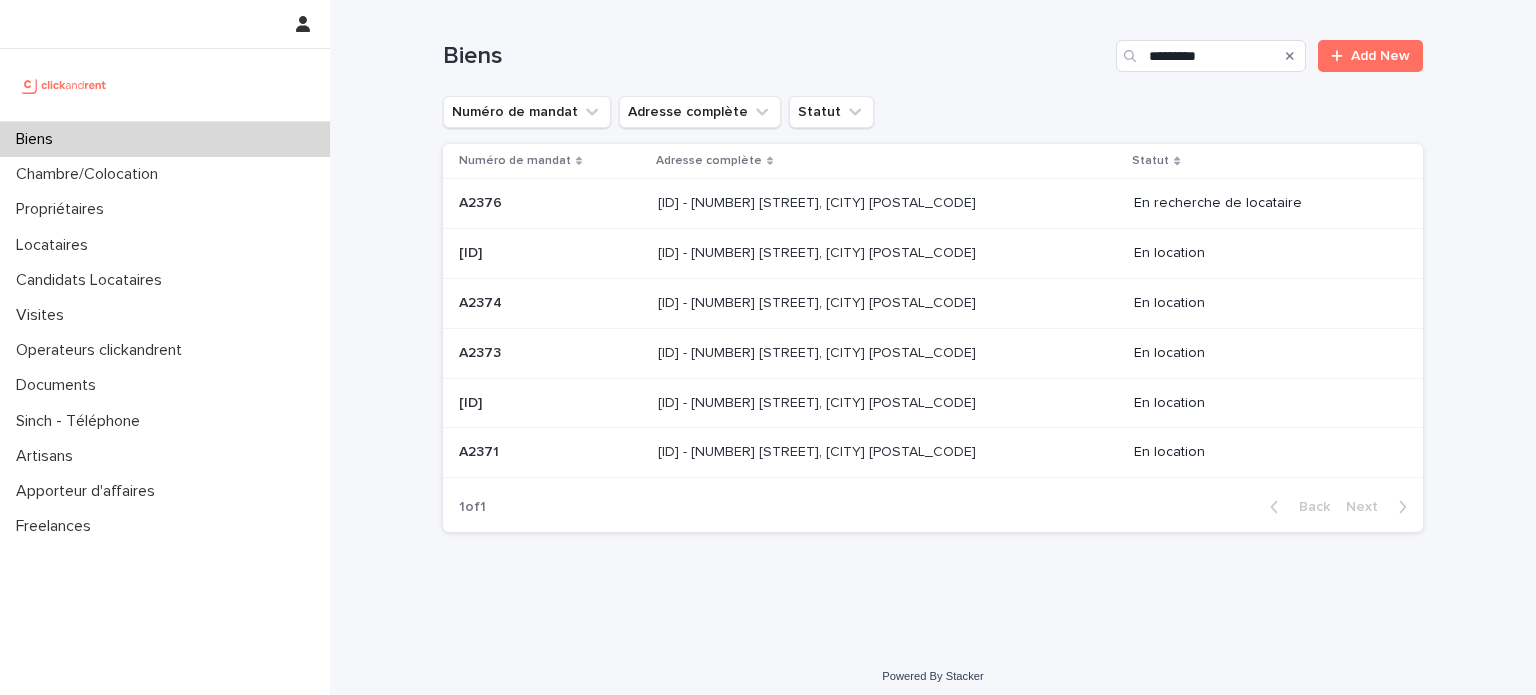 click on "A2375 A2375" at bounding box center [546, 254] 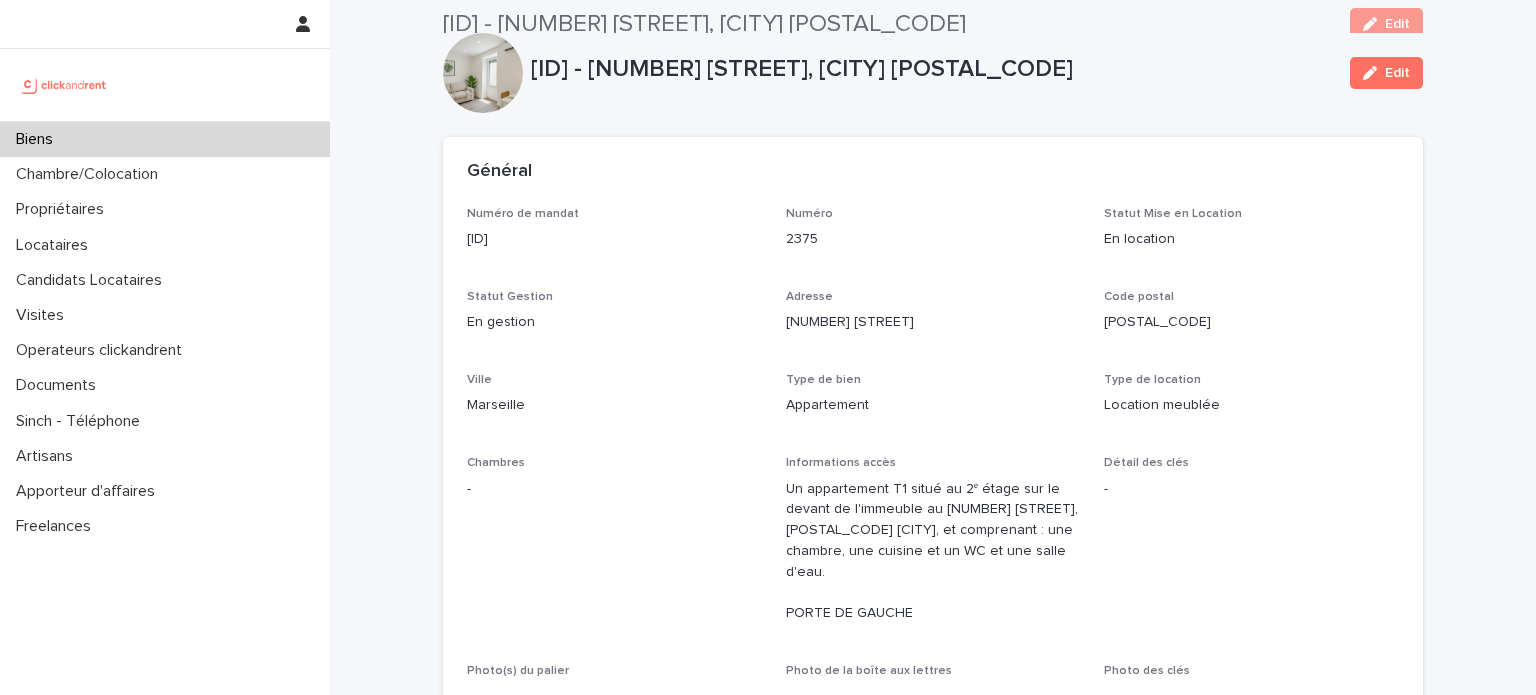 scroll, scrollTop: 0, scrollLeft: 0, axis: both 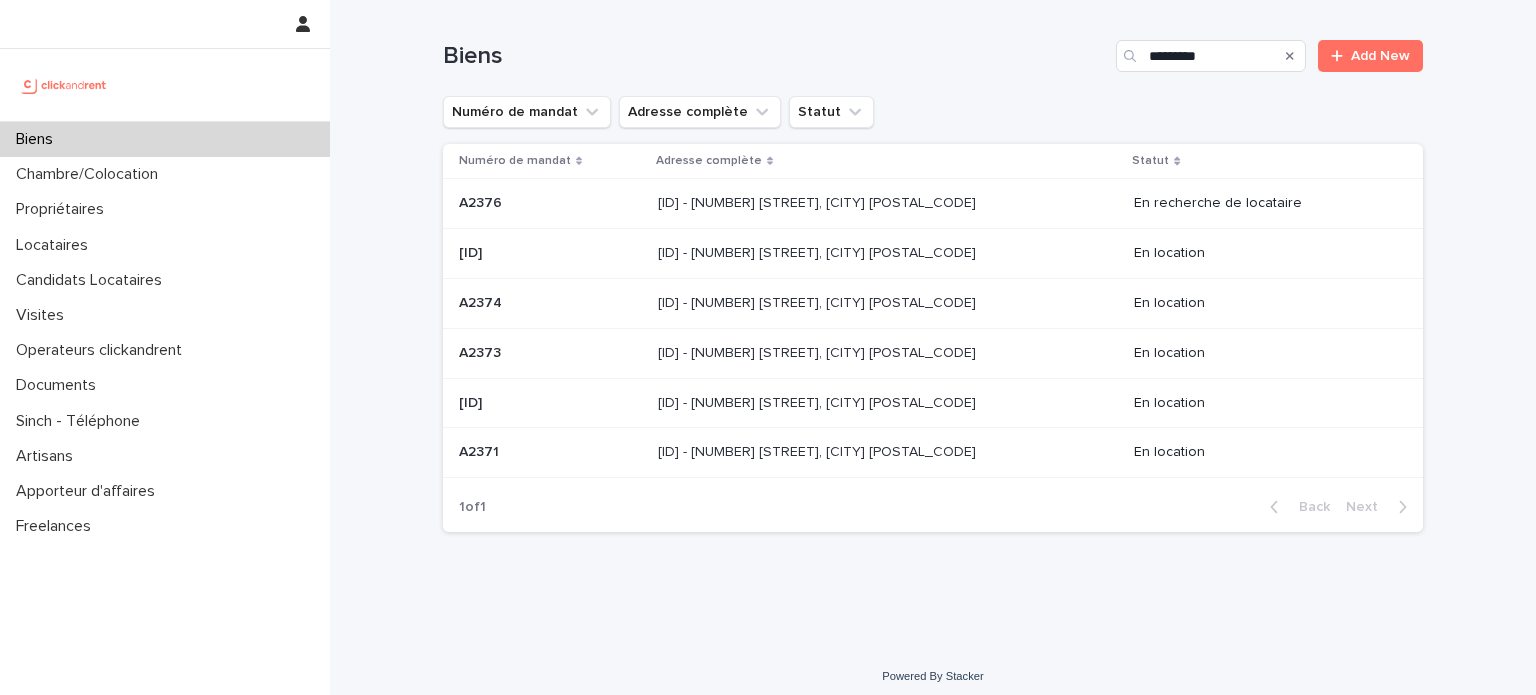click at bounding box center (550, 303) 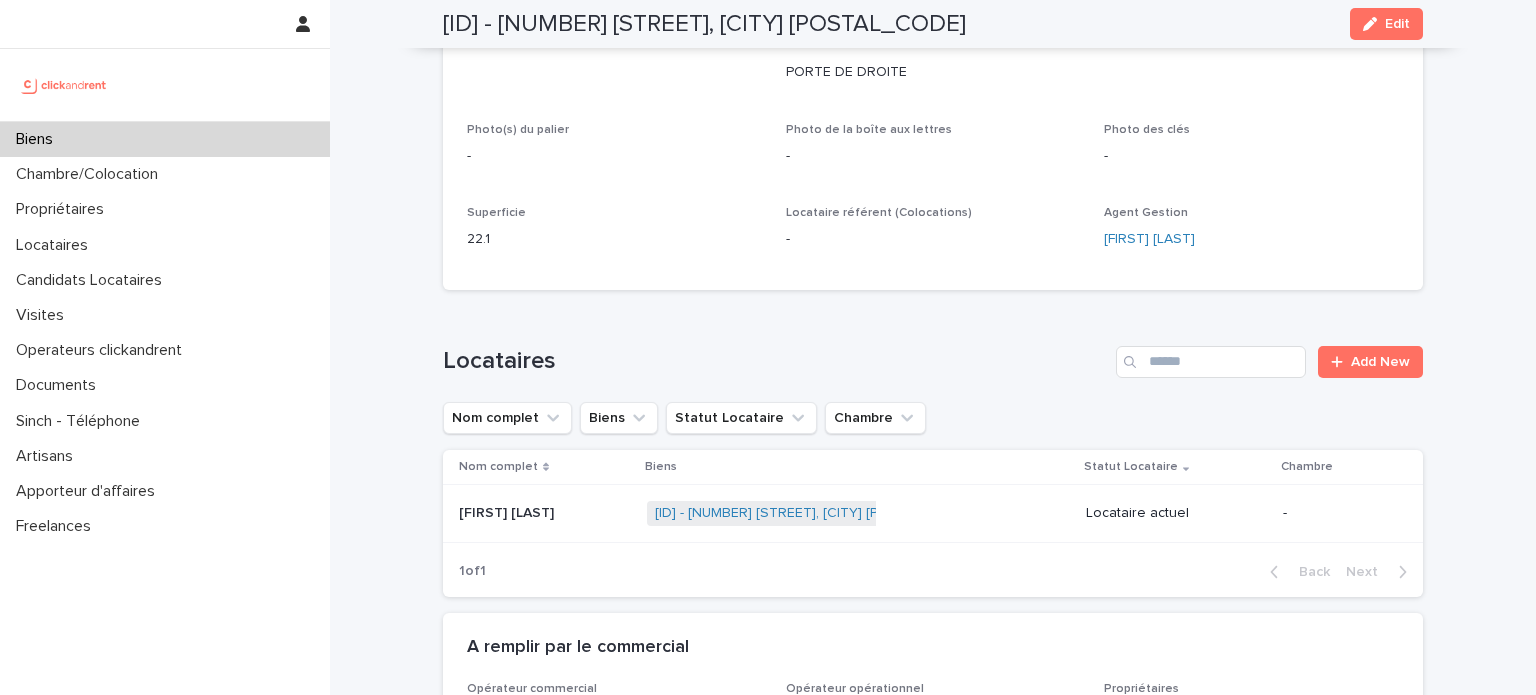 scroll, scrollTop: 548, scrollLeft: 0, axis: vertical 